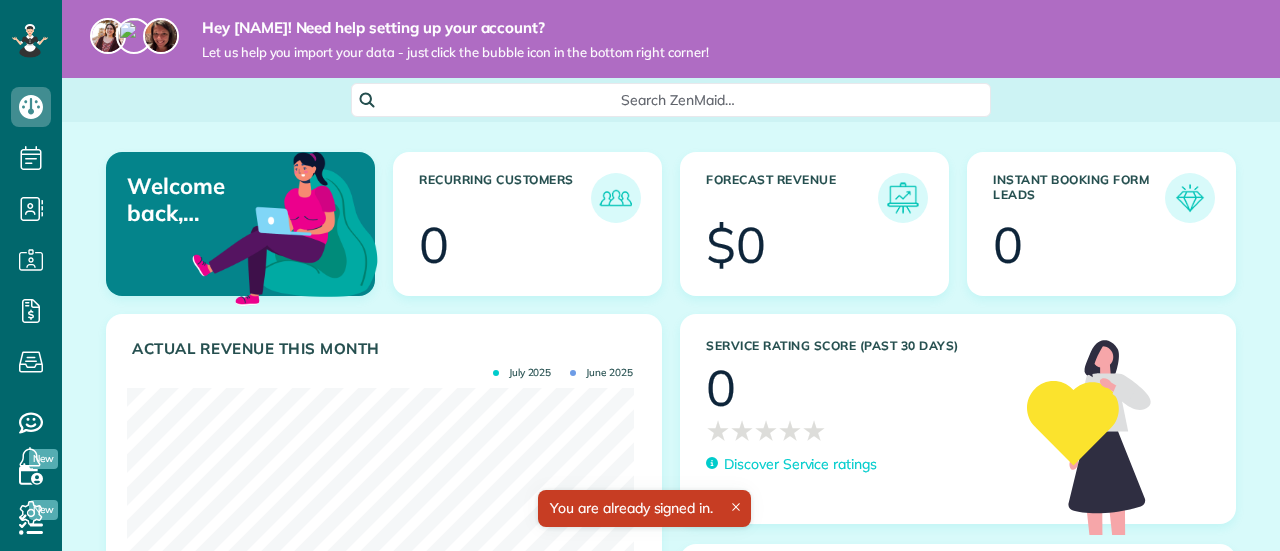 scroll, scrollTop: 0, scrollLeft: 0, axis: both 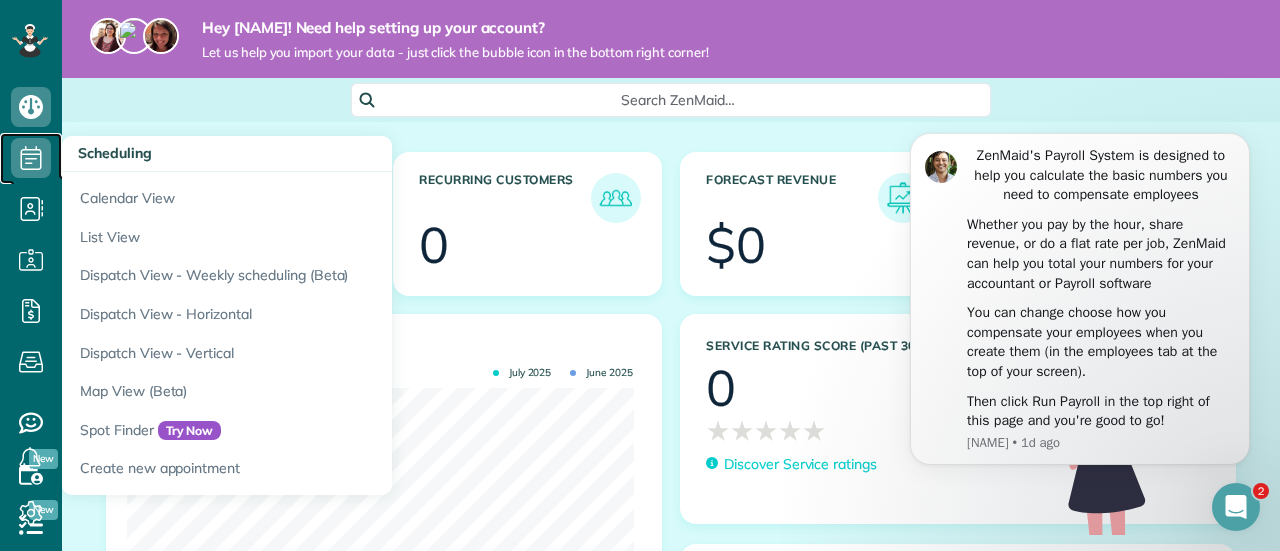 click 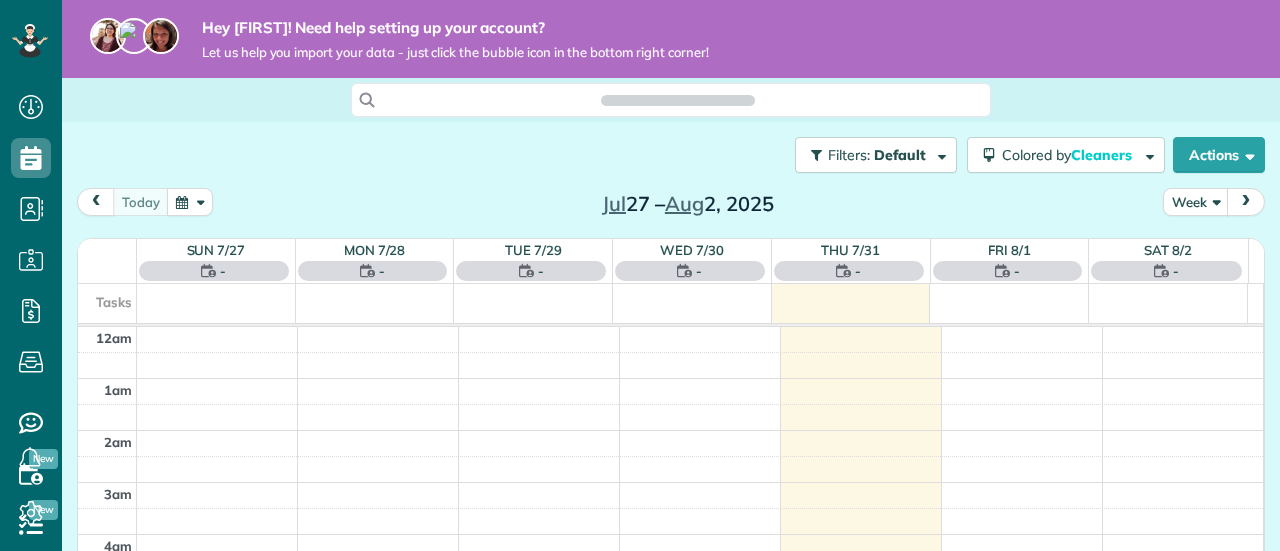 scroll, scrollTop: 0, scrollLeft: 0, axis: both 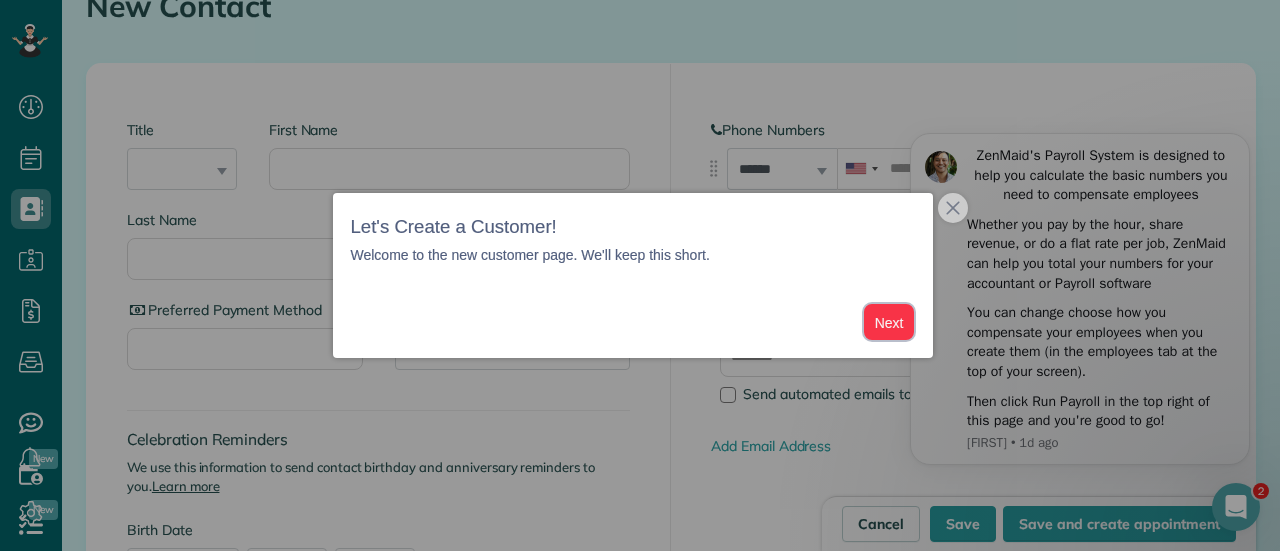 click on "Next" at bounding box center [889, 322] 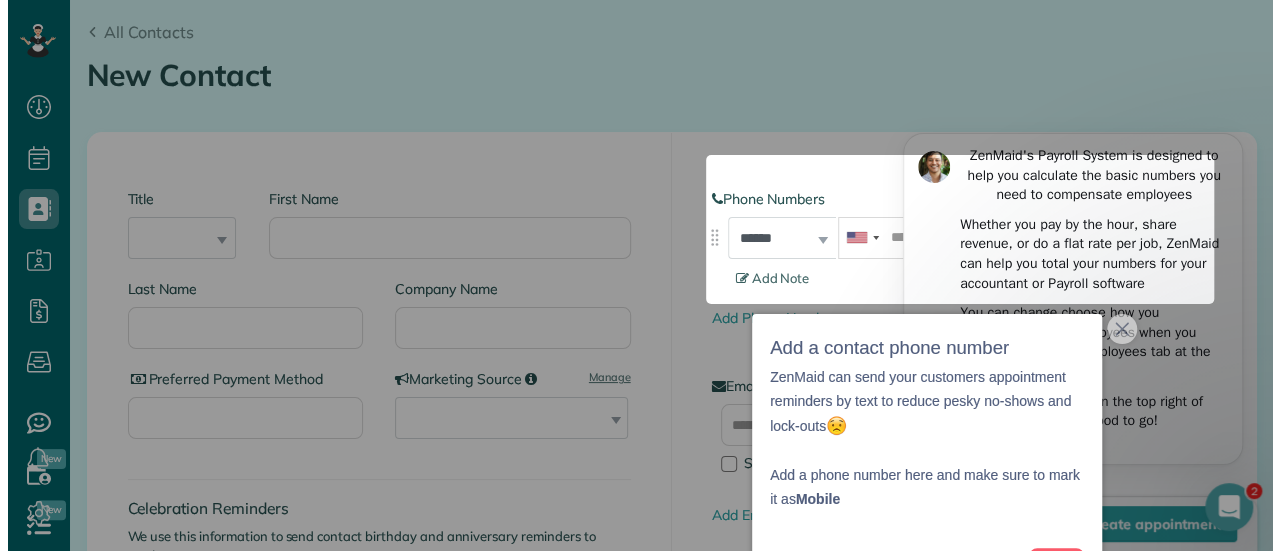 scroll, scrollTop: 114, scrollLeft: 0, axis: vertical 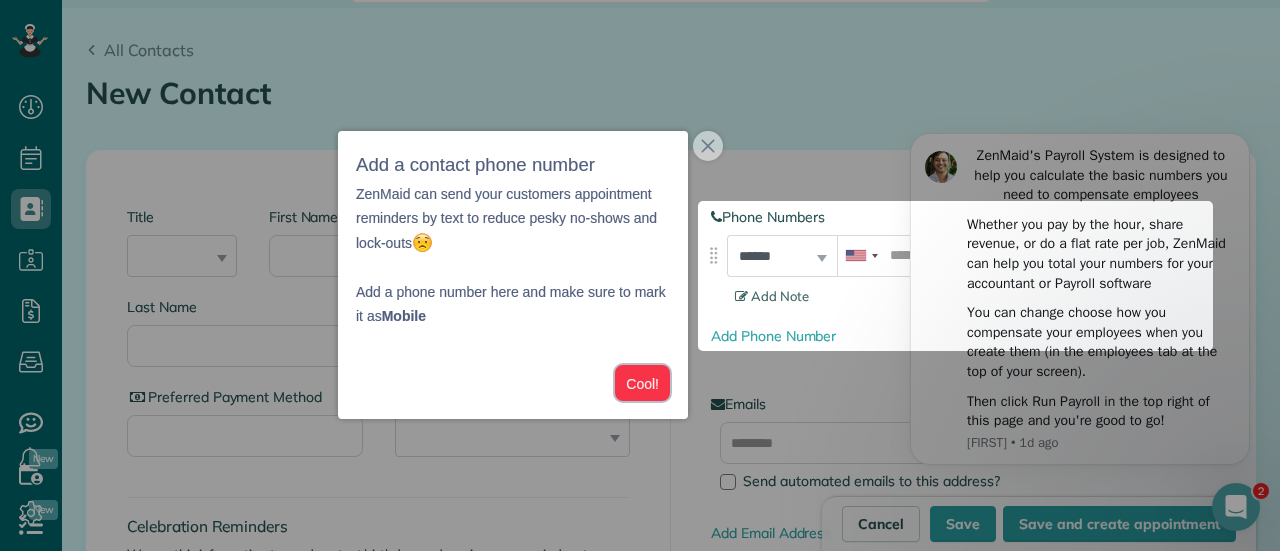 click on "Cool!" at bounding box center (642, 383) 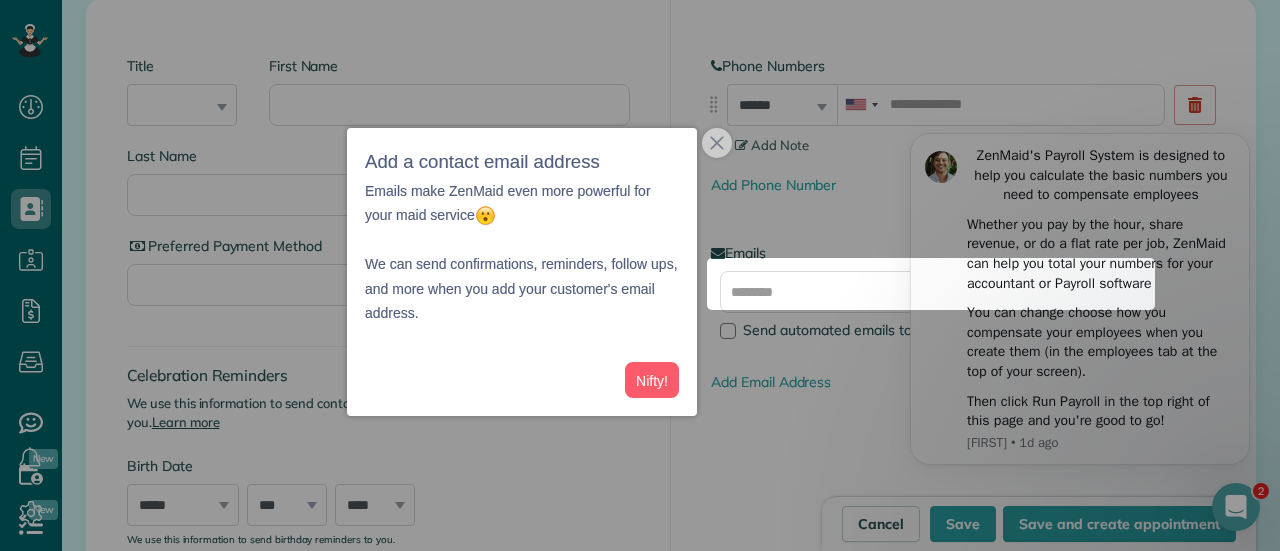 scroll, scrollTop: 281, scrollLeft: 0, axis: vertical 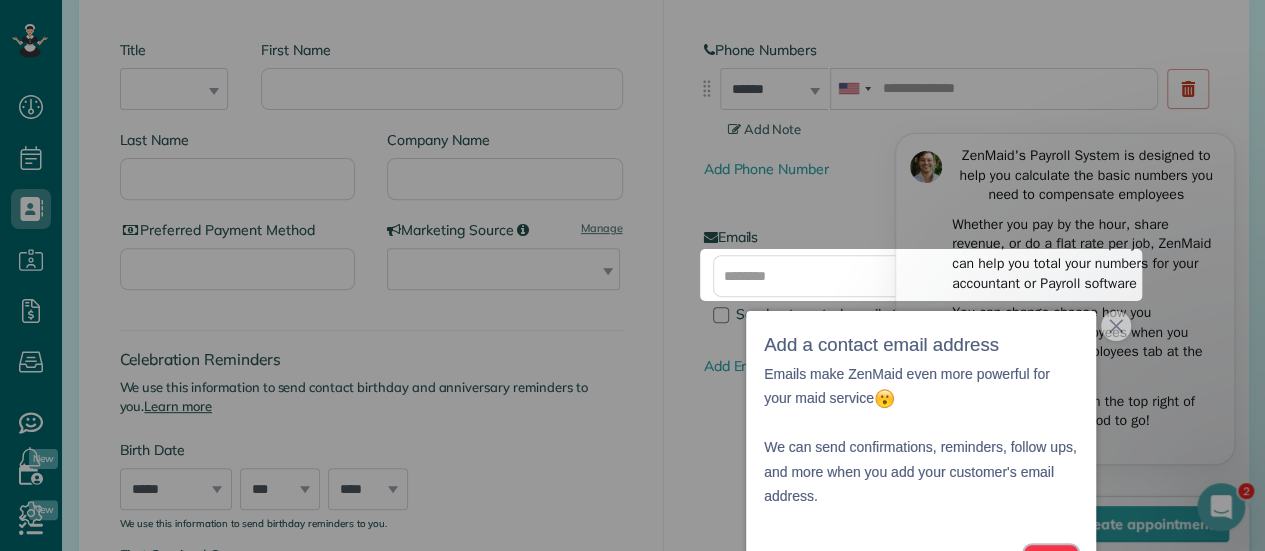 click on "Nifty!" at bounding box center (1051, 563) 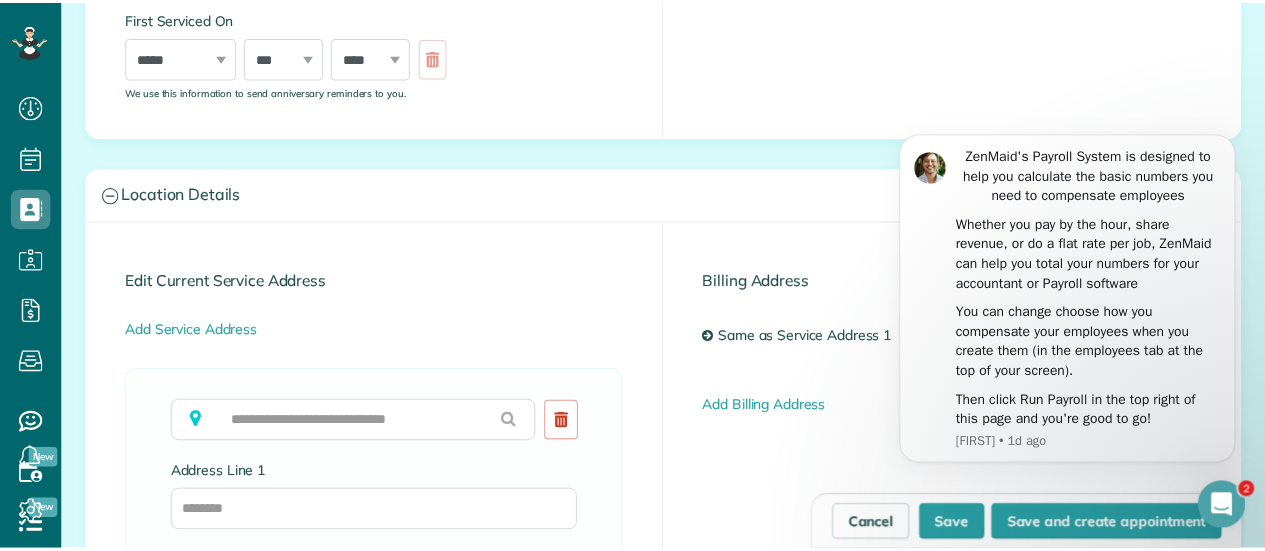 scroll, scrollTop: 1791, scrollLeft: 0, axis: vertical 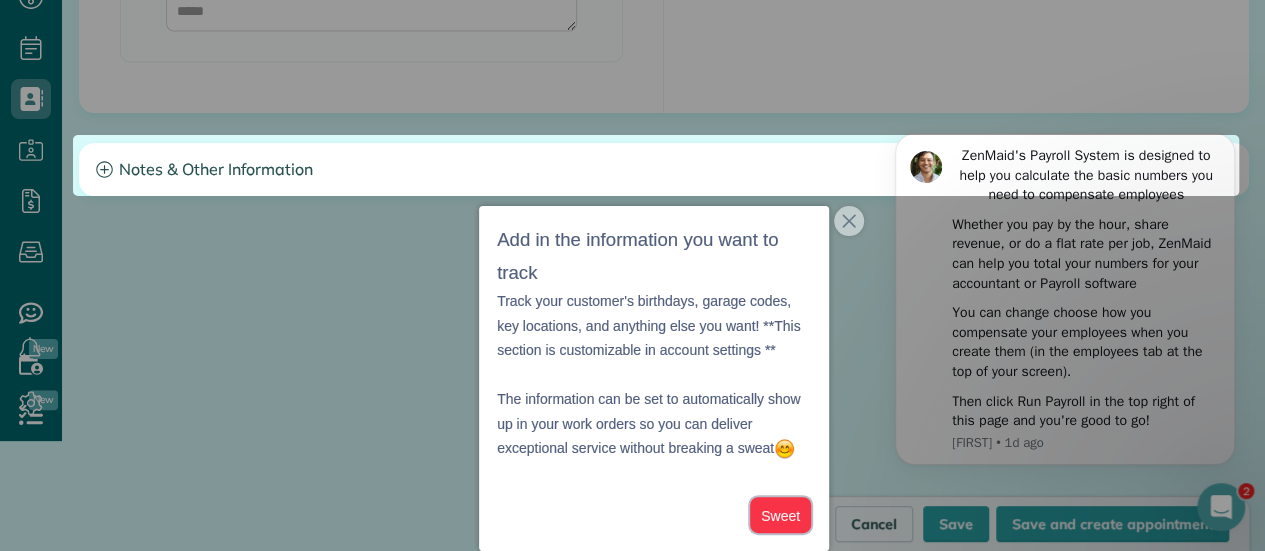 click on "Sweet" at bounding box center [780, 515] 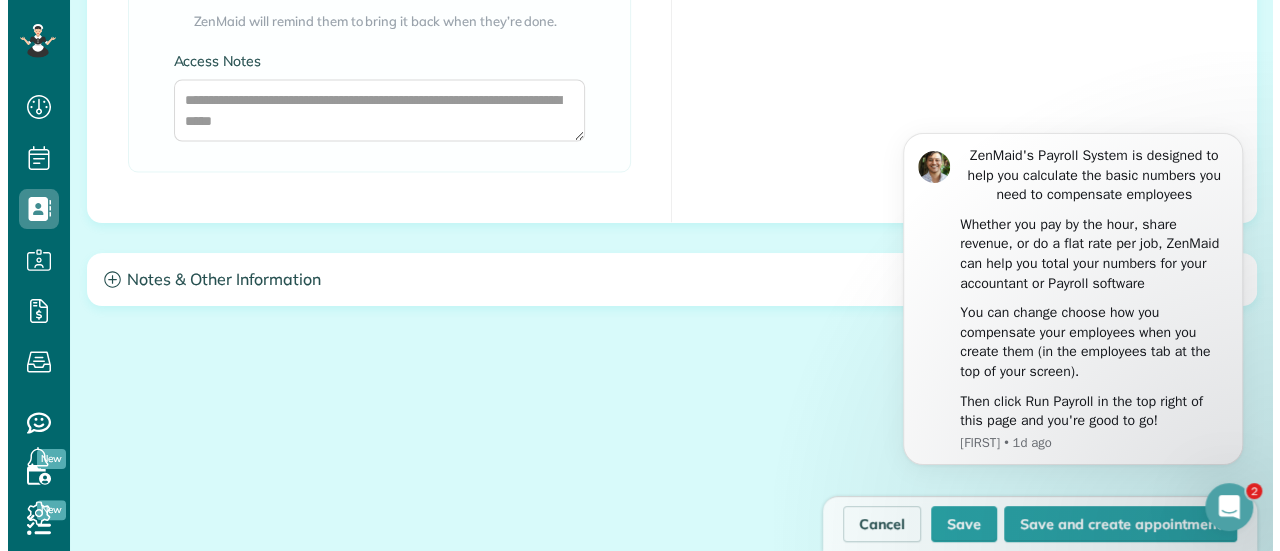 scroll, scrollTop: 0, scrollLeft: 0, axis: both 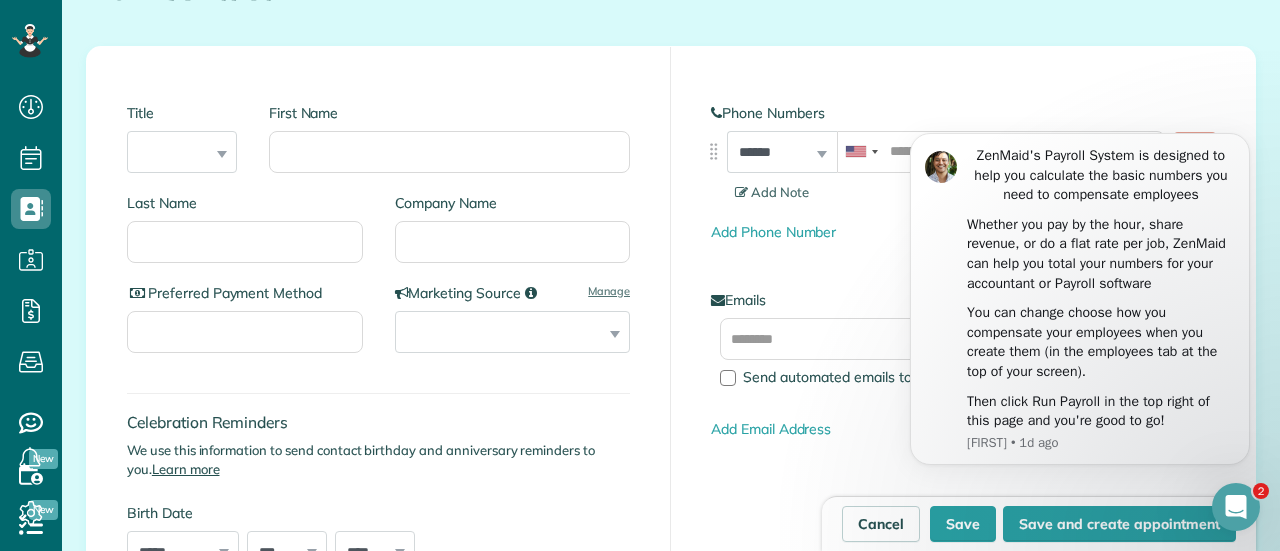 click on "Title
***
****
***
***" at bounding box center [182, 138] 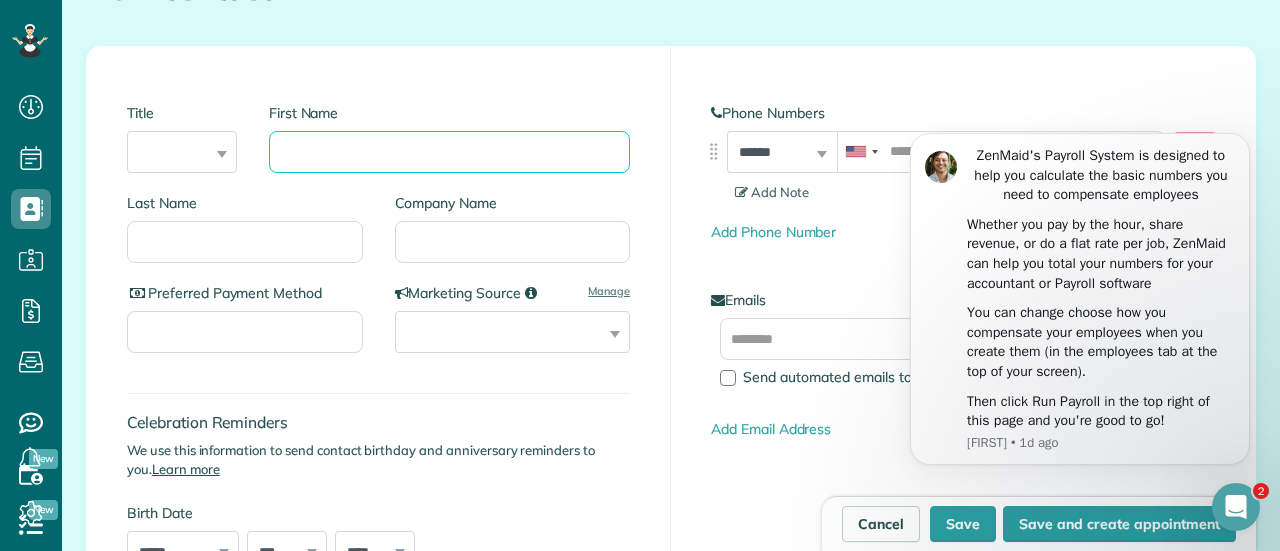 click on "First Name" at bounding box center (449, 152) 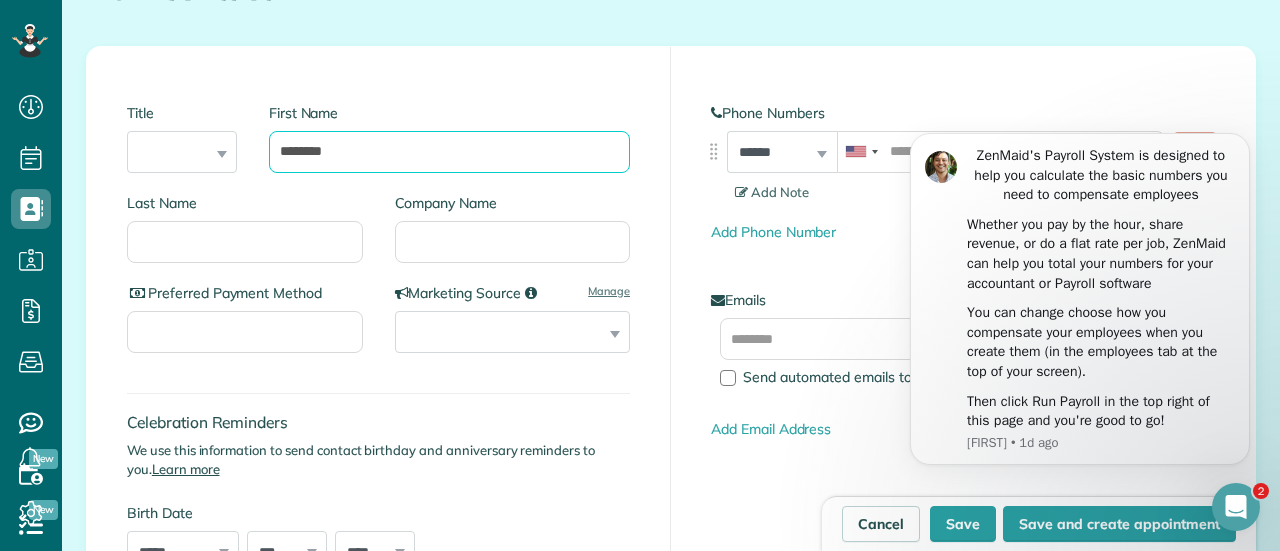 type on "********" 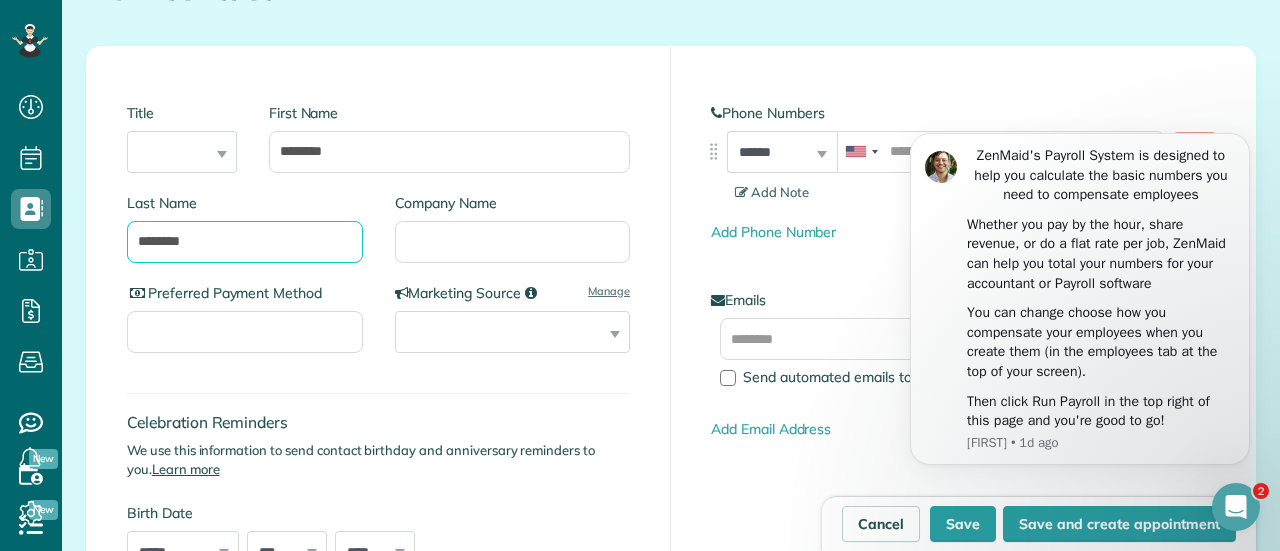 type on "********" 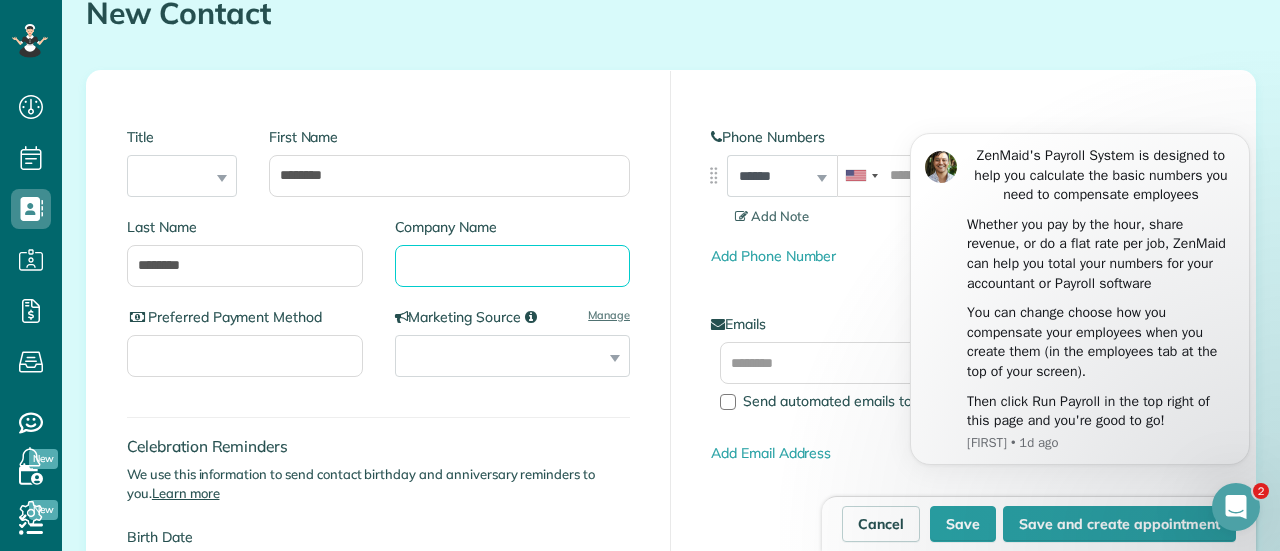 scroll, scrollTop: 193, scrollLeft: 0, axis: vertical 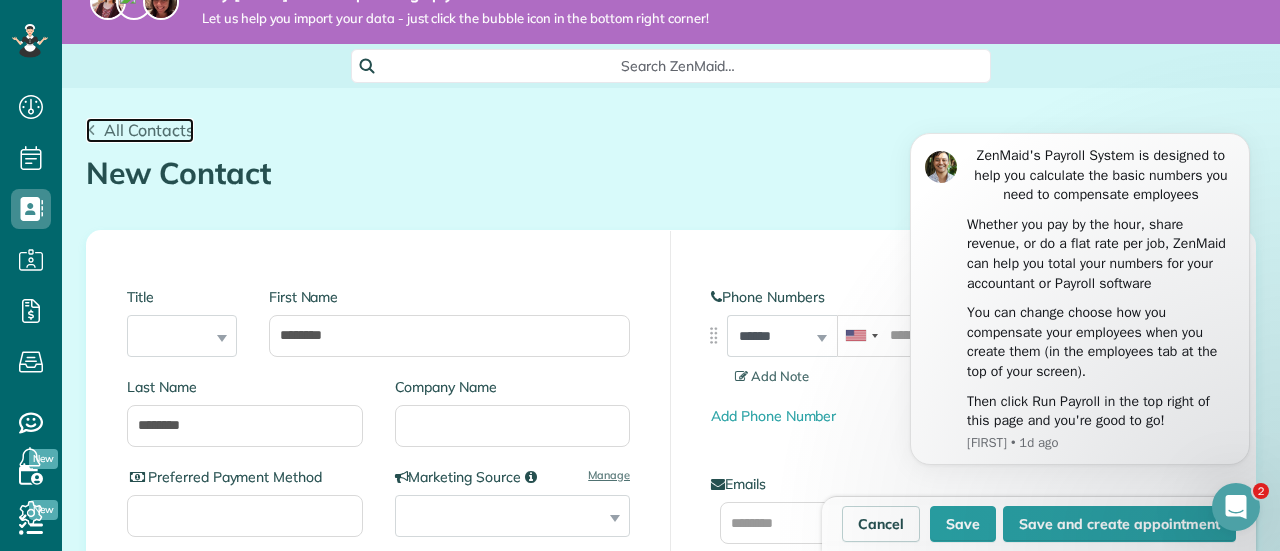 click on "All Contacts" at bounding box center [149, 130] 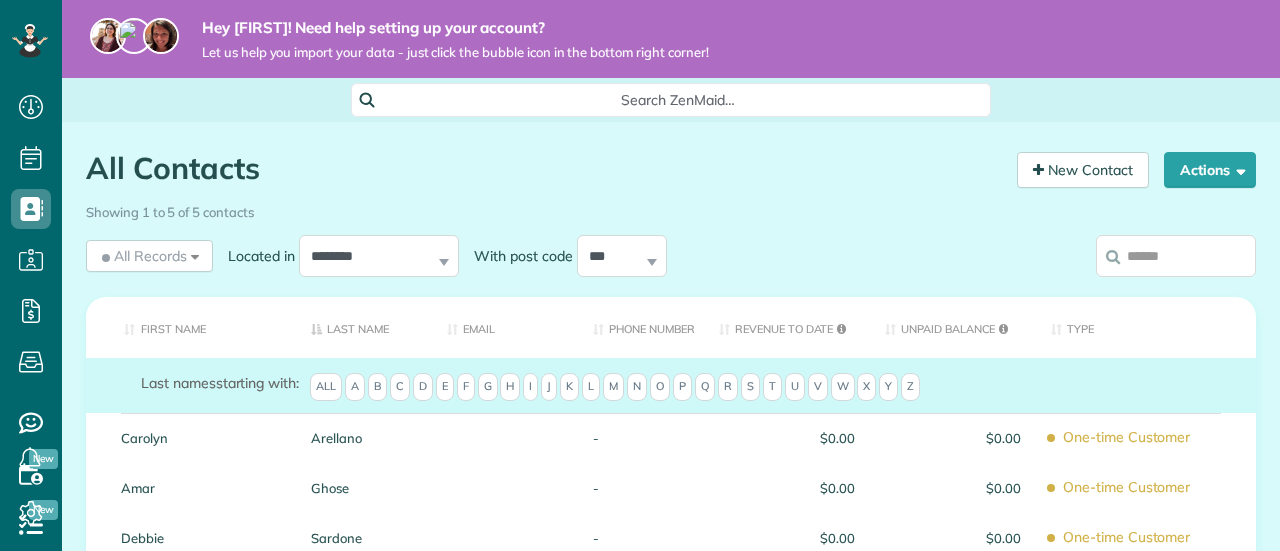 scroll, scrollTop: 0, scrollLeft: 0, axis: both 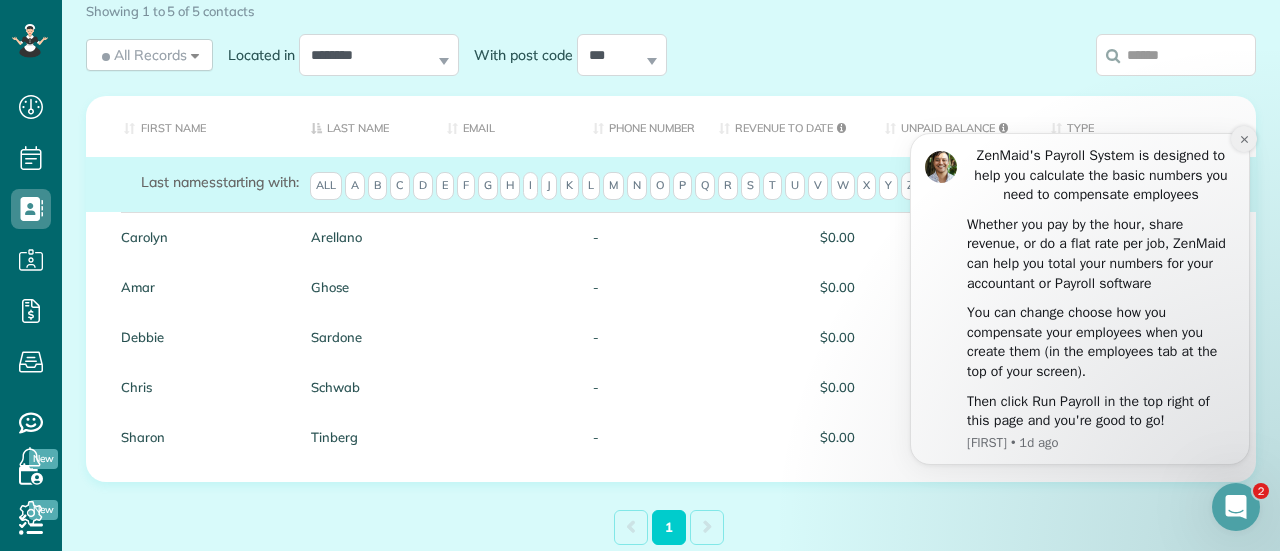 click 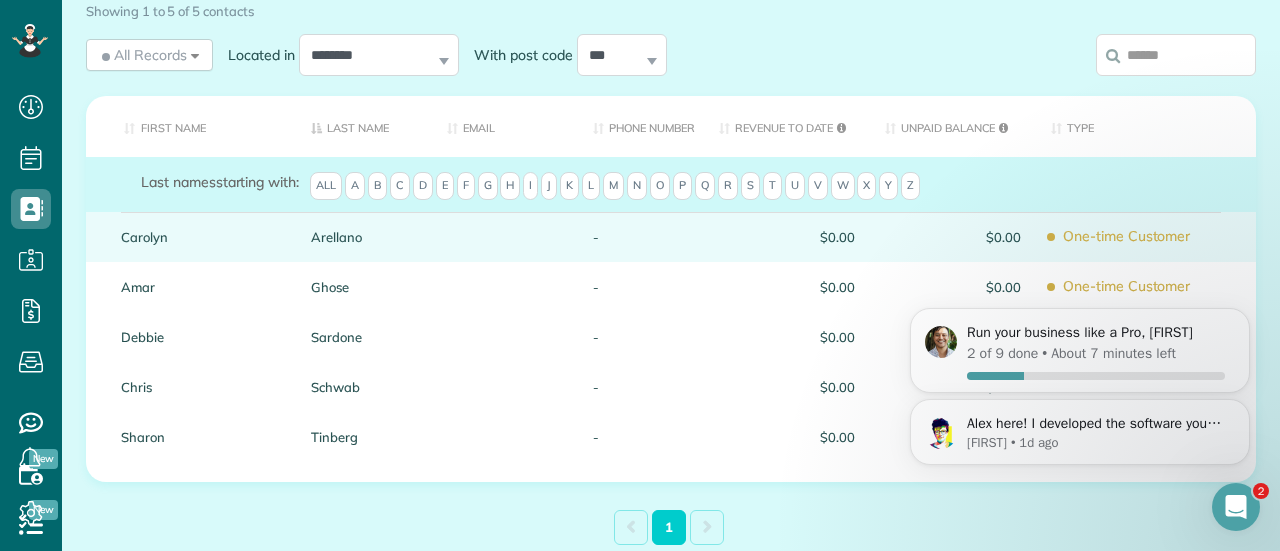 click at bounding box center (505, 237) 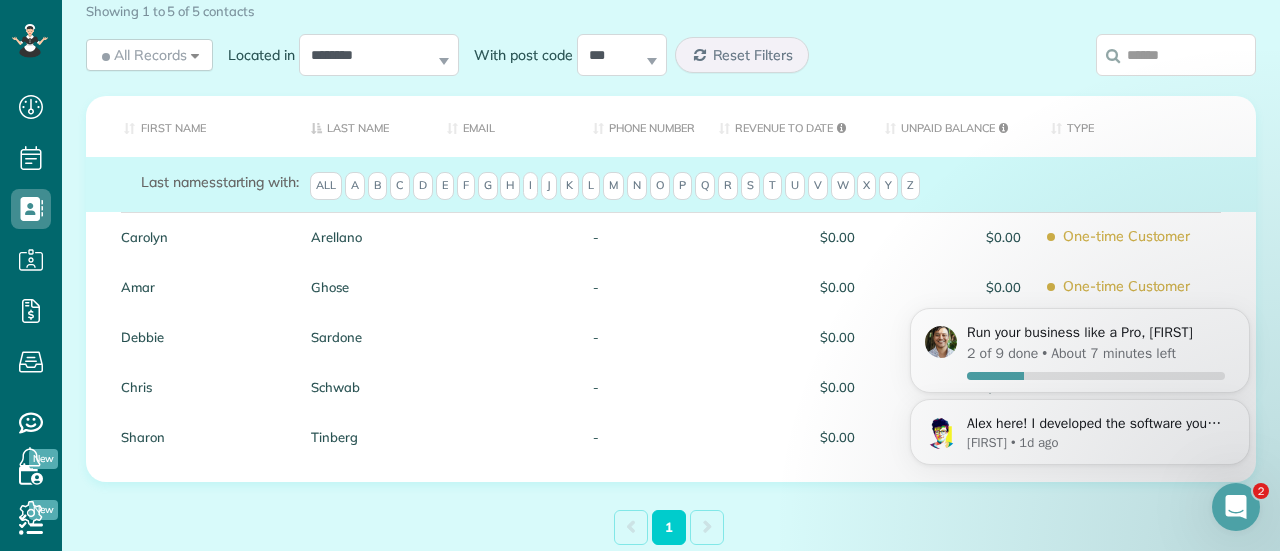 click at bounding box center [505, 237] 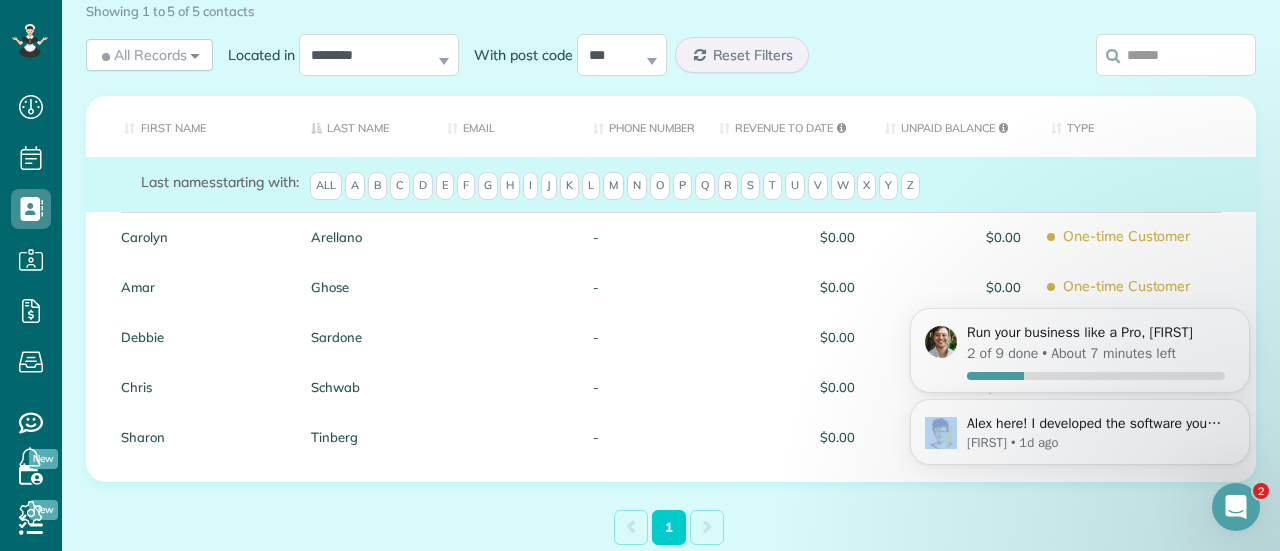 click on "Alex here! I developed the software you're currently trialing (though I have help now!) How was your first day on ZenMaid?  Click reply below and let me and team know what you're looking for or what you need.  We're here to help! - Alex Alexandre Lambolez CTO, ZenMaid.com Software PS Hit reply now - we want to hear from you :-) Alexandre • 1d ago Run your business like a Pro, Ashanti 2 of 9 done • About 7 minutes left" at bounding box center (1080, 340) 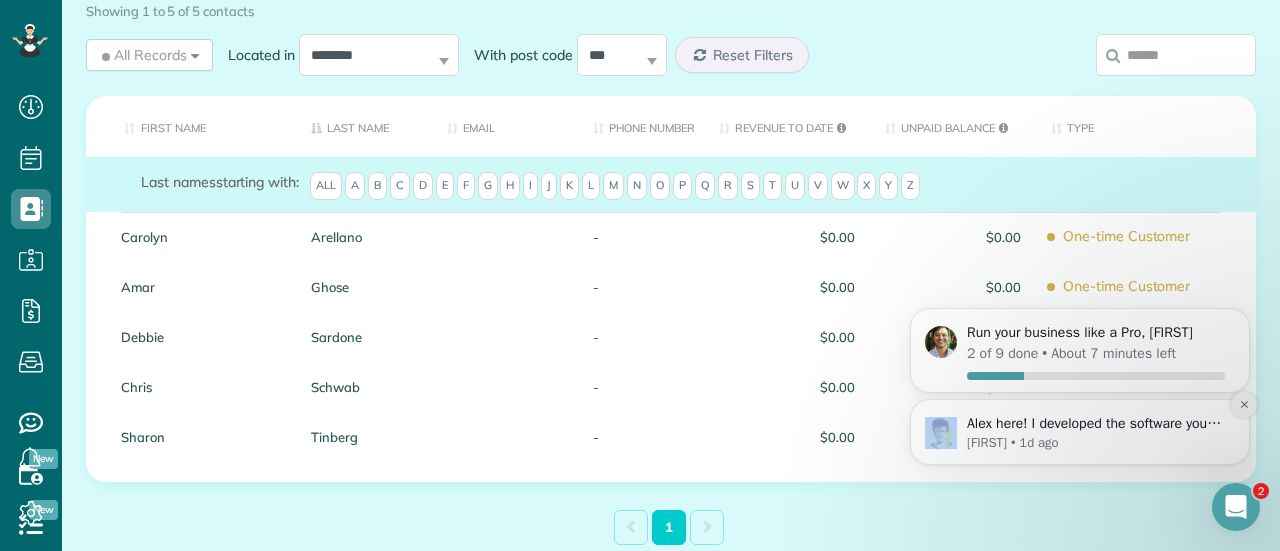 click 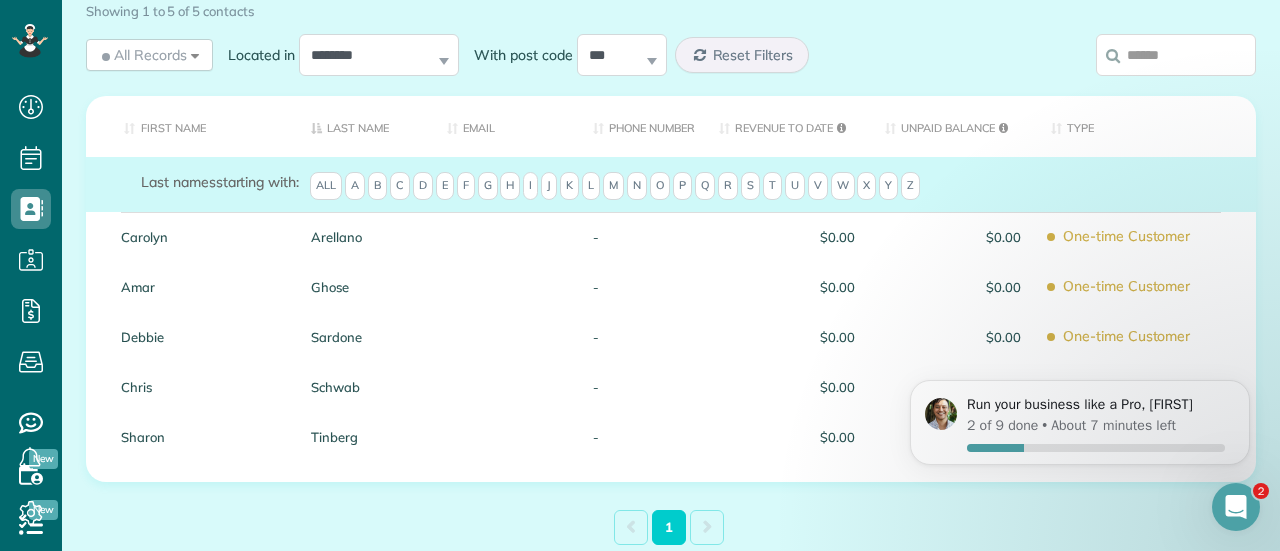 click at bounding box center (1236, 507) 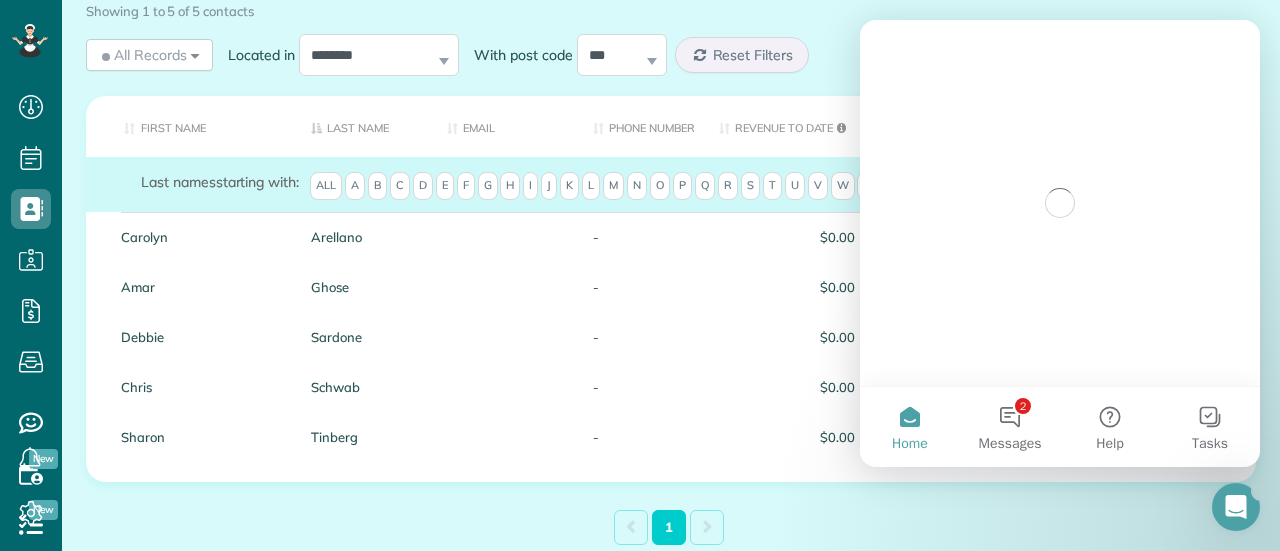 scroll, scrollTop: 0, scrollLeft: 0, axis: both 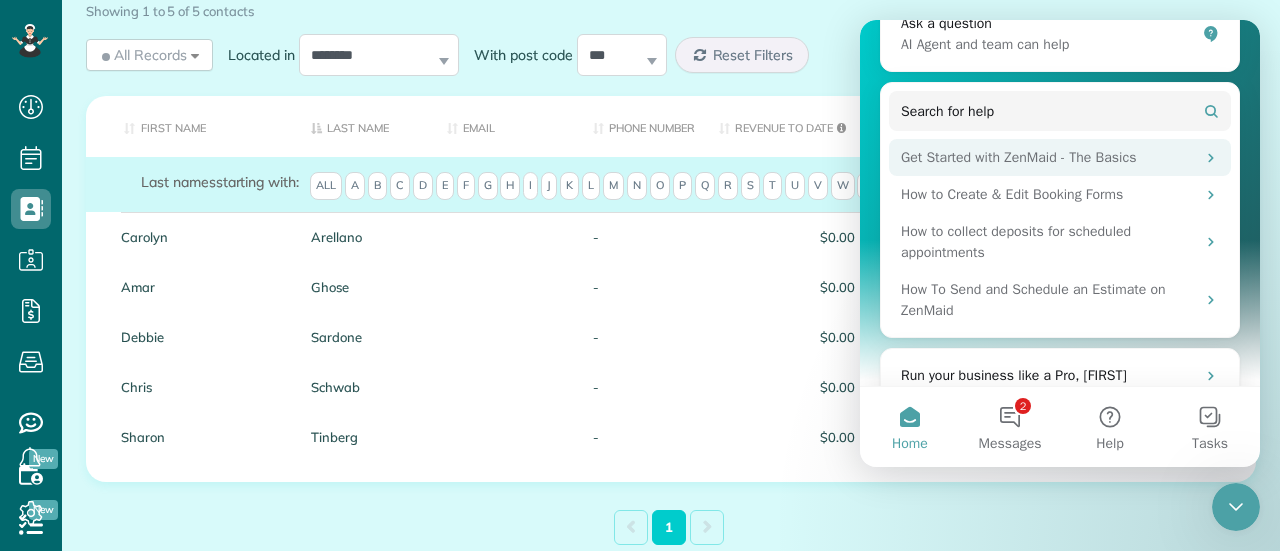 click on "Get Started with ZenMaid - The Basics" at bounding box center (1048, 157) 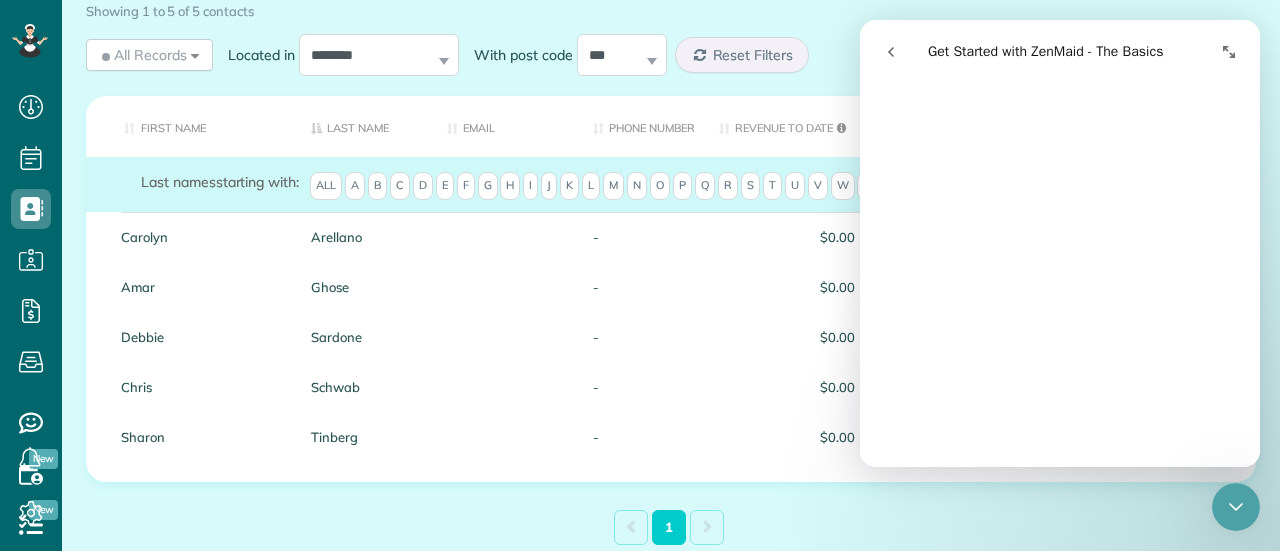 scroll, scrollTop: 375, scrollLeft: 0, axis: vertical 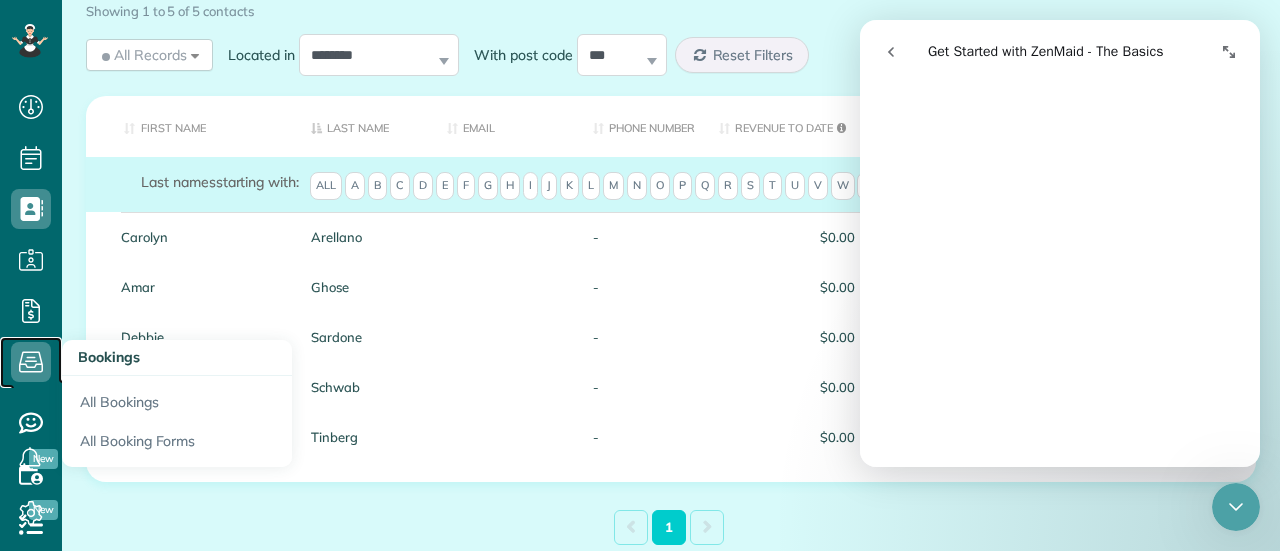 click on "Bookings" at bounding box center [31, 382] 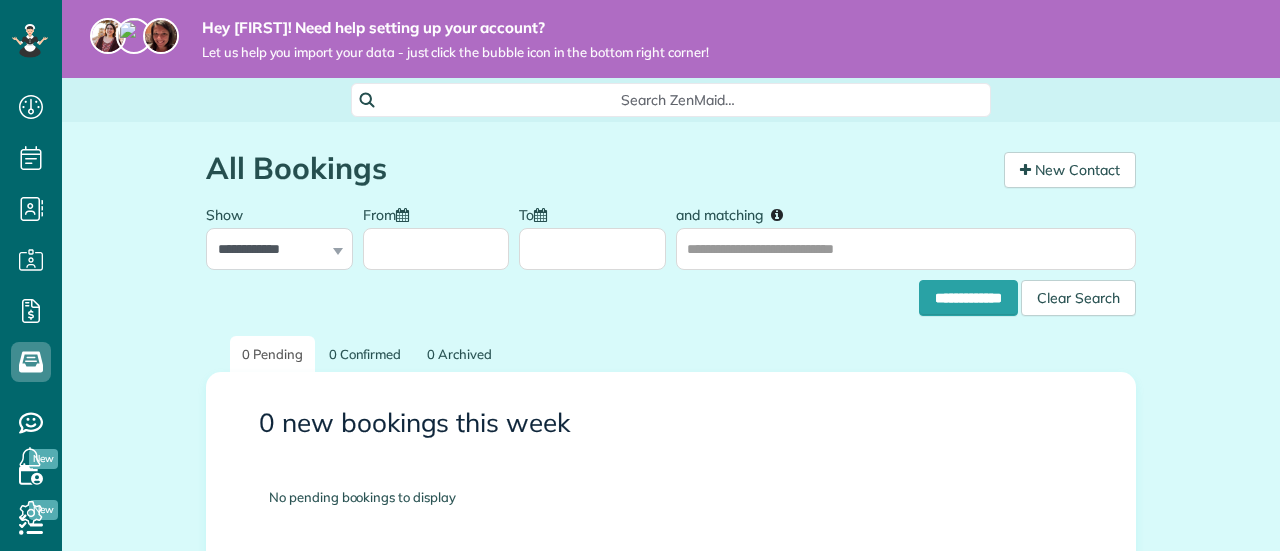 scroll, scrollTop: 0, scrollLeft: 0, axis: both 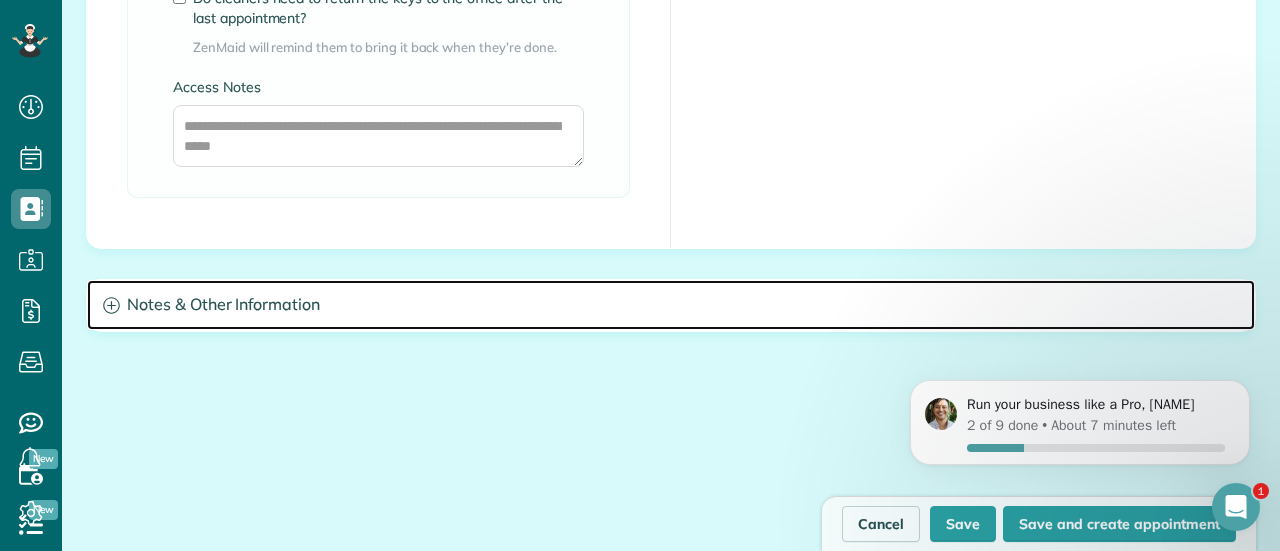 click on "Notes & Other Information" at bounding box center (671, 305) 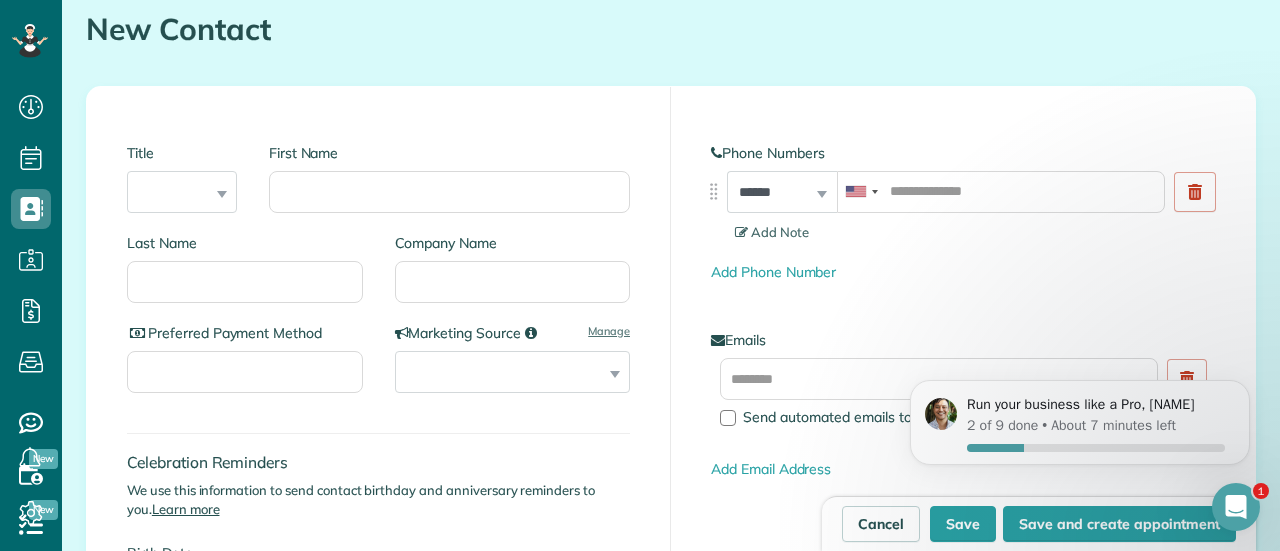 scroll, scrollTop: 179, scrollLeft: 0, axis: vertical 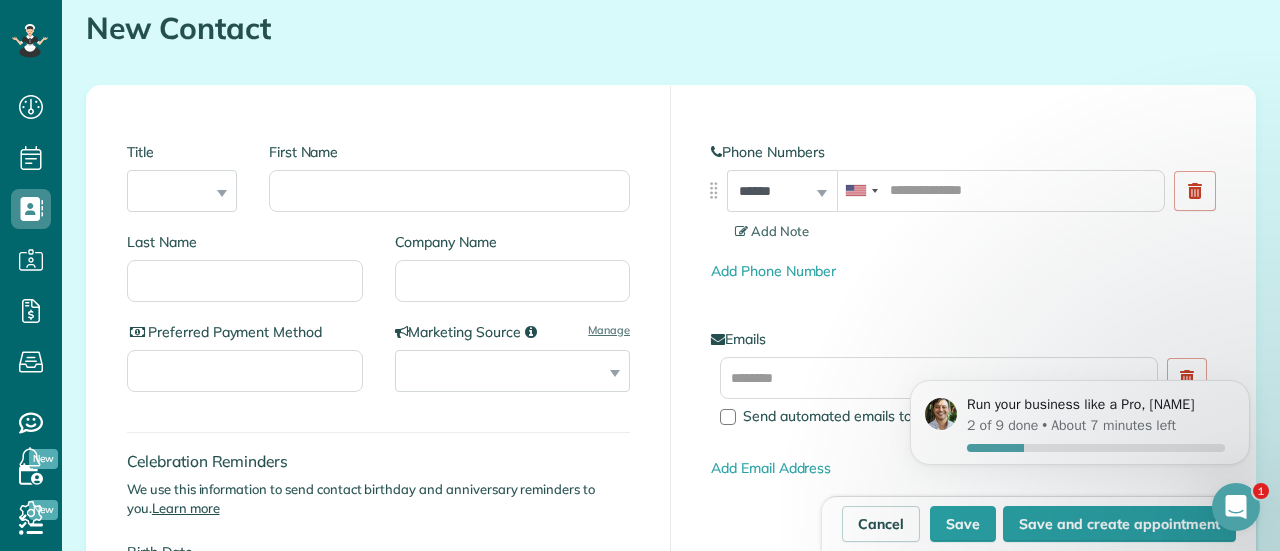 click on "First Name" at bounding box center (449, 177) 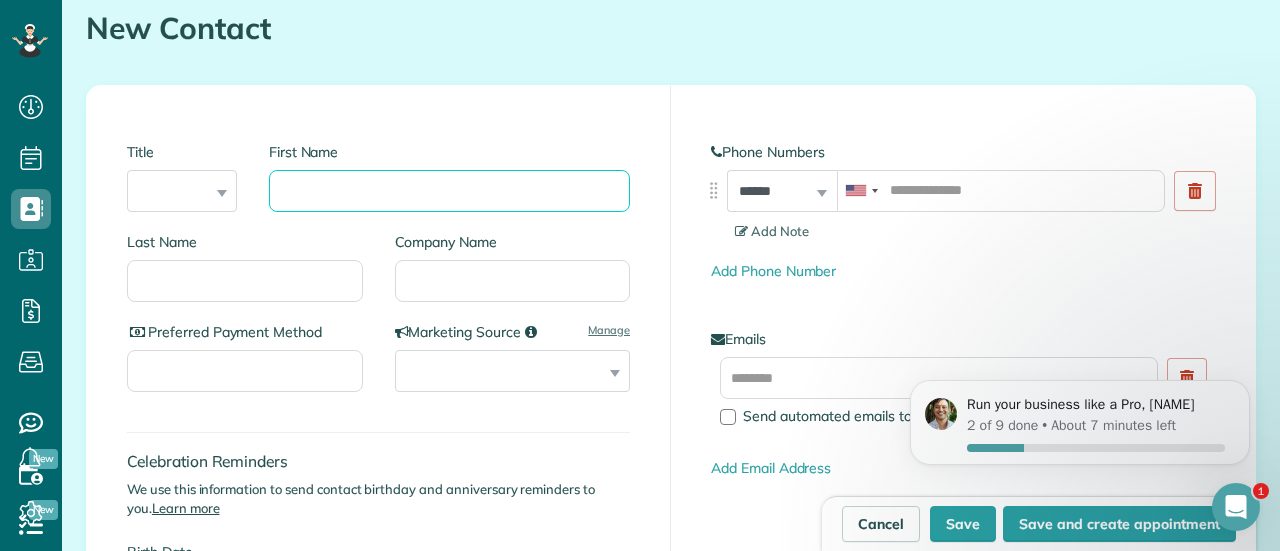 click on "First Name" at bounding box center (449, 191) 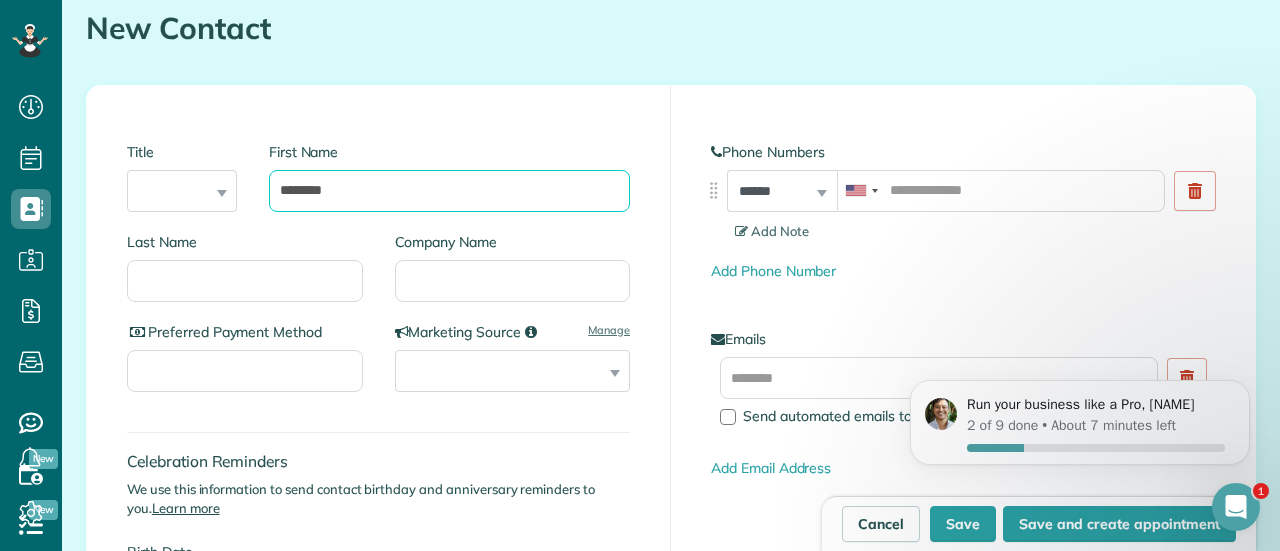 type on "********" 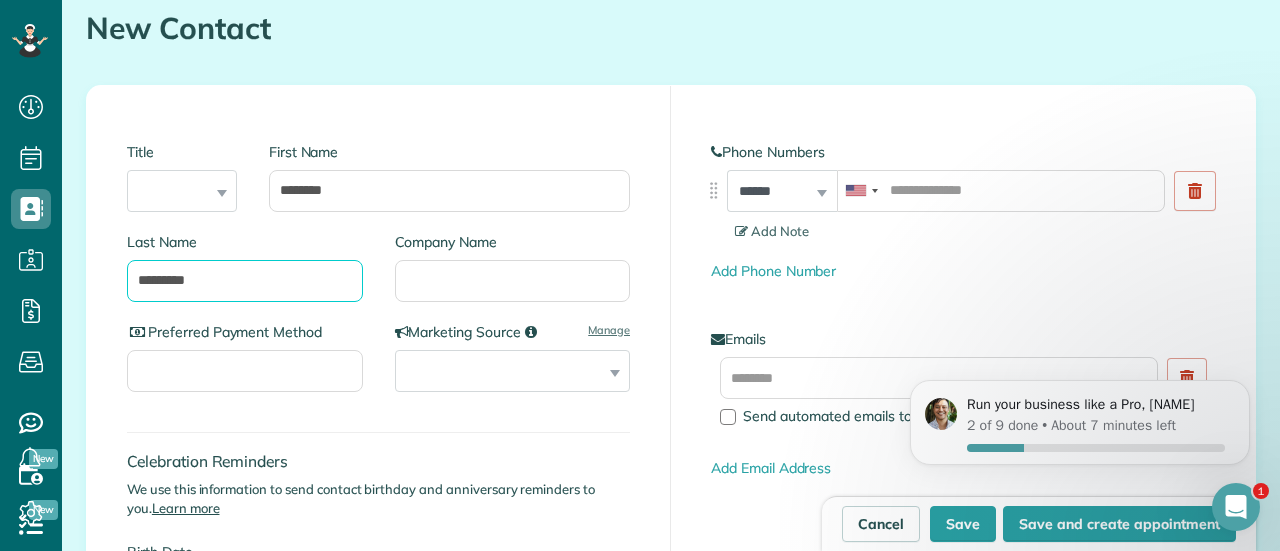 type on "********" 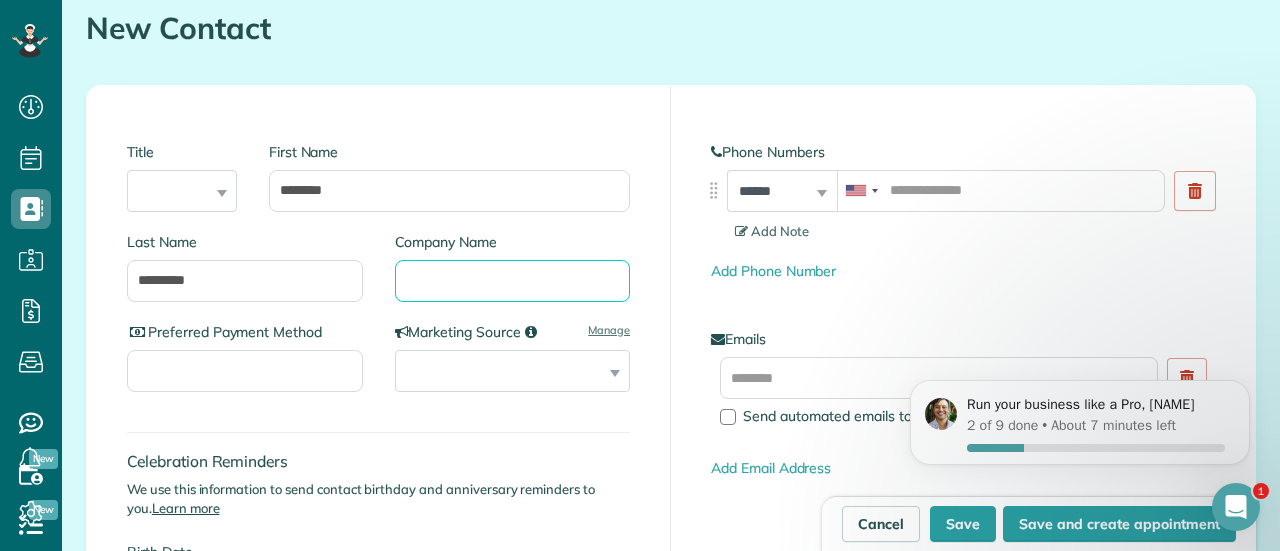 scroll, scrollTop: 253, scrollLeft: 0, axis: vertical 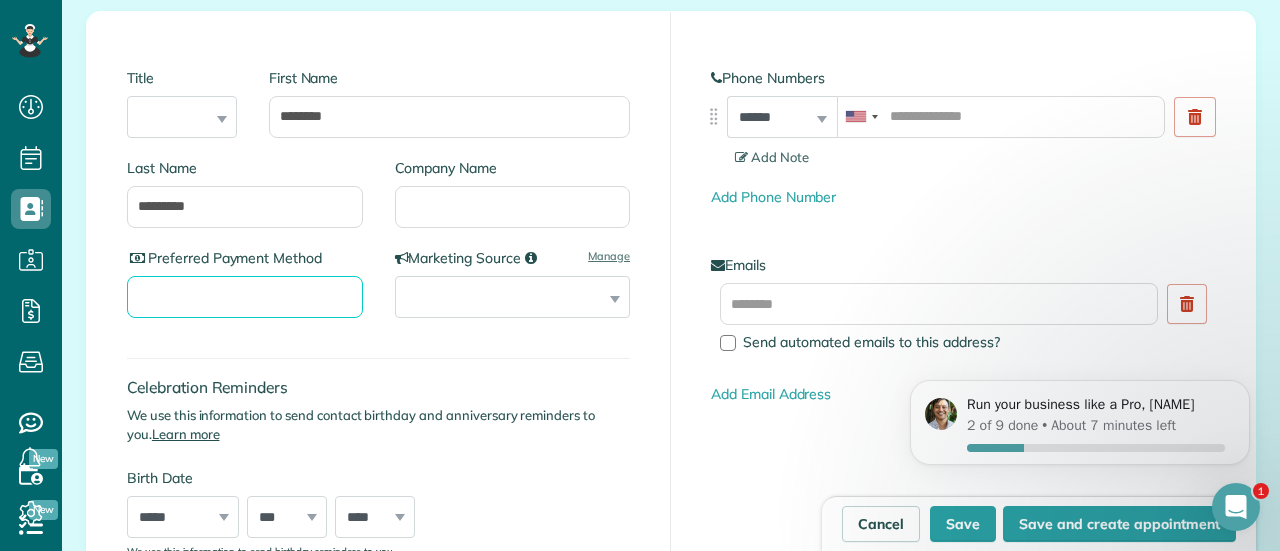 click on "Preferred Payment Method" at bounding box center (245, 297) 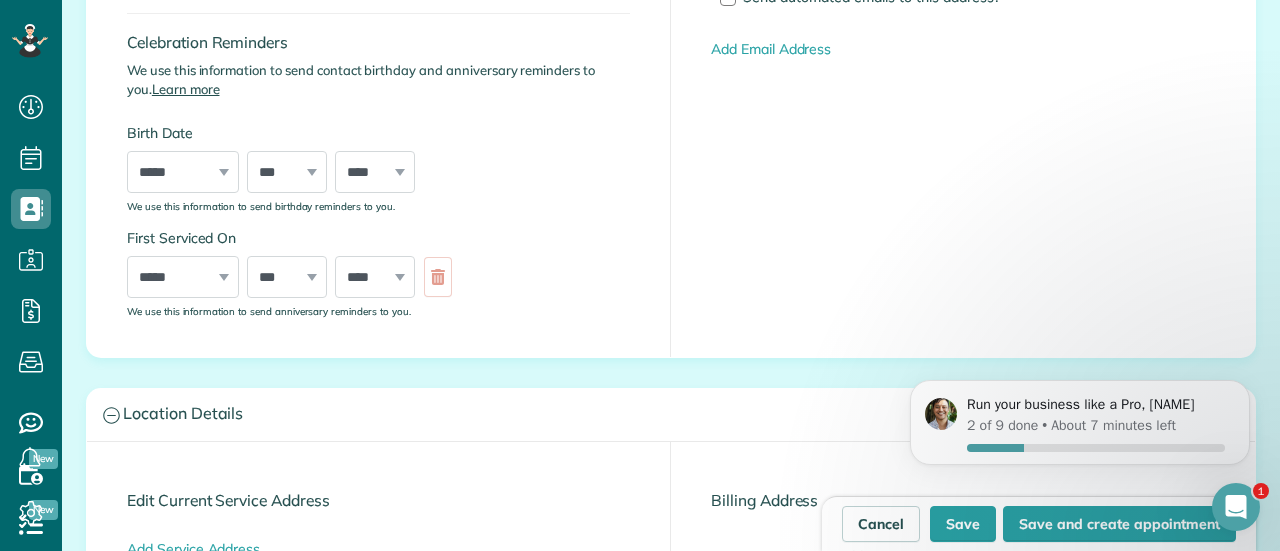 scroll, scrollTop: 599, scrollLeft: 0, axis: vertical 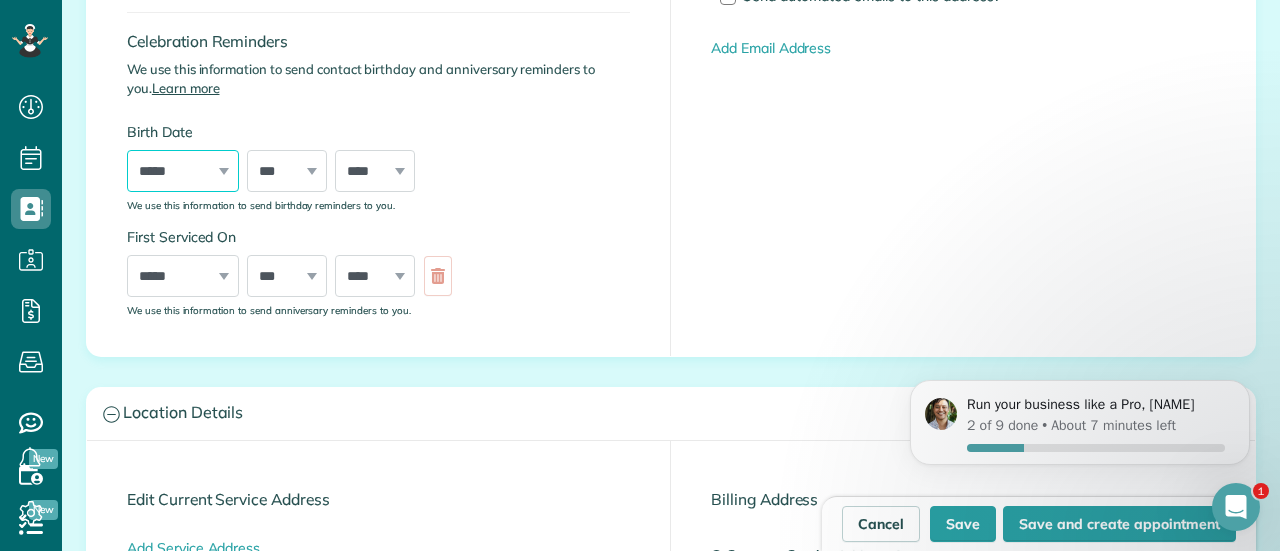 click on "*****
*******
********
*****
*****
***
****
****
******
*********
*******
********
********" at bounding box center [183, 171] 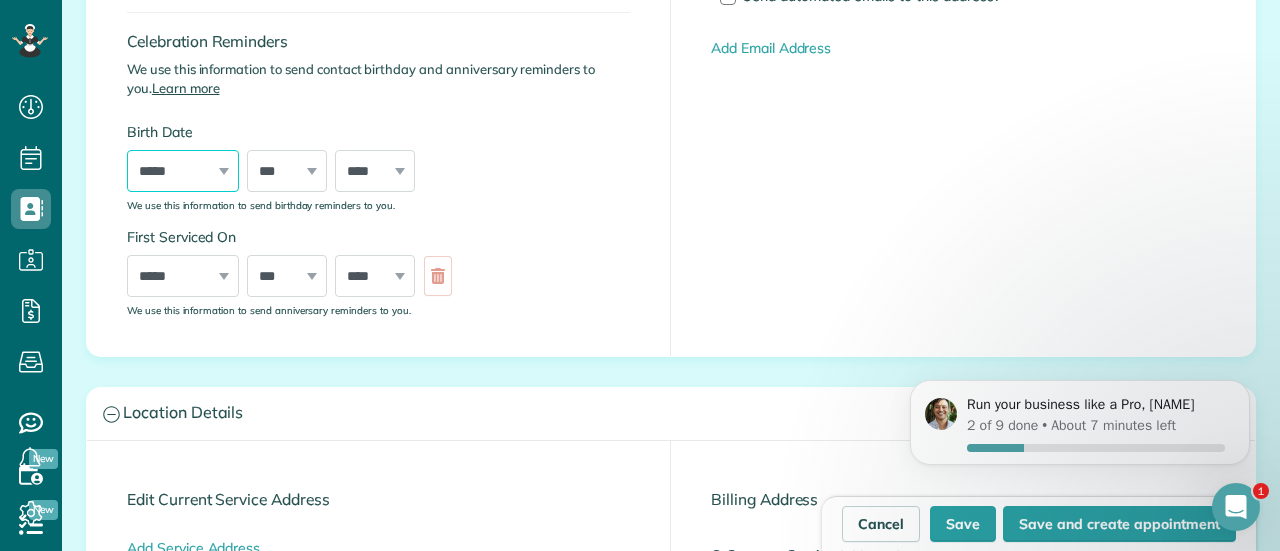 click on "*****
*******
********
*****
*****
***
****
****
******
*********
*******
********
********" at bounding box center (183, 171) 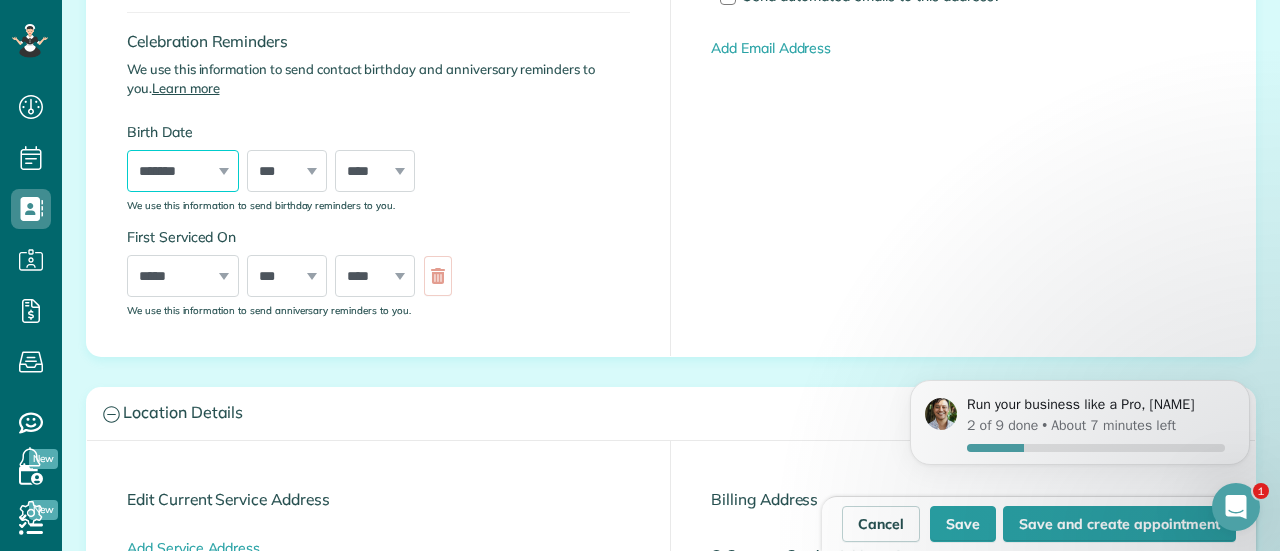 click on "*****
*******
********
*****
*****
***
****
****
******
*********
*******
********
********" at bounding box center [183, 171] 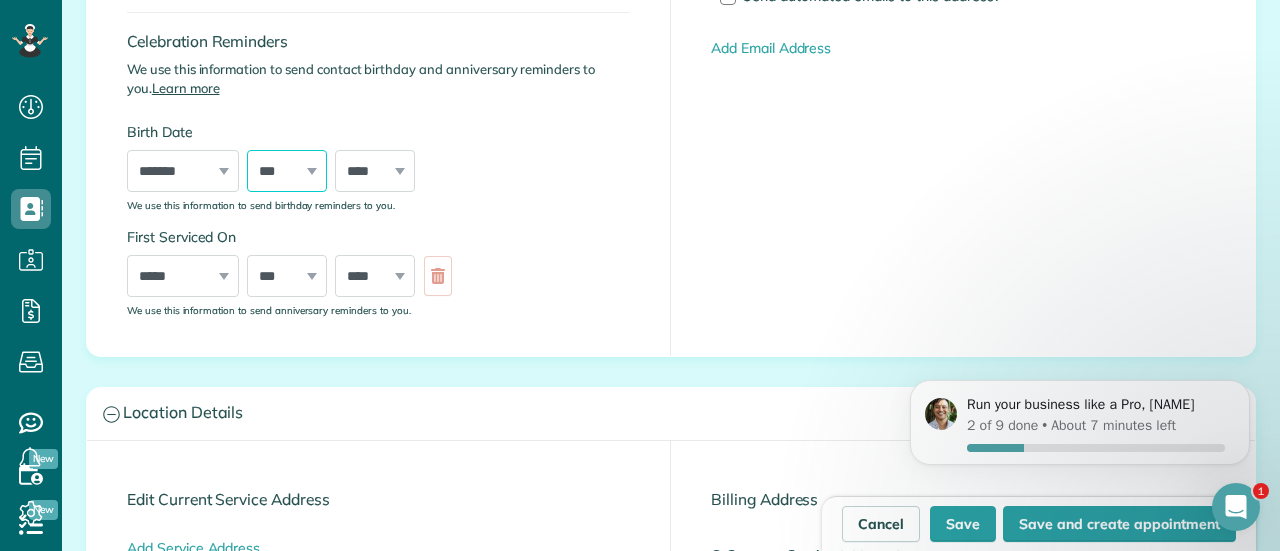 click on "***
*
*
*
*
*
*
*
*
*
**
**
**
**
**
**
**
**
**
**
**
**
**
**
**
**
**
**
**
**
**
**" at bounding box center (287, 171) 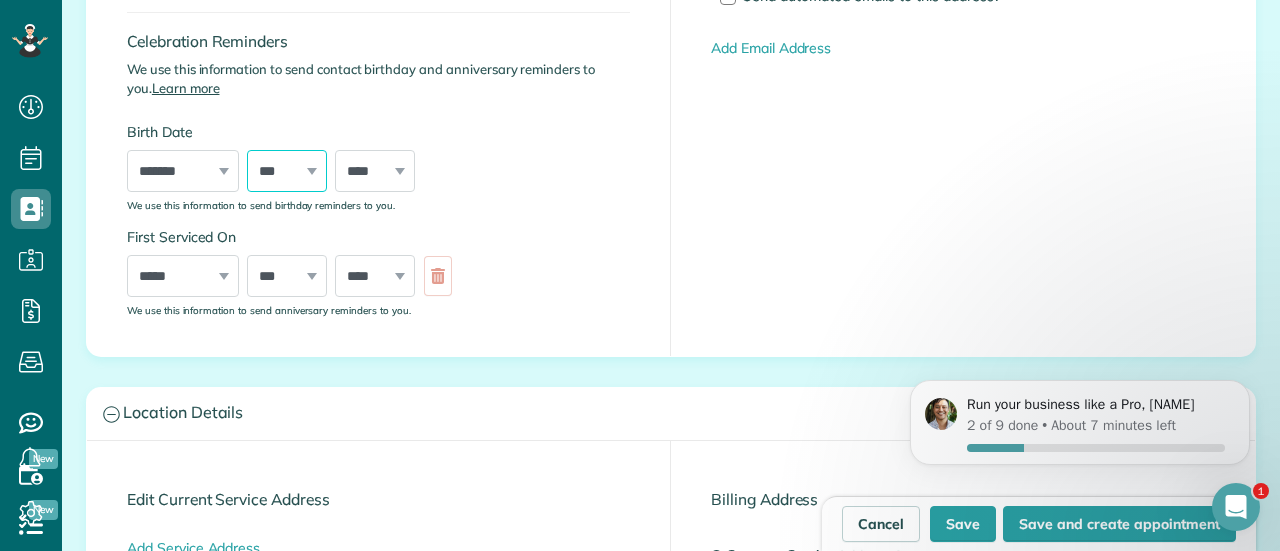 select on "*" 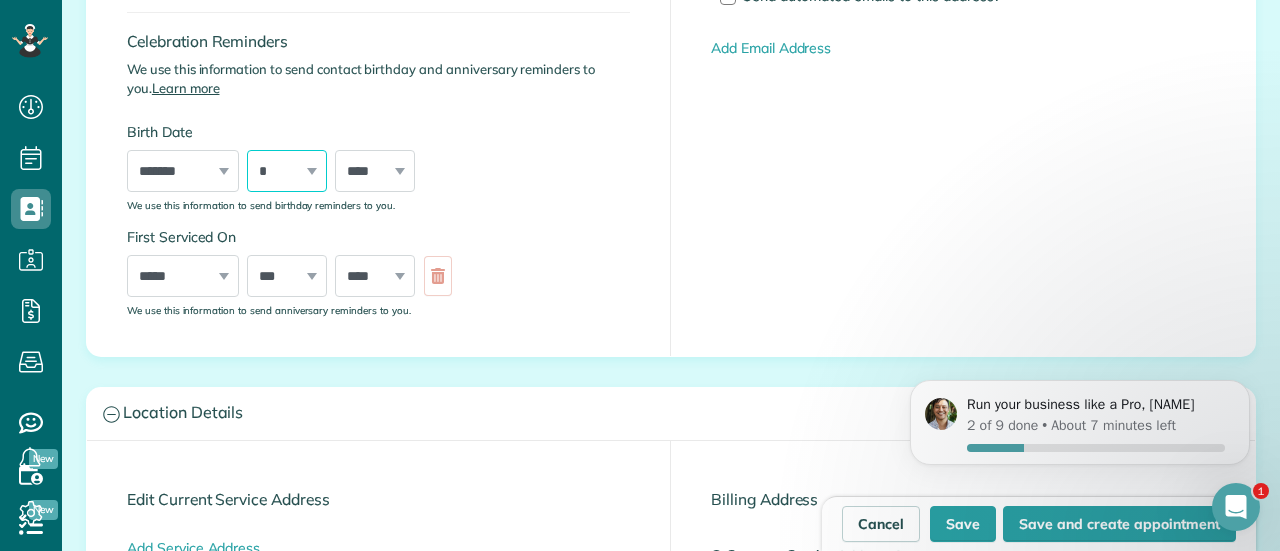 click on "***
*
*
*
*
*
*
*
*
*
**
**
**
**
**
**
**
**
**
**
**
**
**
**
**
**
**
**
**
**
**
**" at bounding box center (287, 171) 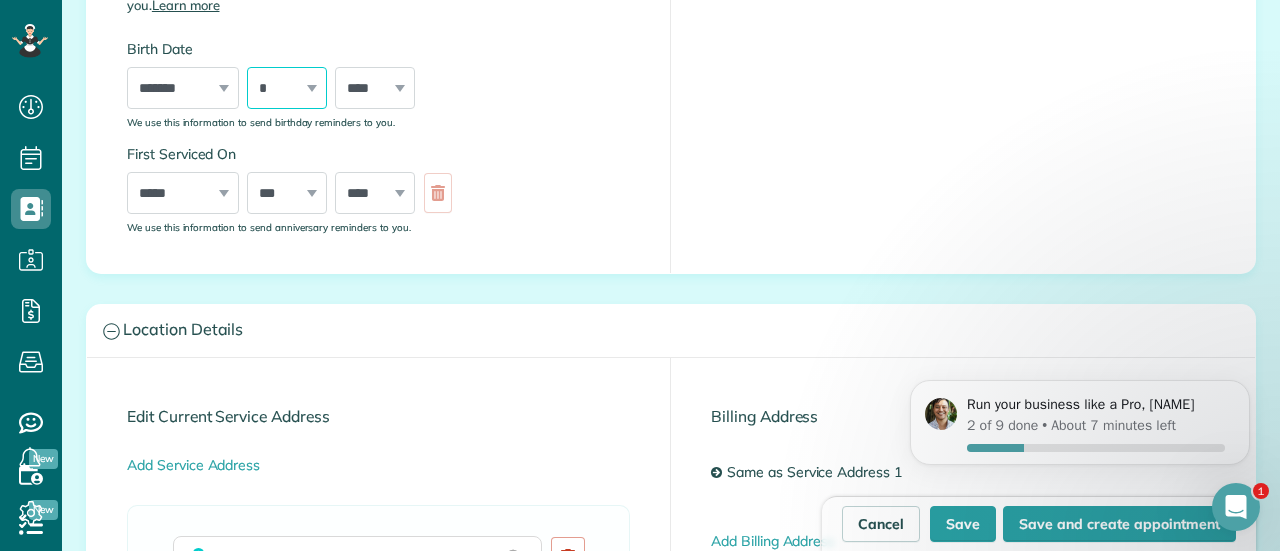 scroll, scrollTop: 686, scrollLeft: 0, axis: vertical 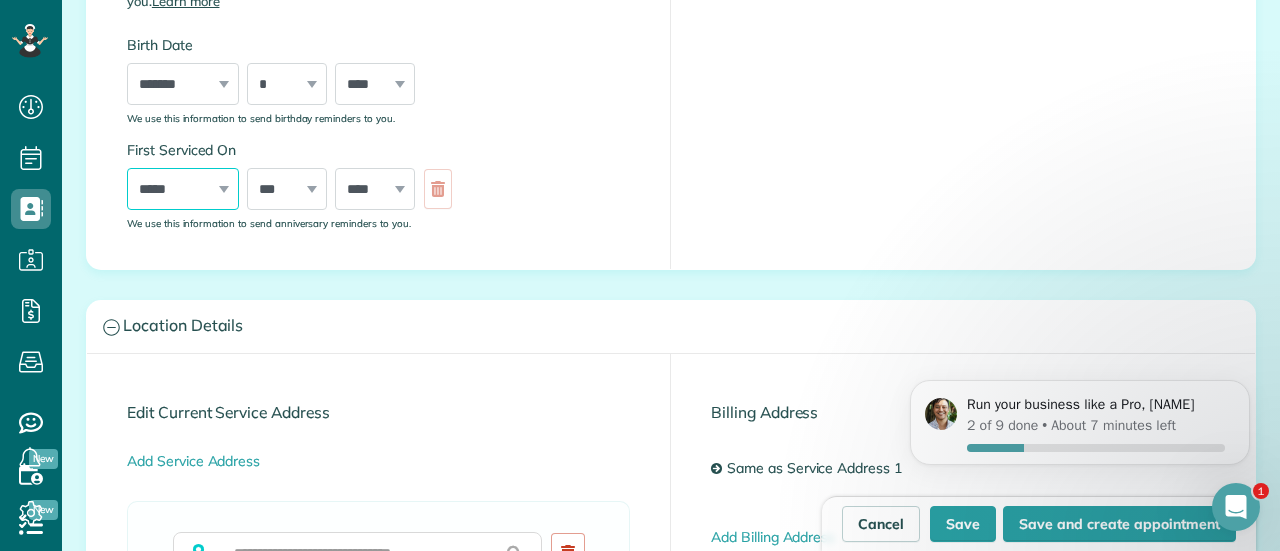 click on "*****
*******
********
*****
*****
***
****
****
******
*********
*******
********
********" at bounding box center (183, 189) 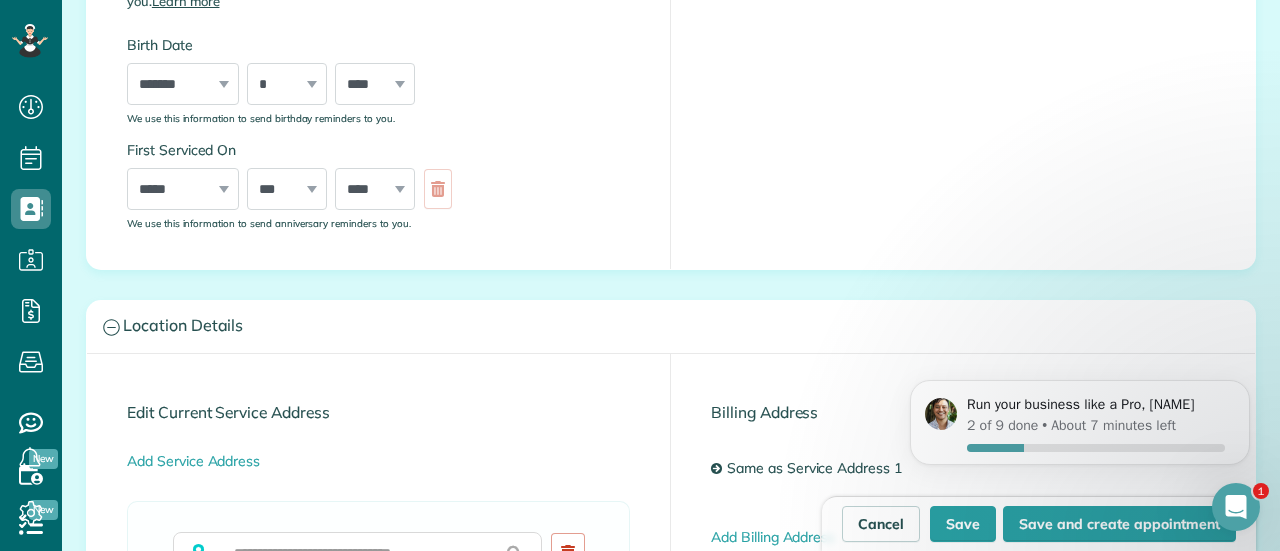 click on "First Serviced On
*****
*******
********
*****
*****
***
****
****
******
*********
*******
********
********
***
*
*
*
*
*
*
*
*
*
**
**
**
**
**
**
**
**
**
**
**
**
**
**
**
**
**
**
**
**
**
**
****
****
****
****
****
****
****
****
****
****
****
****
****
****
****
****
****
****
****
****
****
****
****
****
****
****
****
****
****
****
****
****
****
****
****
****
****
****
****
****
****
****
****
****
****
****
****
****
****
****
****
****
We use this information to send anniversary reminders to you." at bounding box center [378, 184] 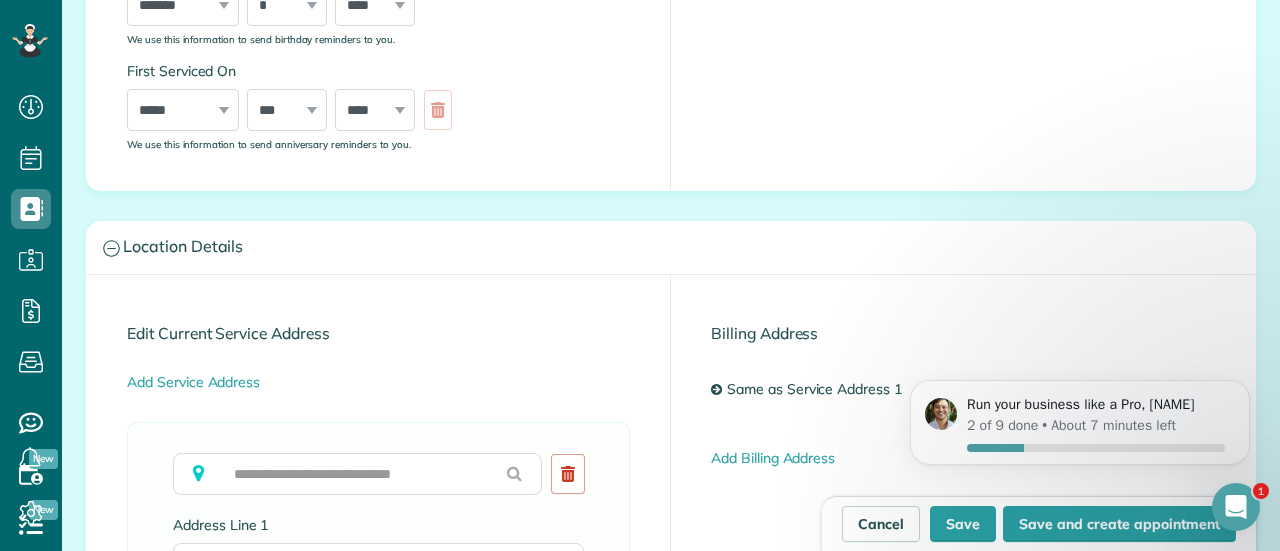 scroll, scrollTop: 766, scrollLeft: 0, axis: vertical 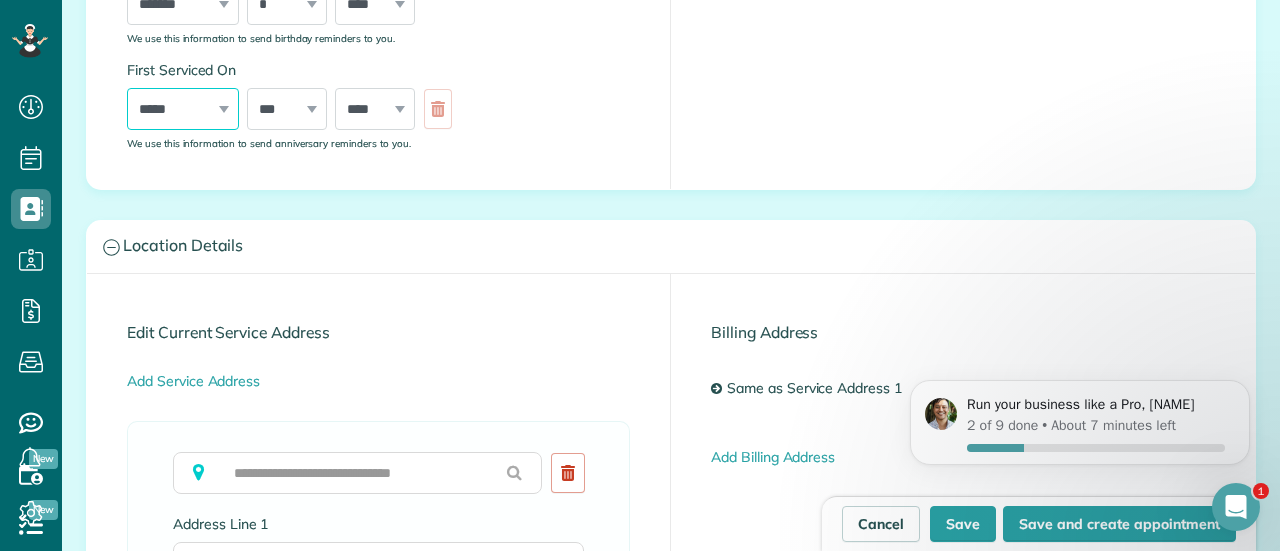 click on "*****
*******
********
*****
*****
***
****
****
******
*********
*******
********
********" at bounding box center (183, 109) 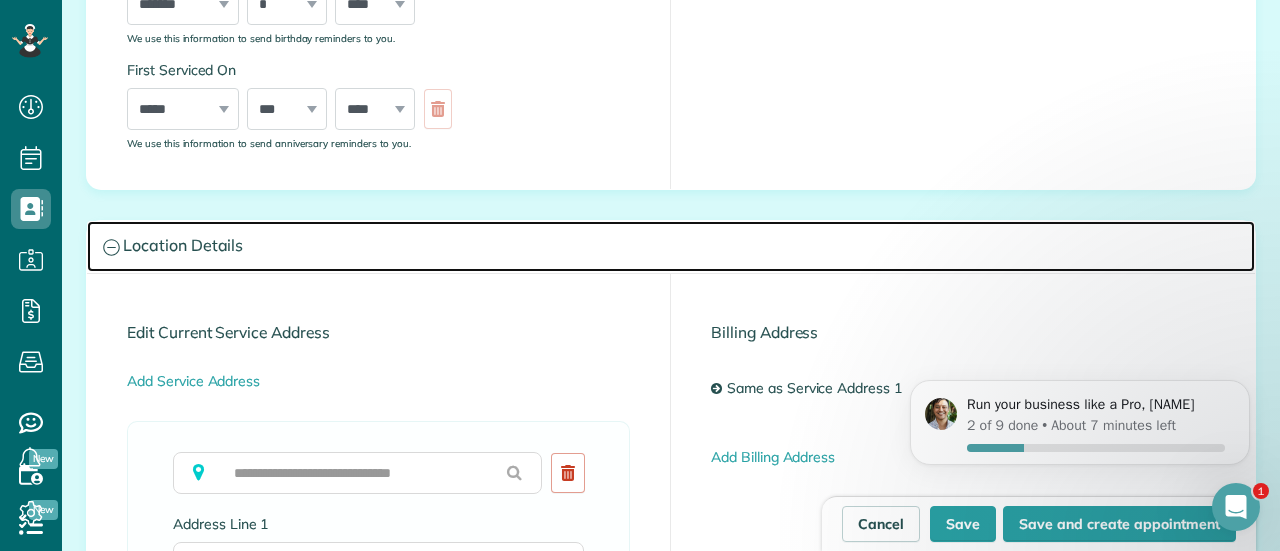 click on "Location Details" at bounding box center (671, 246) 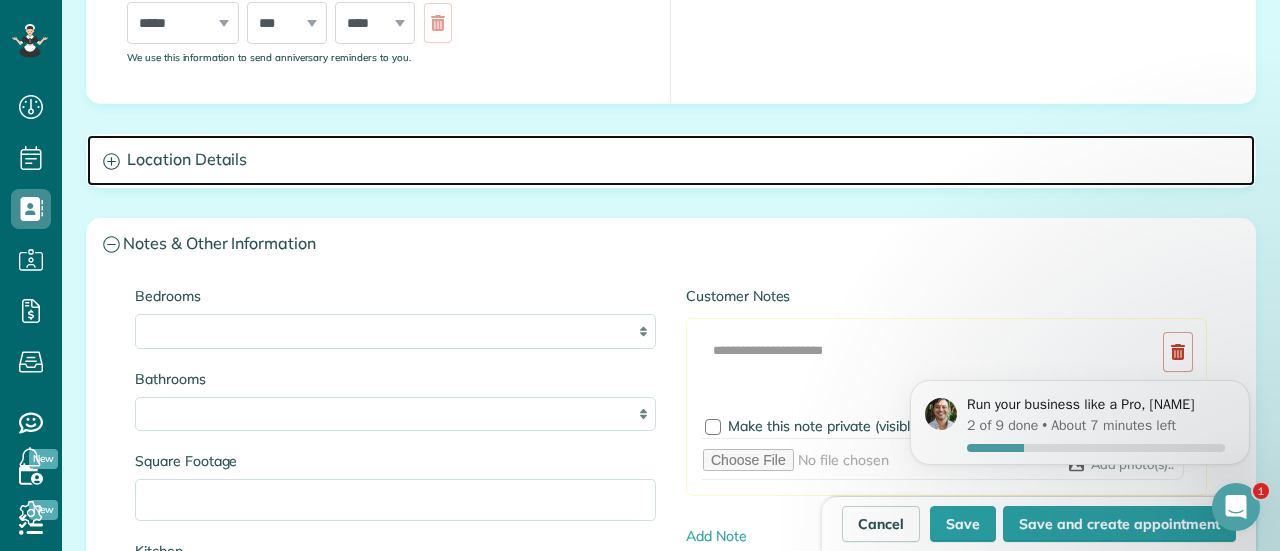 scroll, scrollTop: 862, scrollLeft: 0, axis: vertical 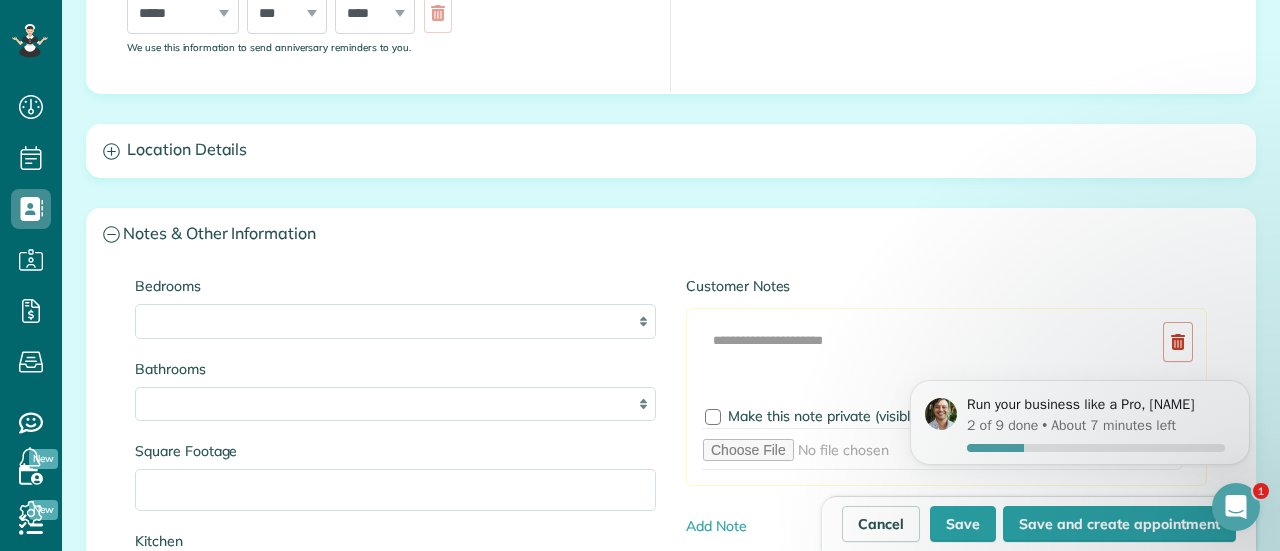 click on "**********" at bounding box center (671, 166) 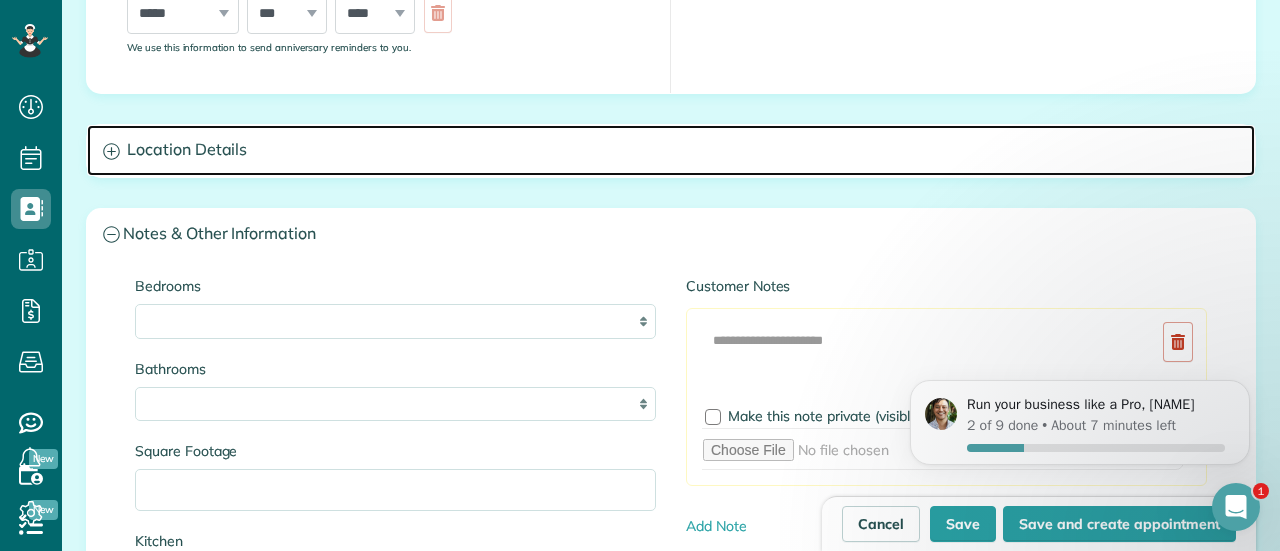 click on "Location Details" at bounding box center (671, 150) 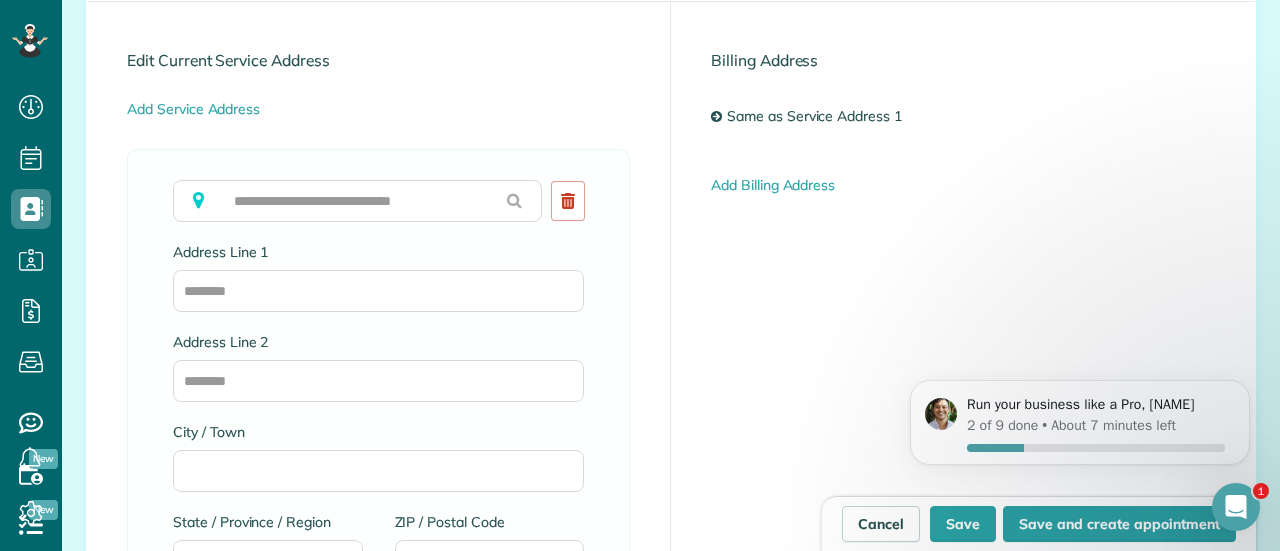 scroll, scrollTop: 1052, scrollLeft: 0, axis: vertical 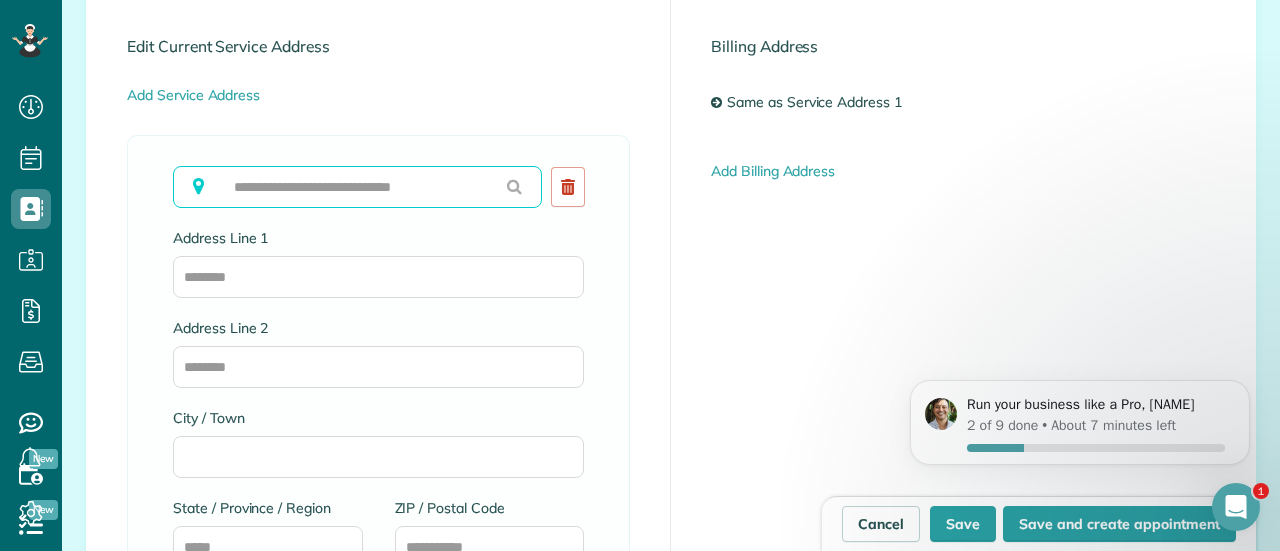 click at bounding box center [357, 187] 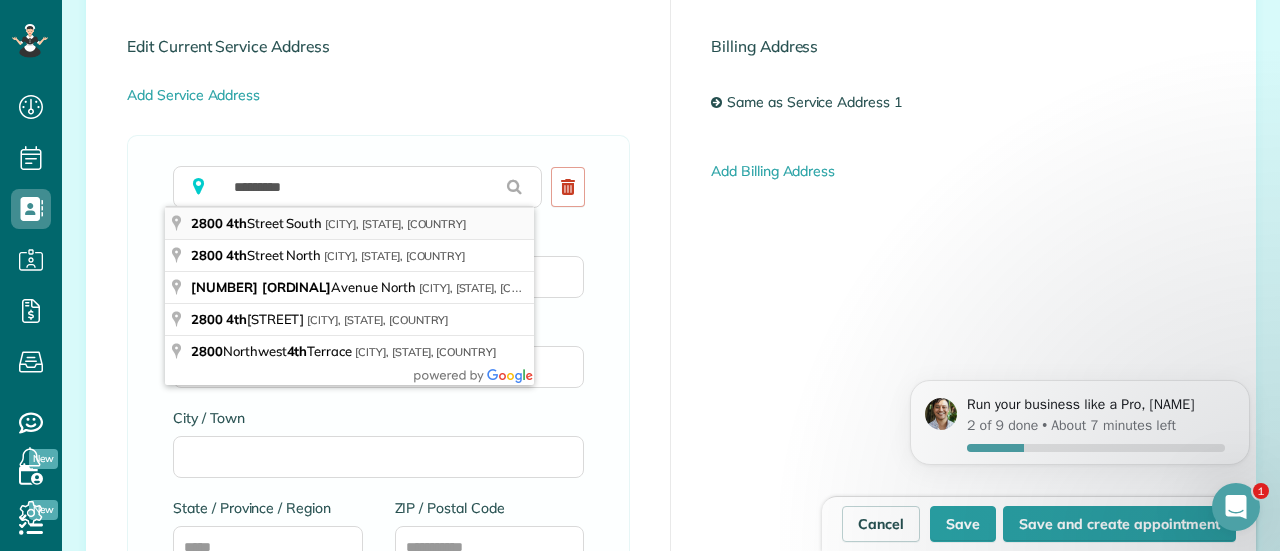 type on "**********" 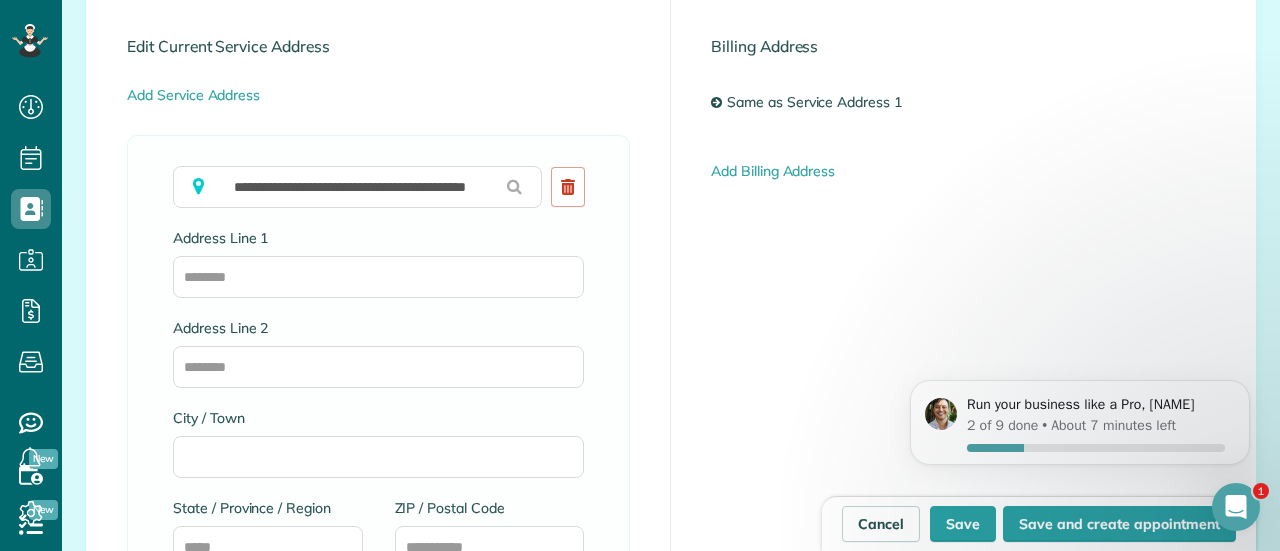 type on "**********" 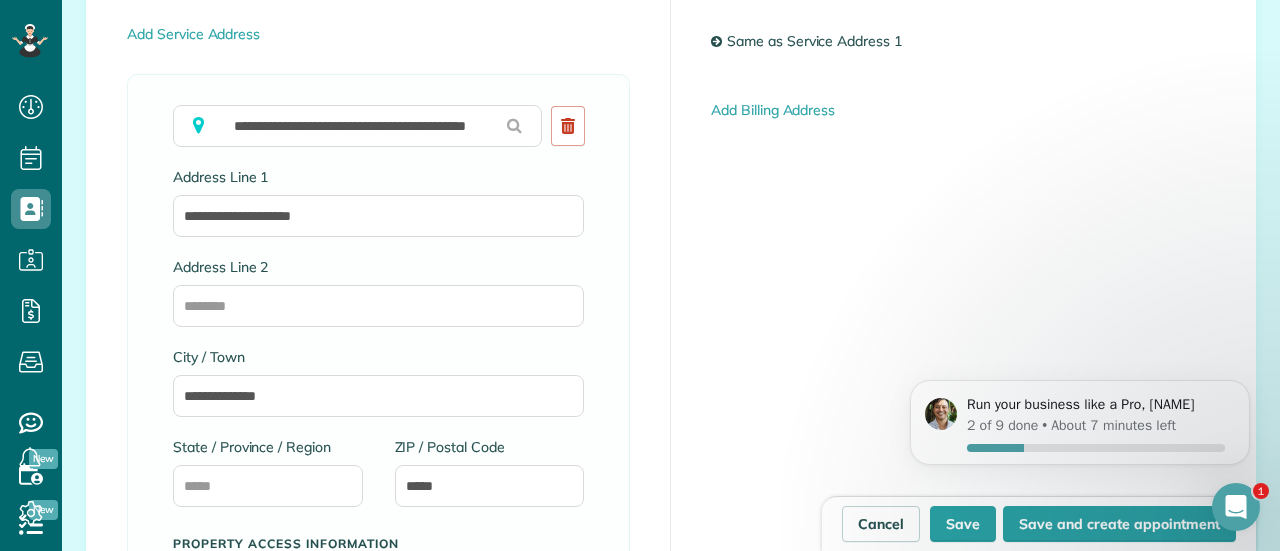 scroll, scrollTop: 1114, scrollLeft: 0, axis: vertical 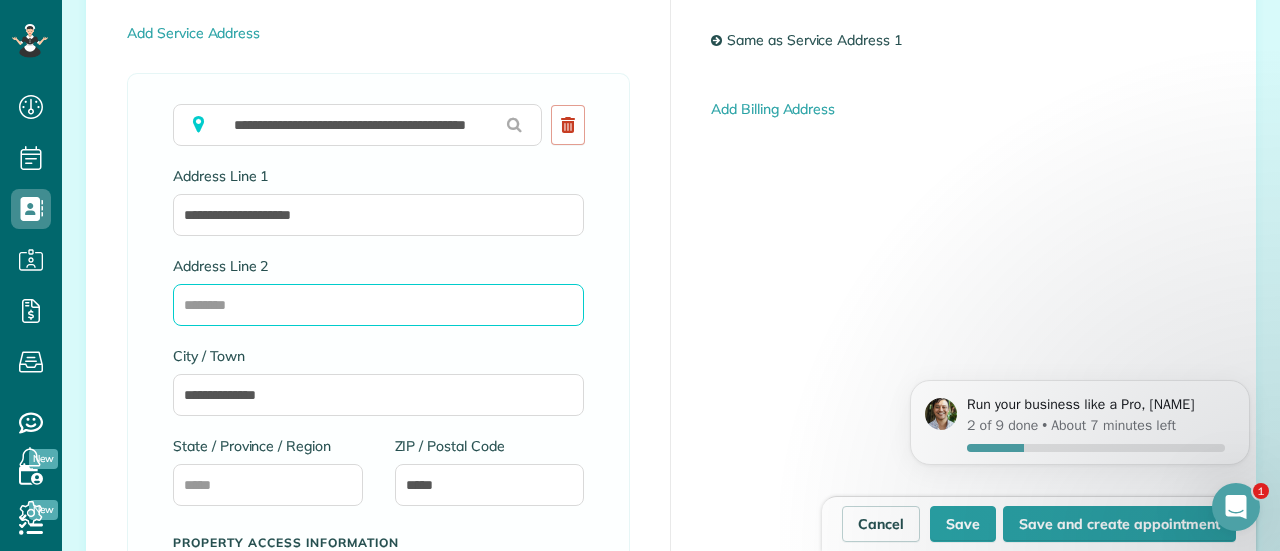 click on "Address Line 2" at bounding box center [378, 305] 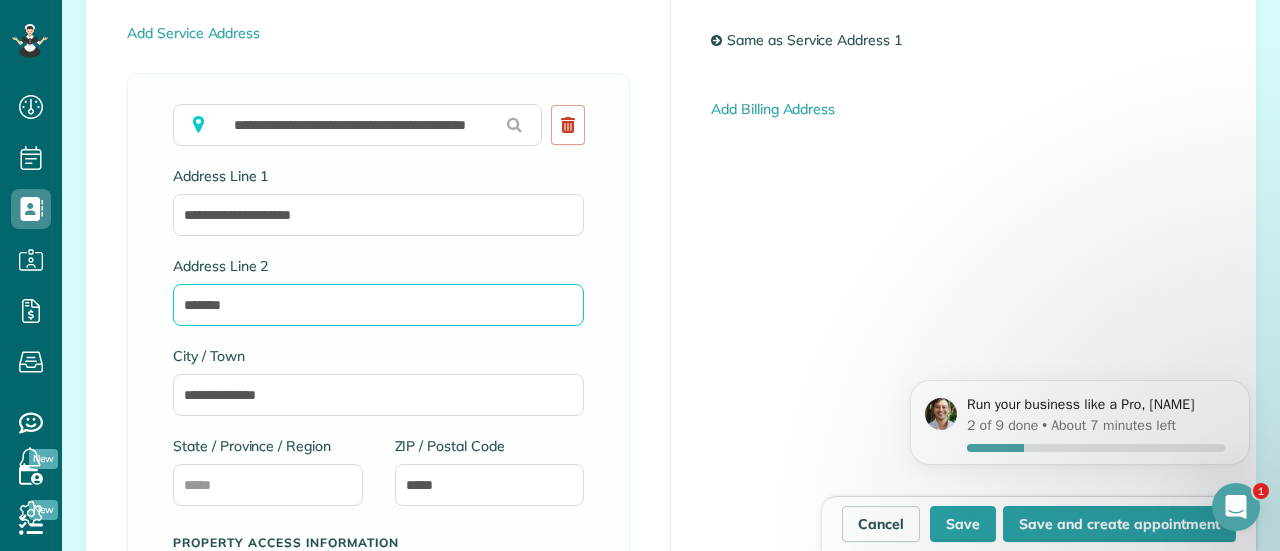type on "******" 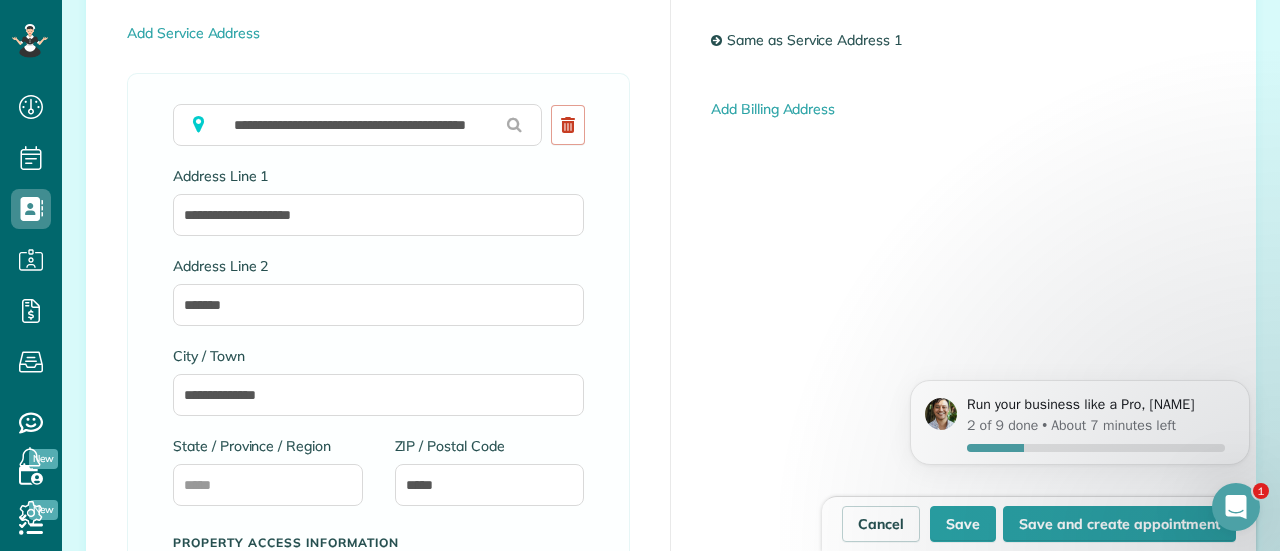 click on "**********" at bounding box center [671, 412] 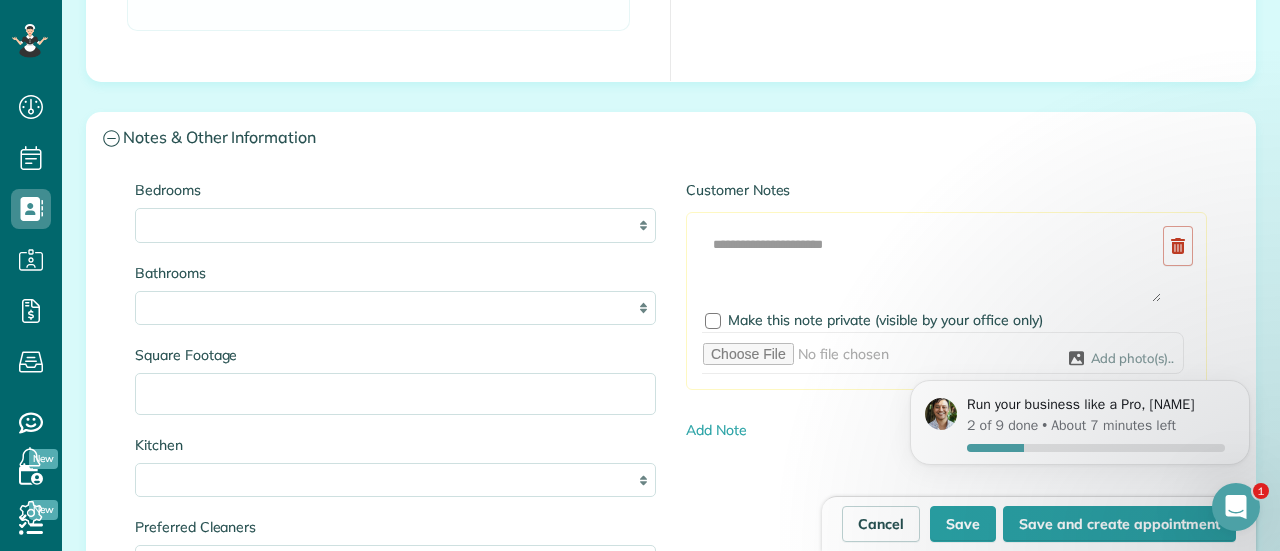 scroll, scrollTop: 1940, scrollLeft: 0, axis: vertical 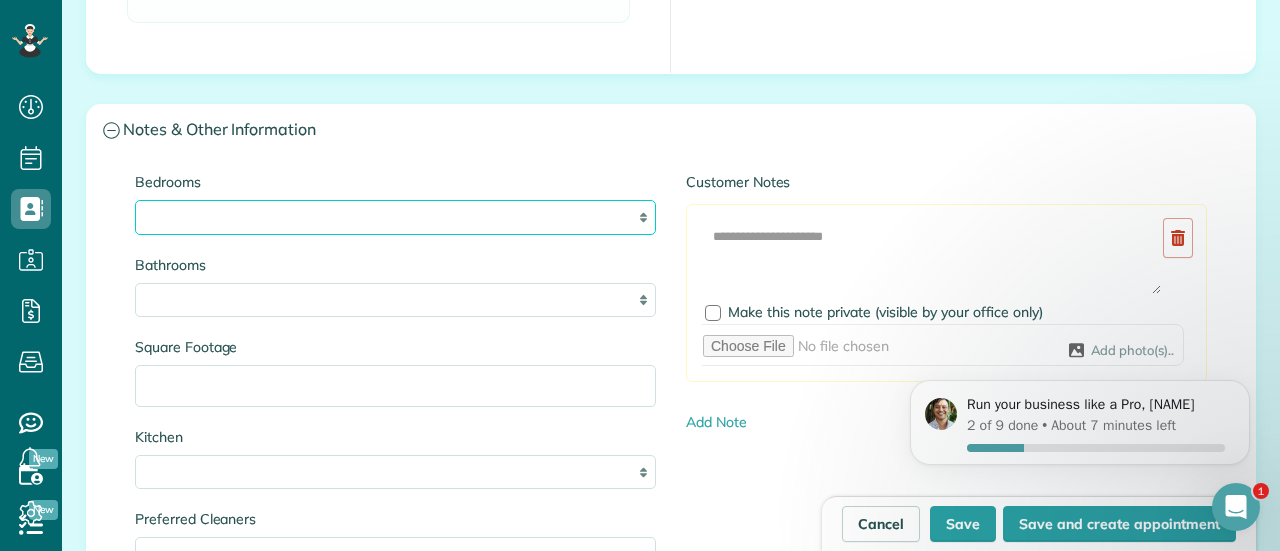 click on "*
*
*
*
**" at bounding box center [395, 217] 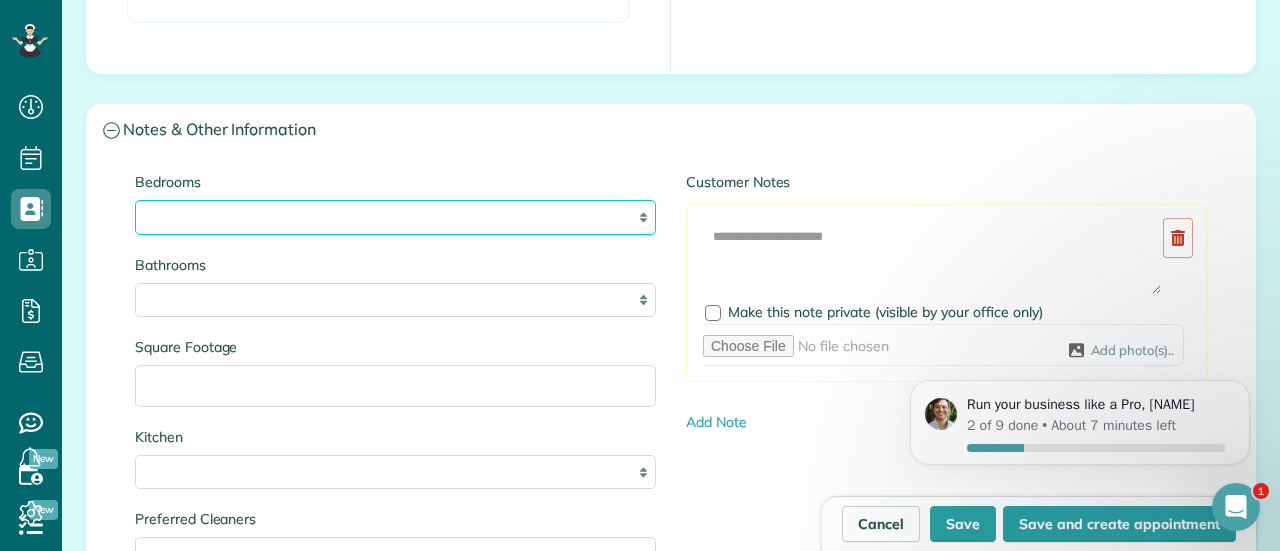 select on "*" 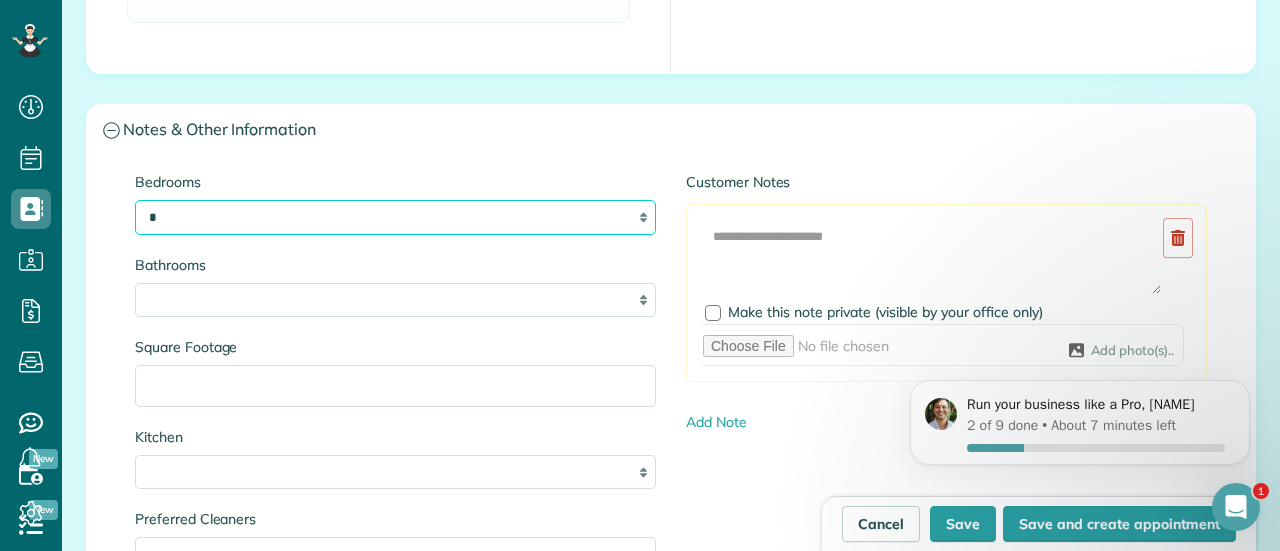 click on "*
*
*
*
**" at bounding box center [395, 217] 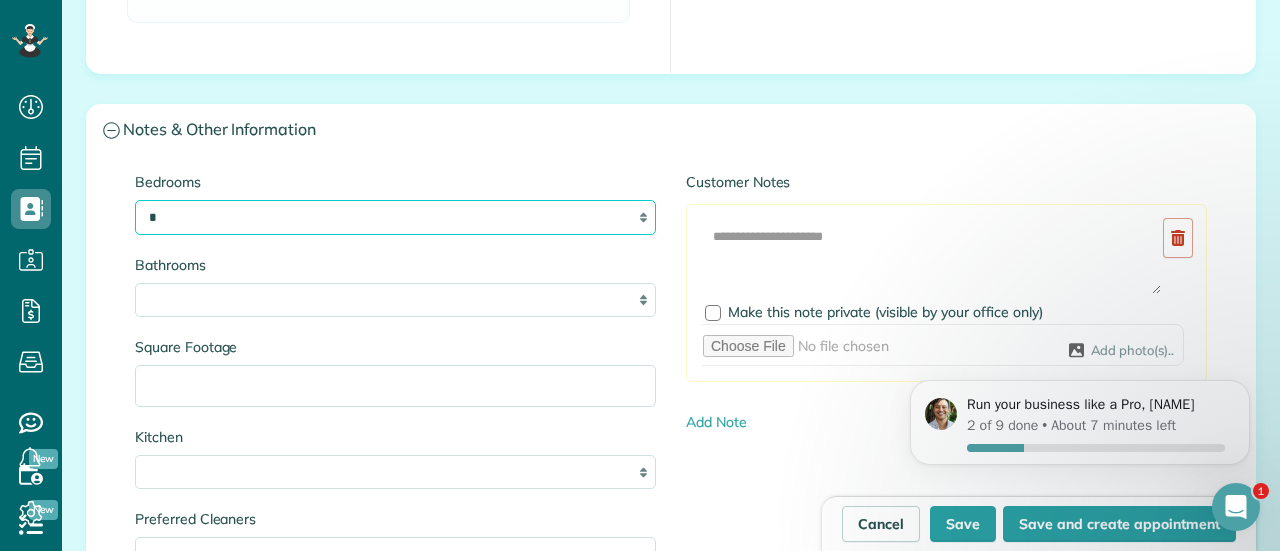 scroll, scrollTop: 1971, scrollLeft: 0, axis: vertical 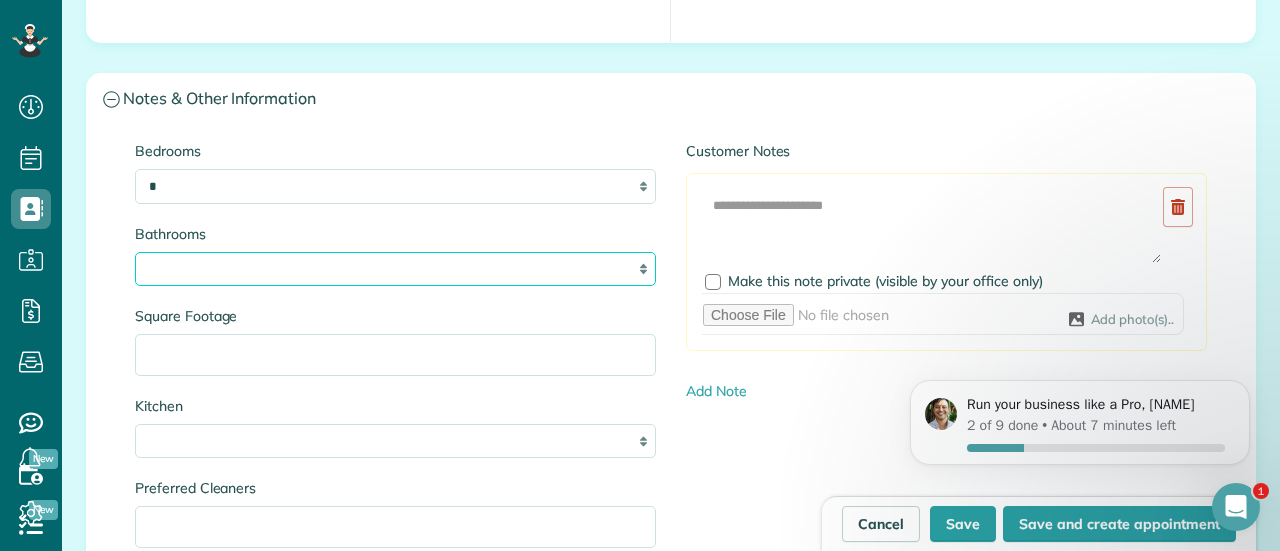 click on "*
***
*
***
*
***
*
***
**" at bounding box center [395, 269] 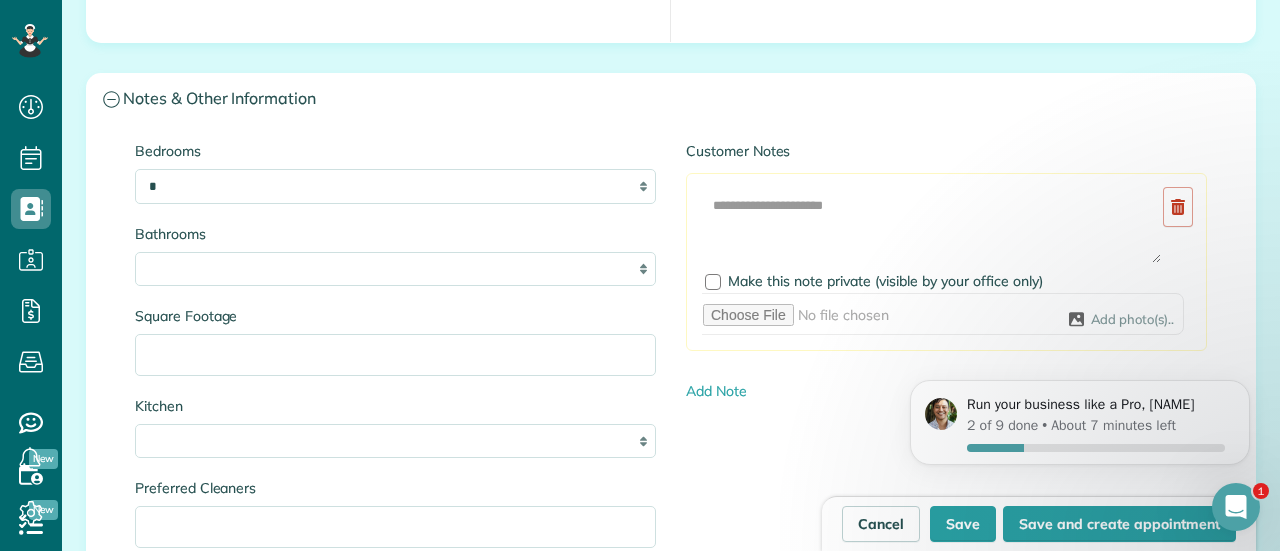 click on "Bathrooms" at bounding box center [395, 234] 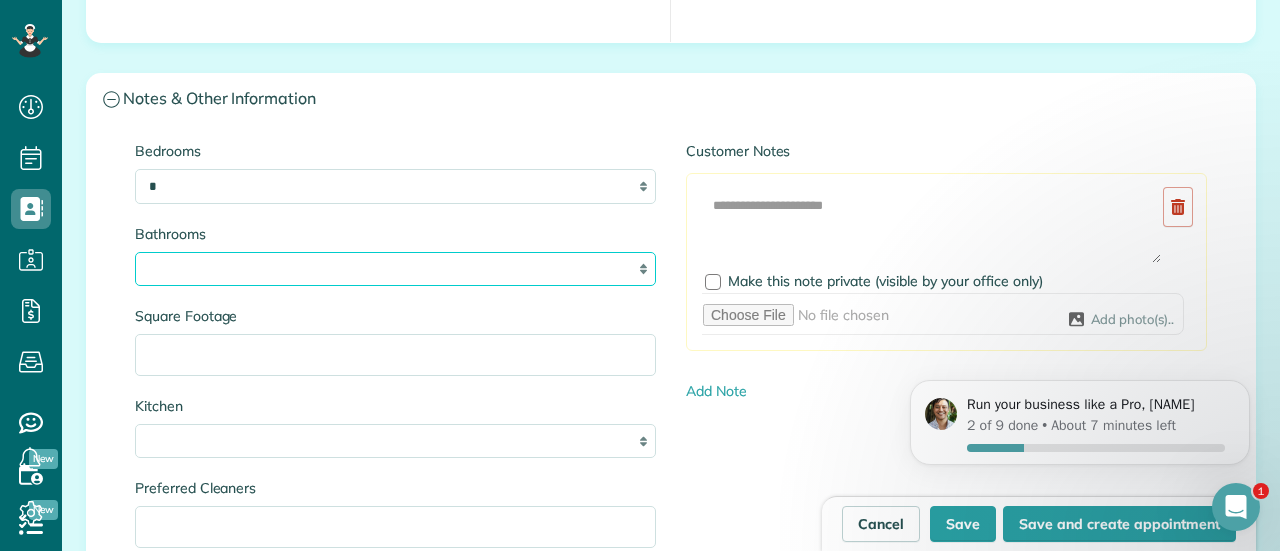 click on "*
***
*
***
*
***
*
***
**" at bounding box center [395, 269] 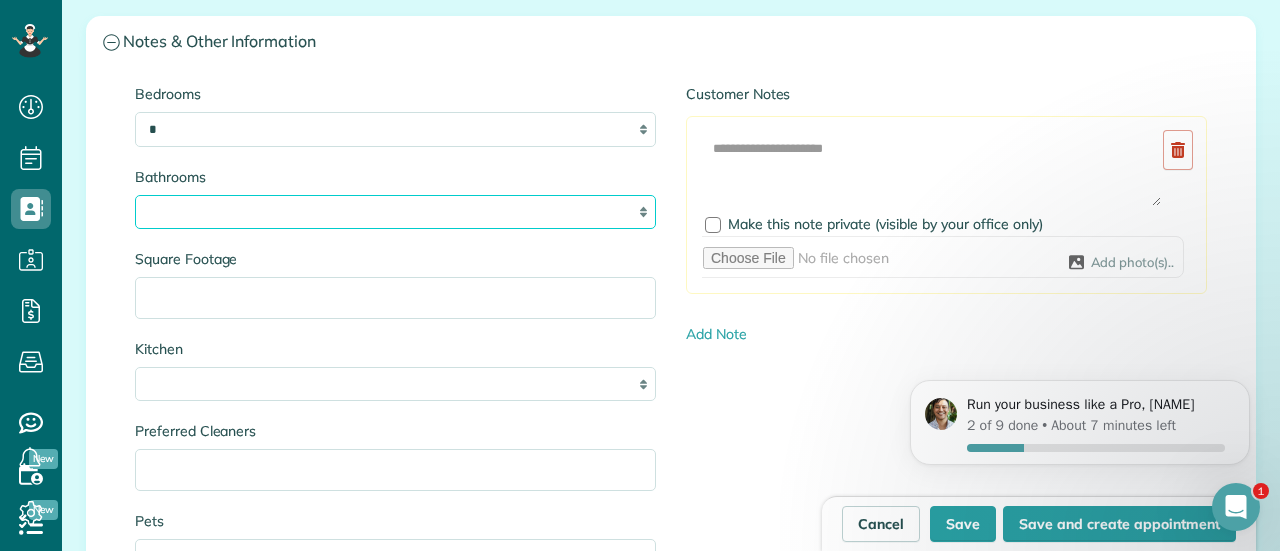 scroll, scrollTop: 2029, scrollLeft: 0, axis: vertical 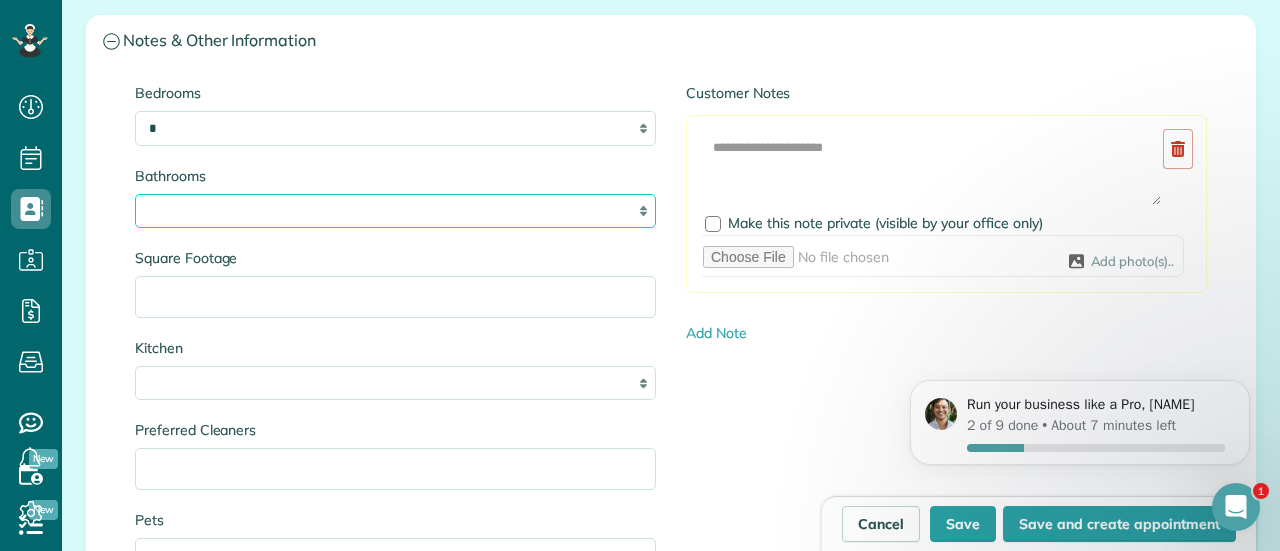 click on "*
***
*
***
*
***
*
***
**" at bounding box center [395, 211] 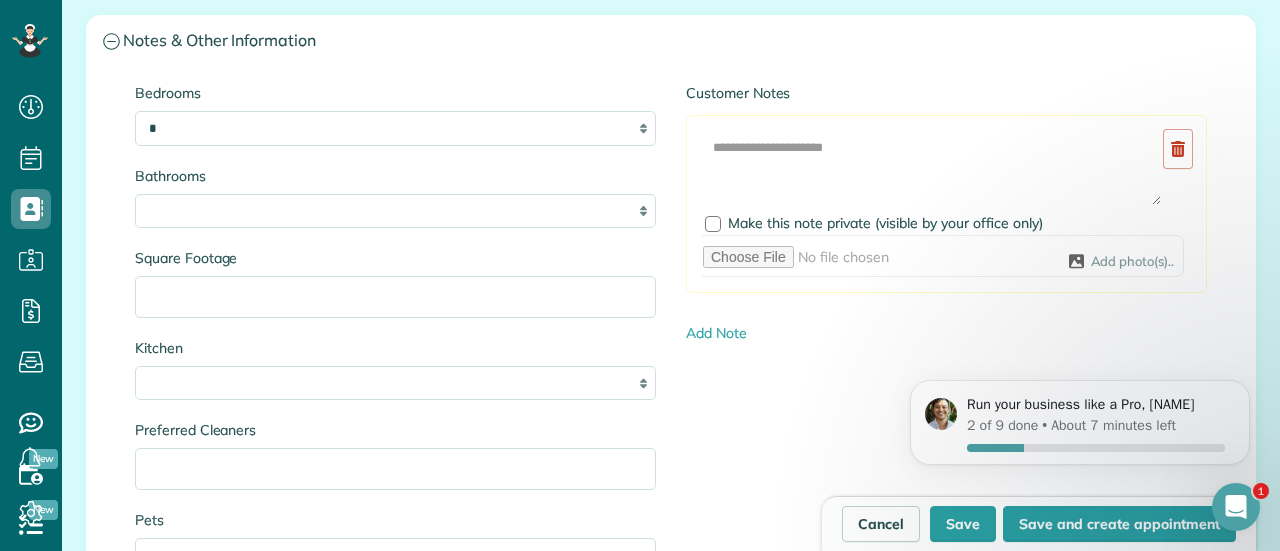 click on "Square Footage" at bounding box center (395, 258) 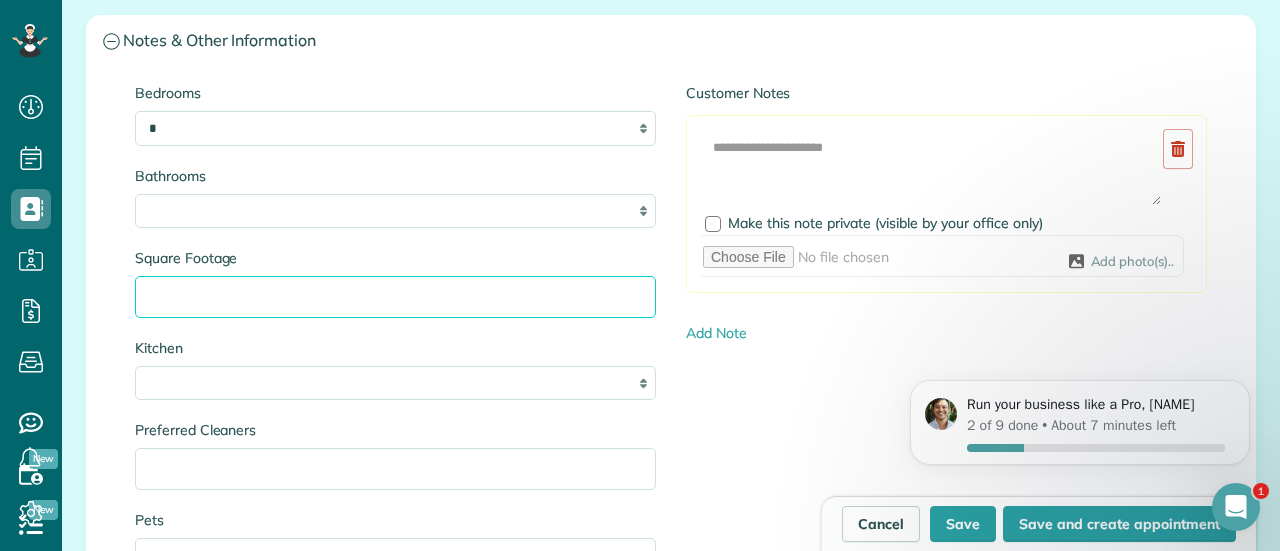 click on "Square Footage" at bounding box center (395, 297) 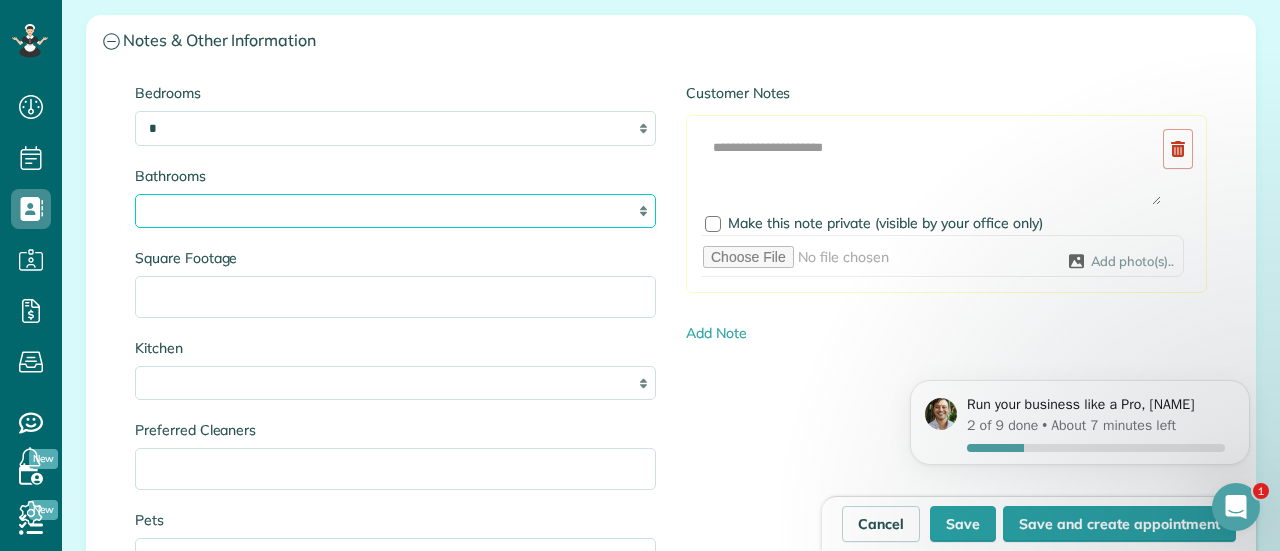 click on "*
***
*
***
*
***
*
***
**" at bounding box center [395, 211] 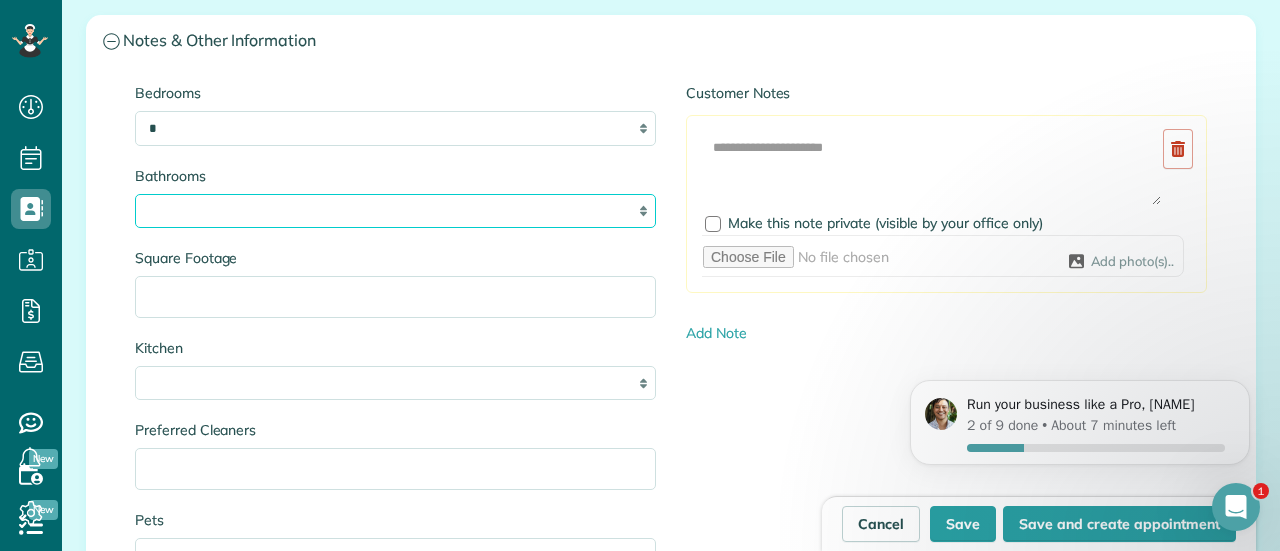 select on "*" 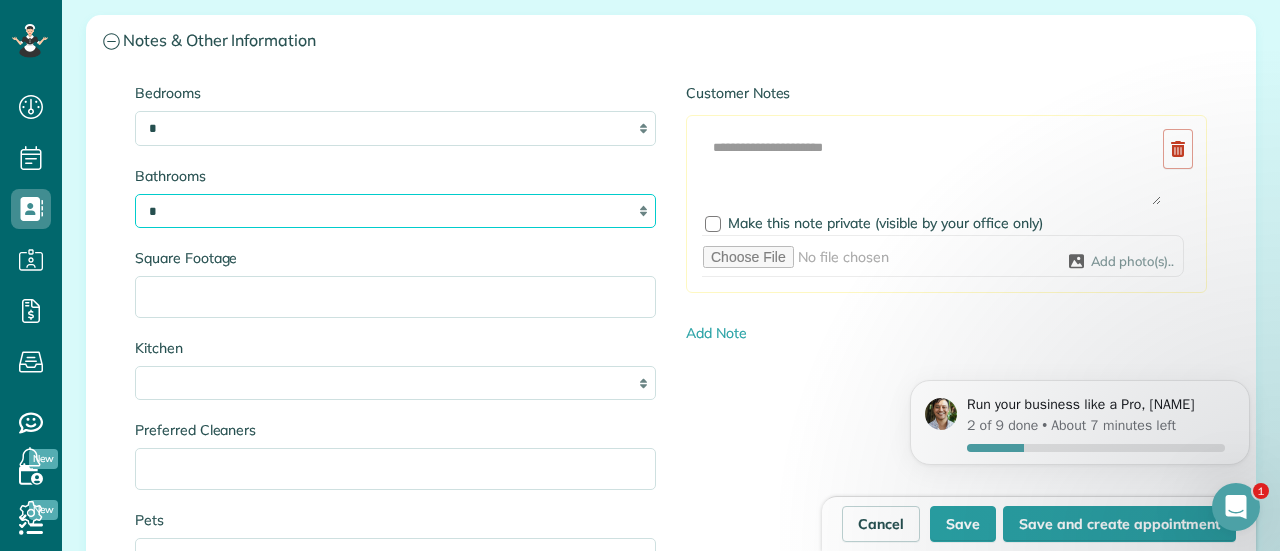 click on "*
***
*
***
*
***
*
***
**" at bounding box center (395, 211) 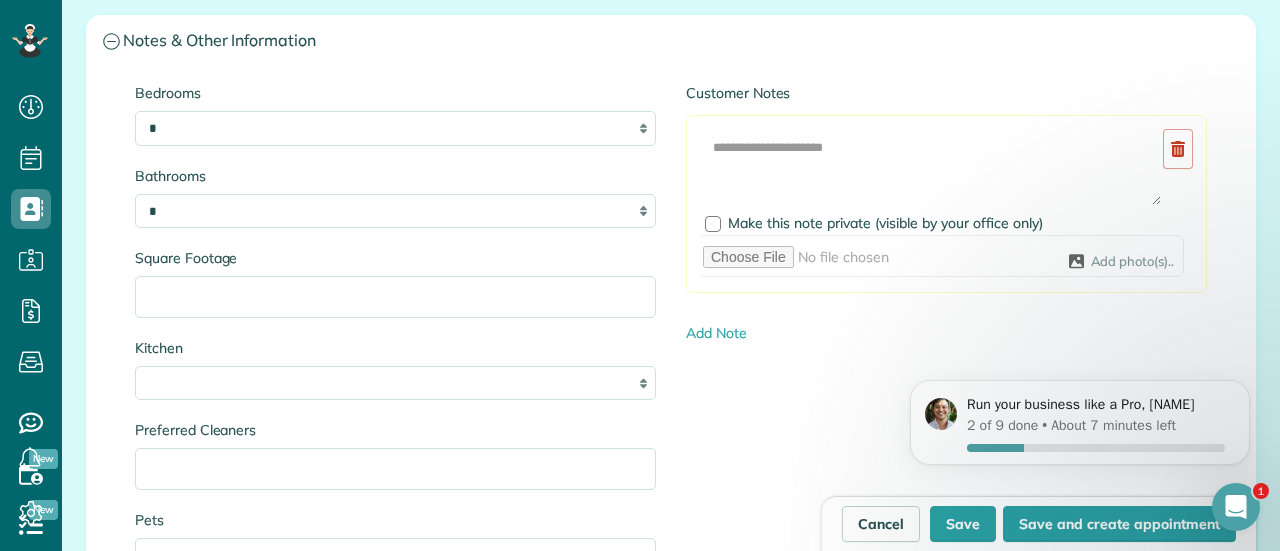click on "Customer Notes
Add Image
Make this note private (visible by your office only)
Add photo(s)..
Add Note" at bounding box center [946, 213] 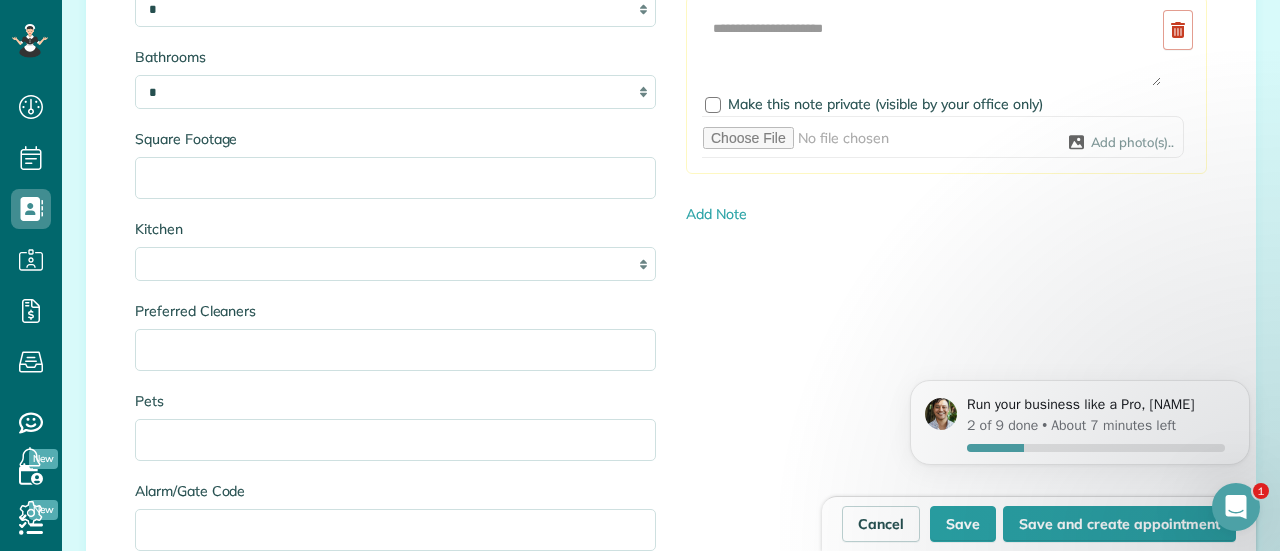 scroll, scrollTop: 2189, scrollLeft: 0, axis: vertical 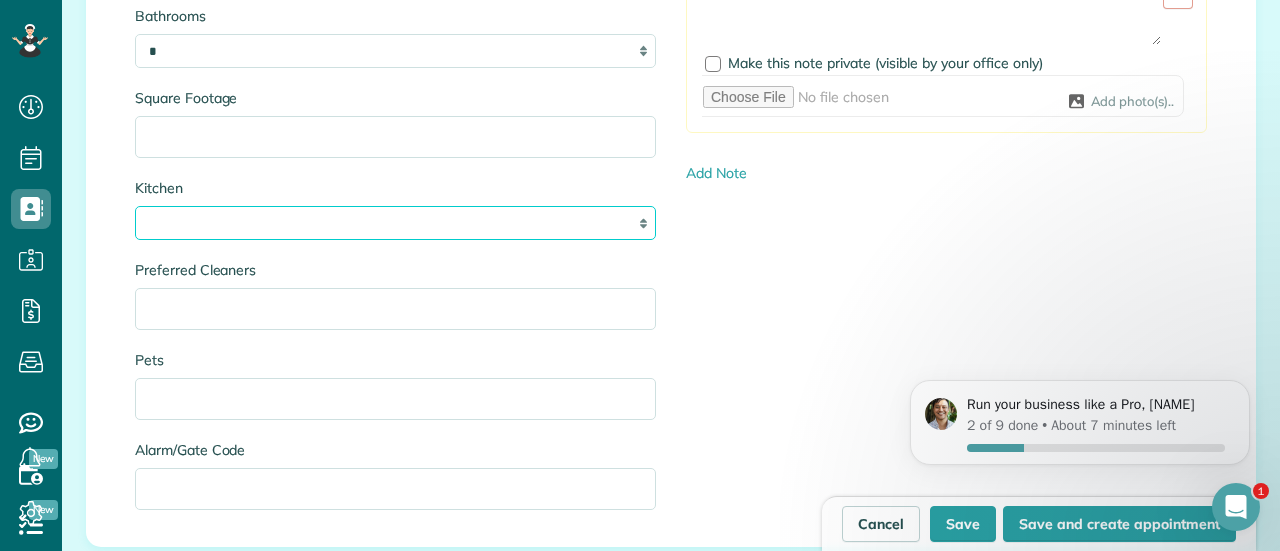 click on "*
*
*
*" at bounding box center [395, 223] 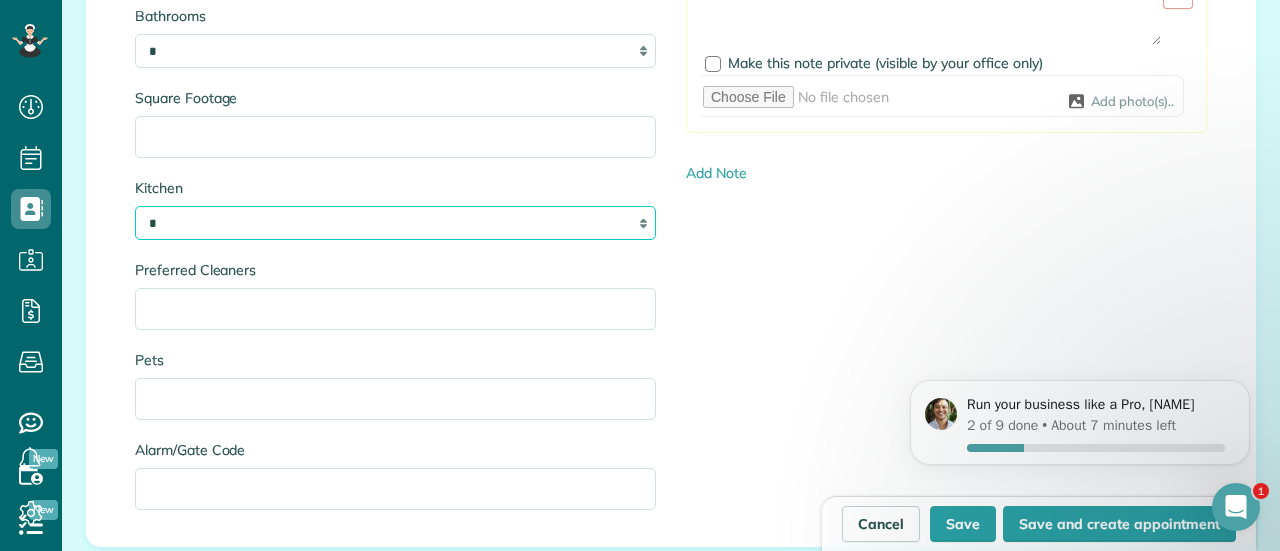 click on "*
*
*
*" at bounding box center (395, 223) 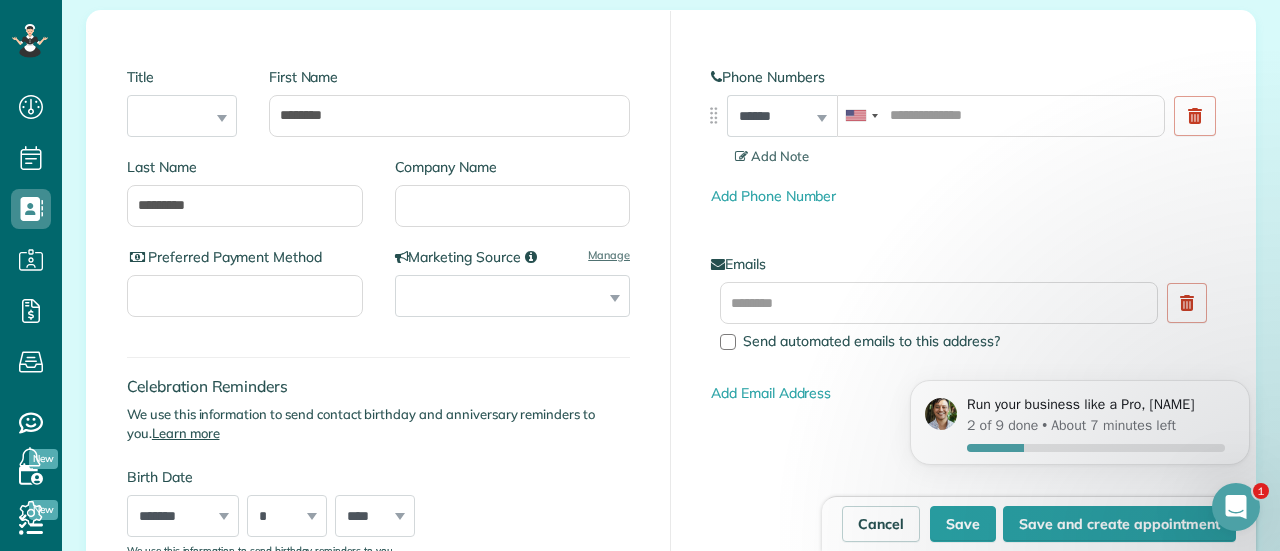scroll, scrollTop: 253, scrollLeft: 0, axis: vertical 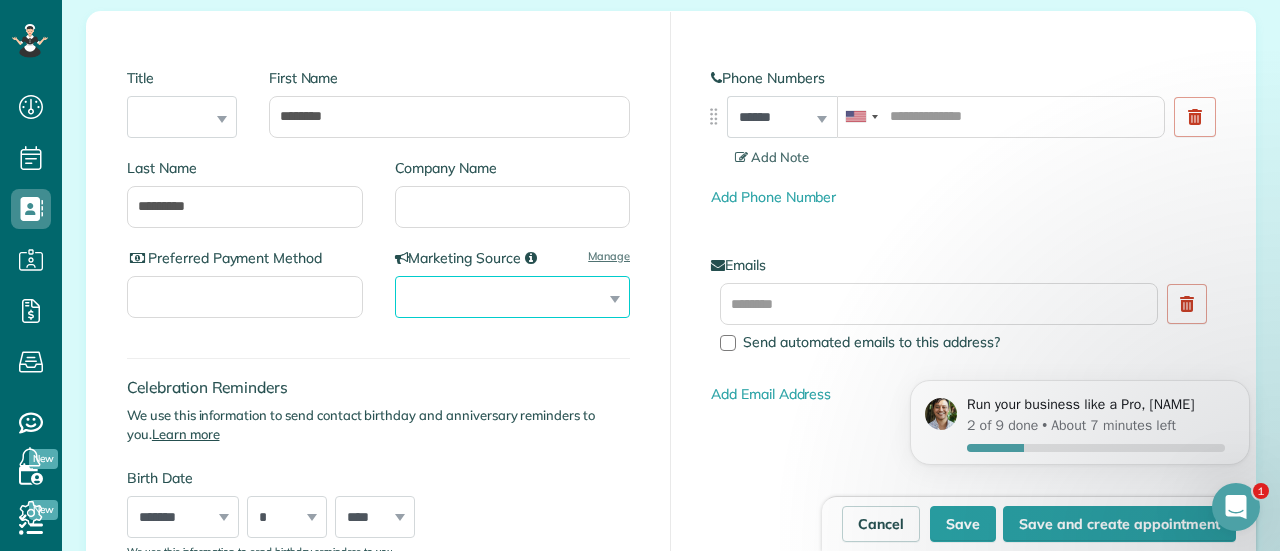 click on "**********" at bounding box center [513, 297] 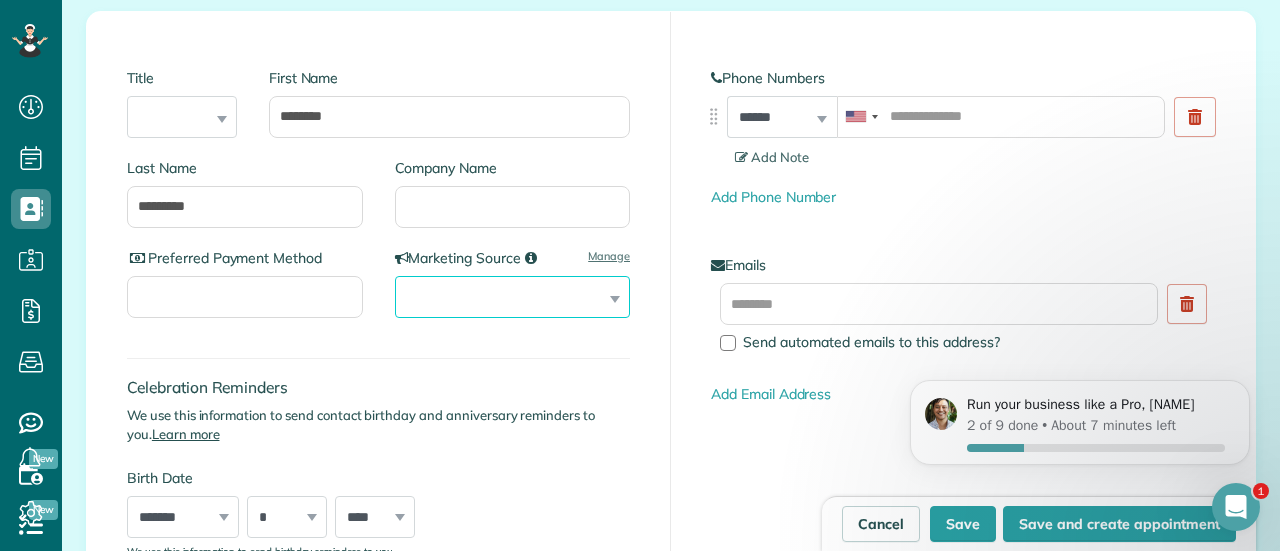 select on "**********" 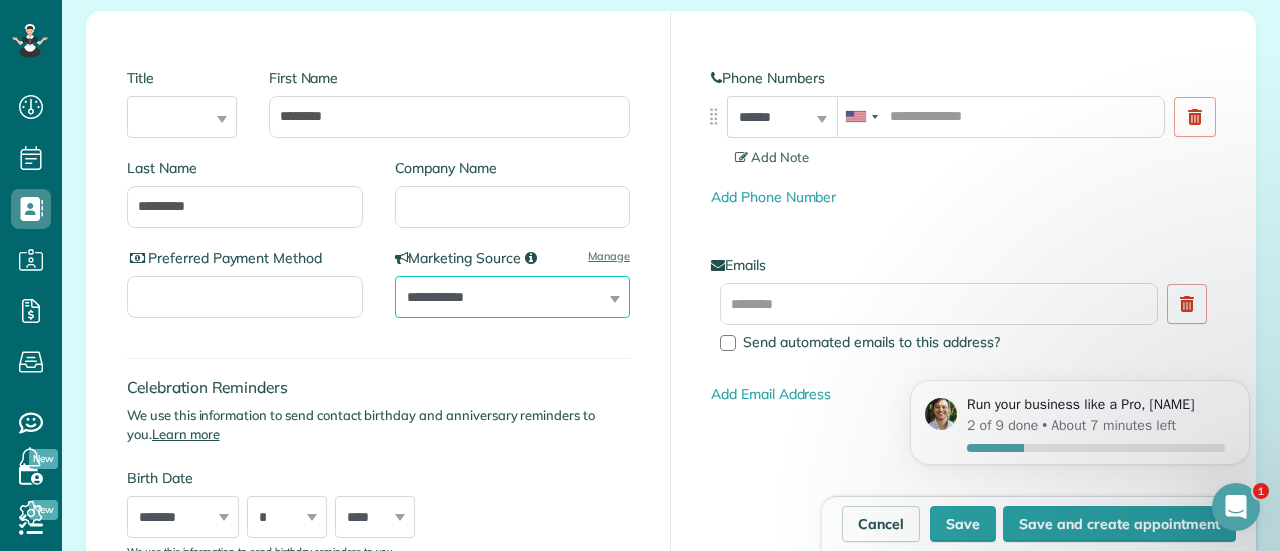 click on "**********" at bounding box center (513, 297) 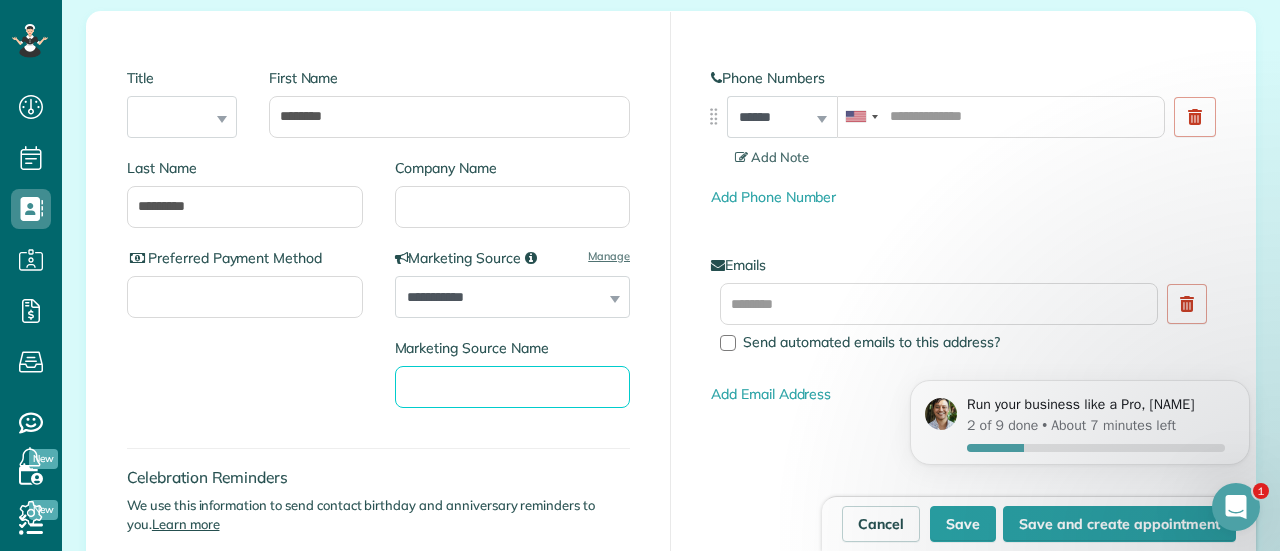 click on "Marketing Source Name" at bounding box center [513, 387] 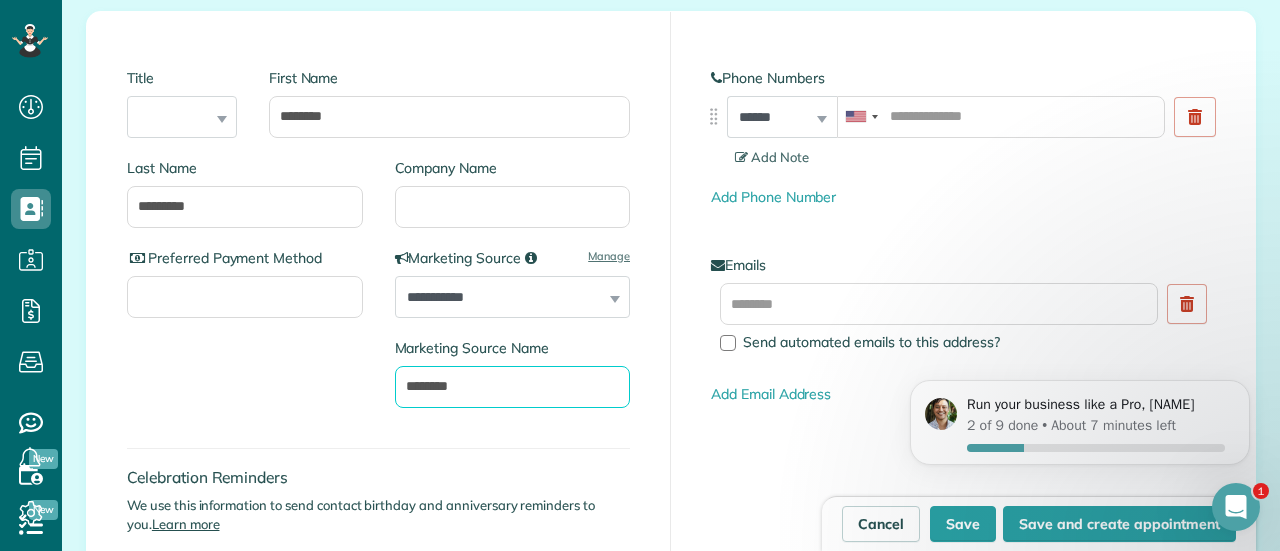 type on "********" 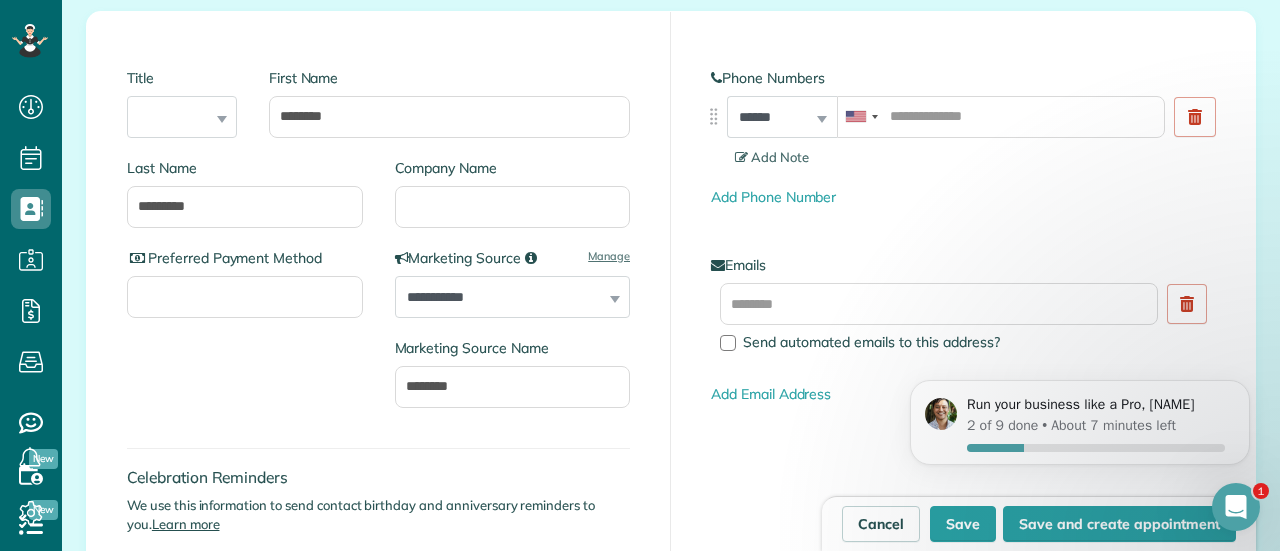 click on "**********" at bounding box center [379, 402] 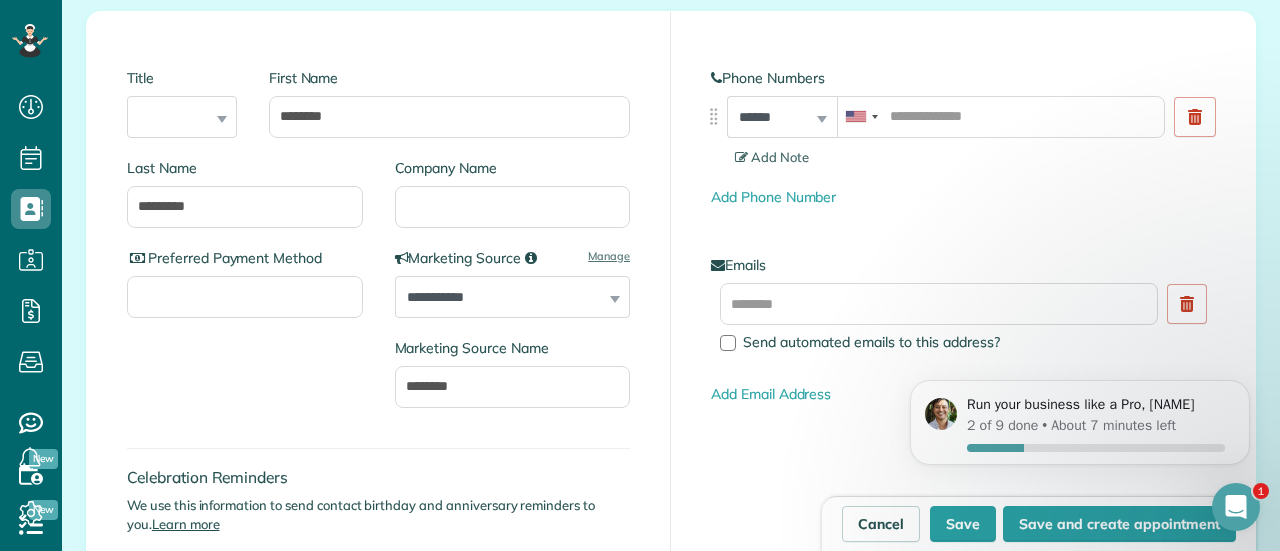 click on "Emails
Send automated emails to this address?
Add Email Address" at bounding box center [963, 330] 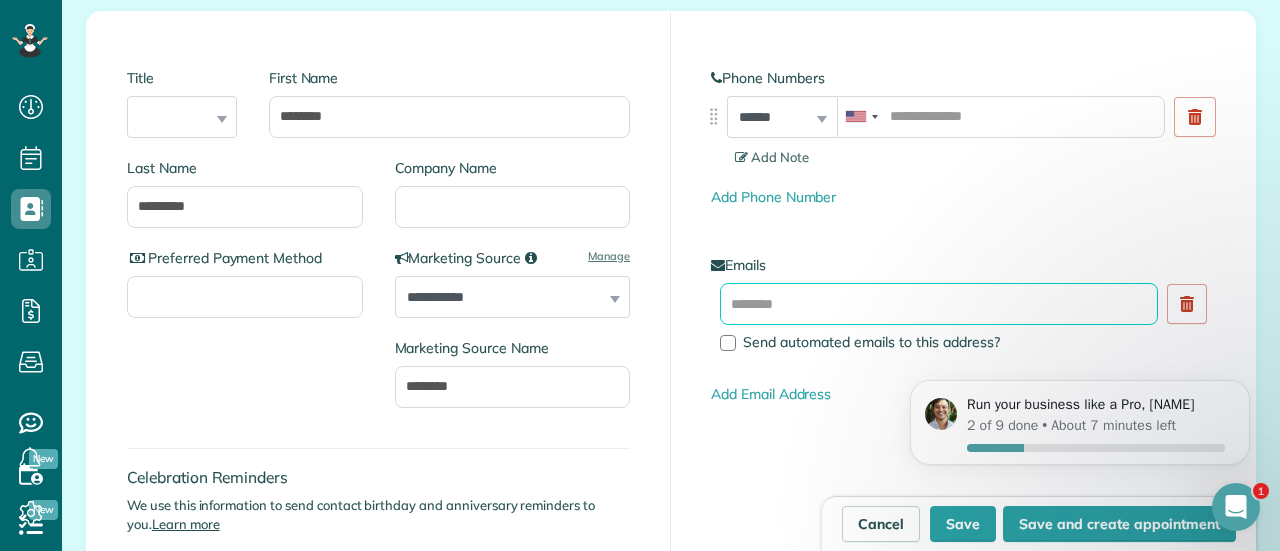 click at bounding box center [939, 304] 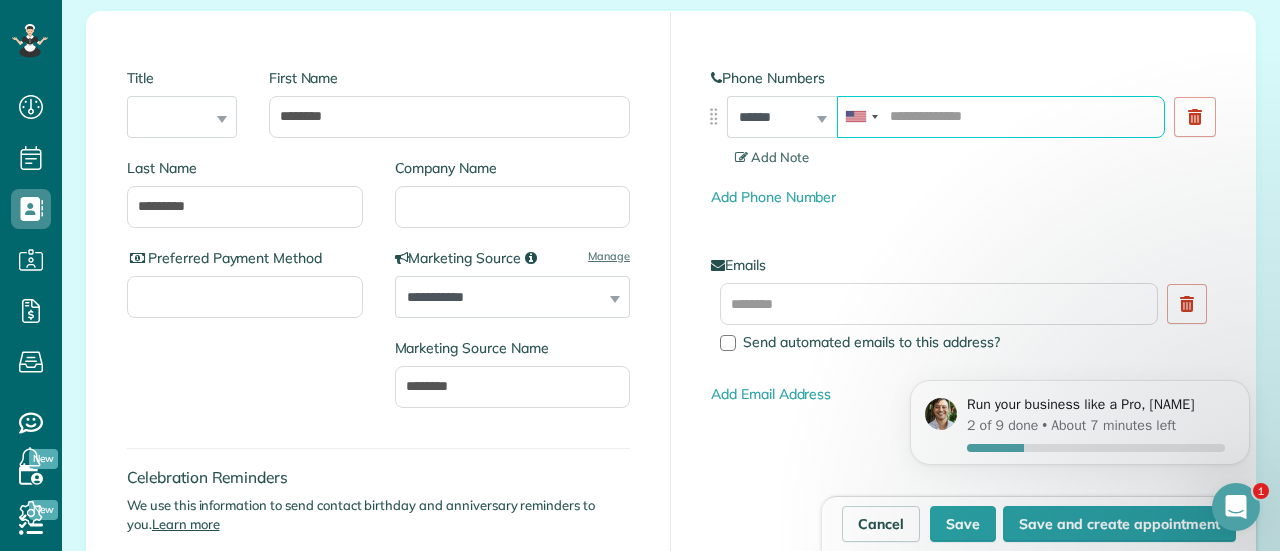 click at bounding box center [1001, 117] 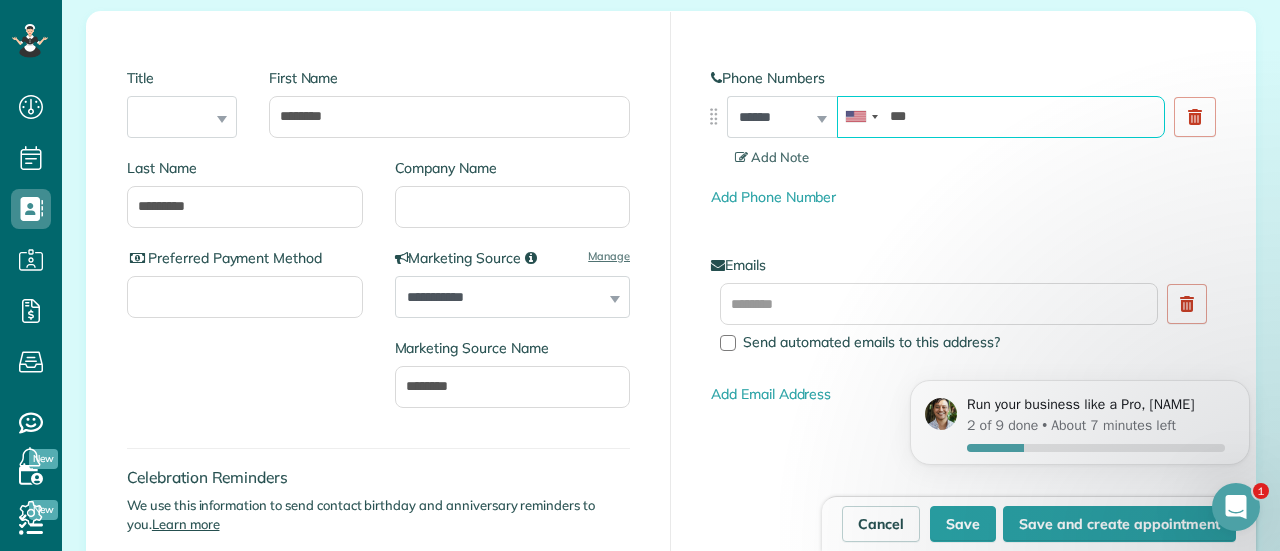 type on "*" 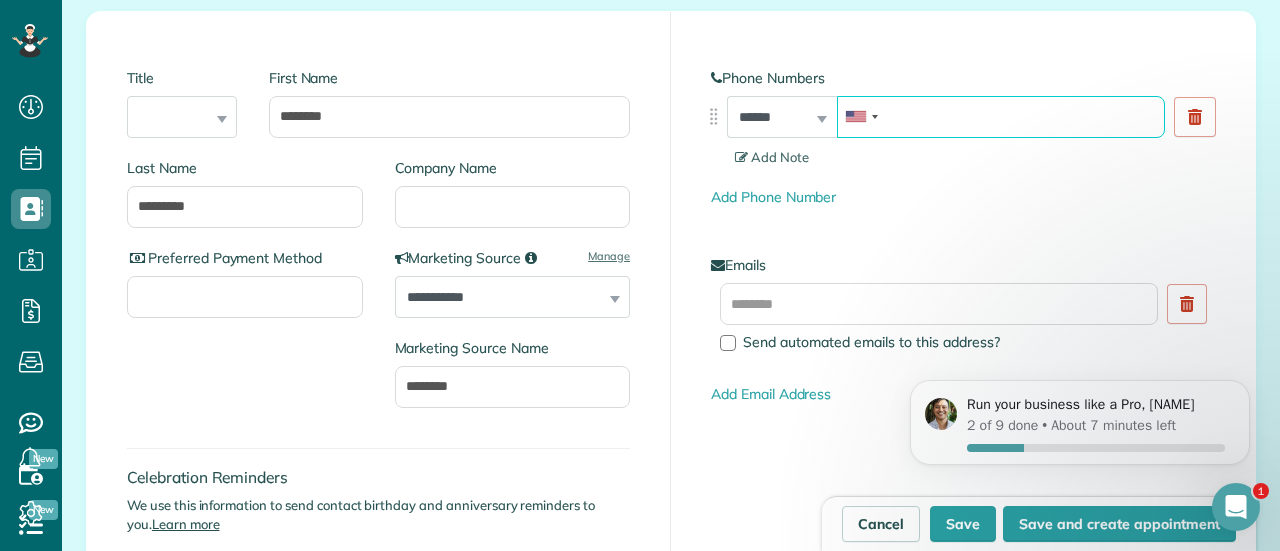 type 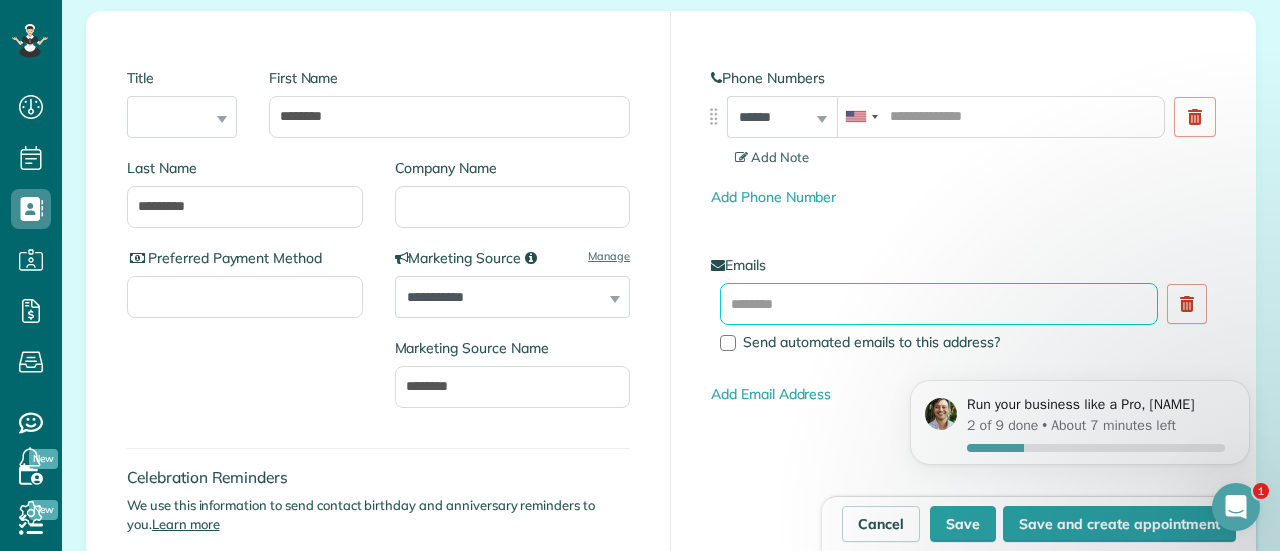 click at bounding box center (939, 304) 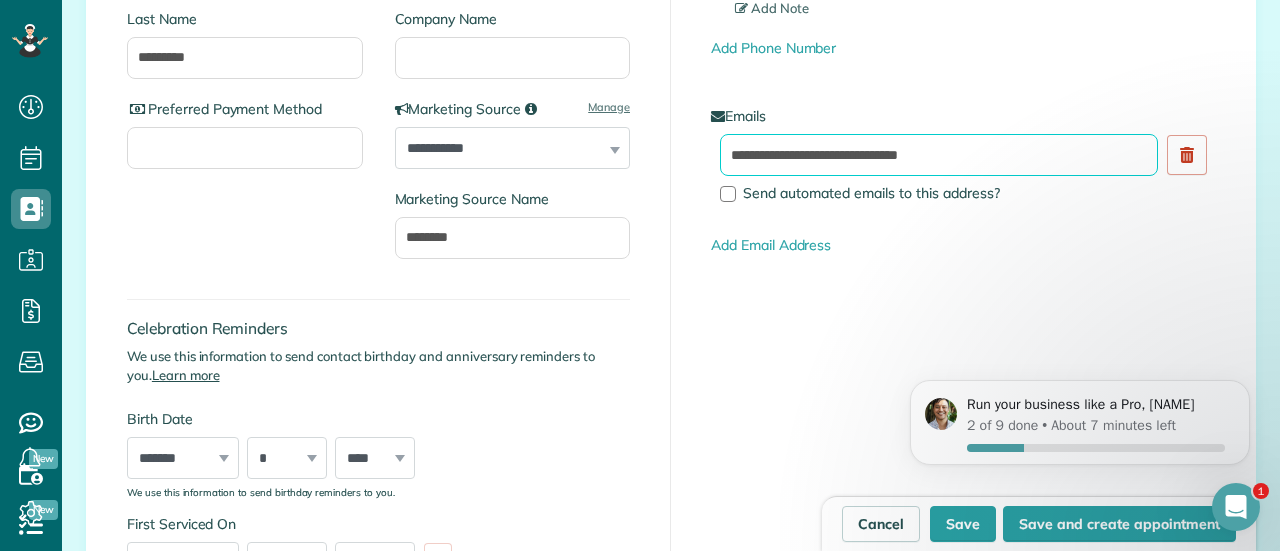 scroll, scrollTop: 403, scrollLeft: 0, axis: vertical 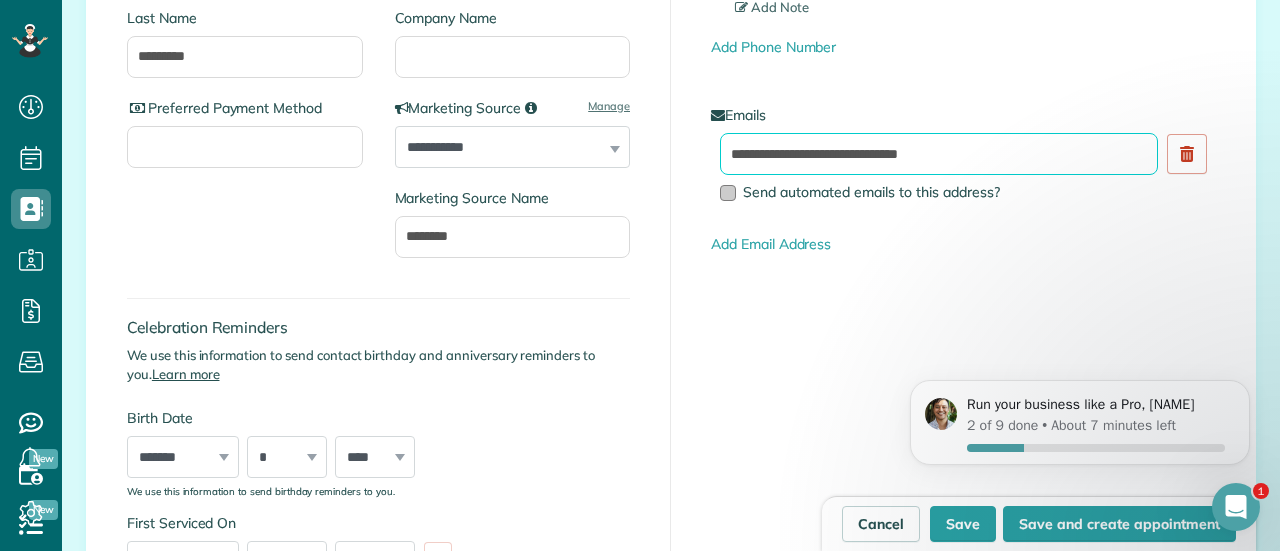 type on "**********" 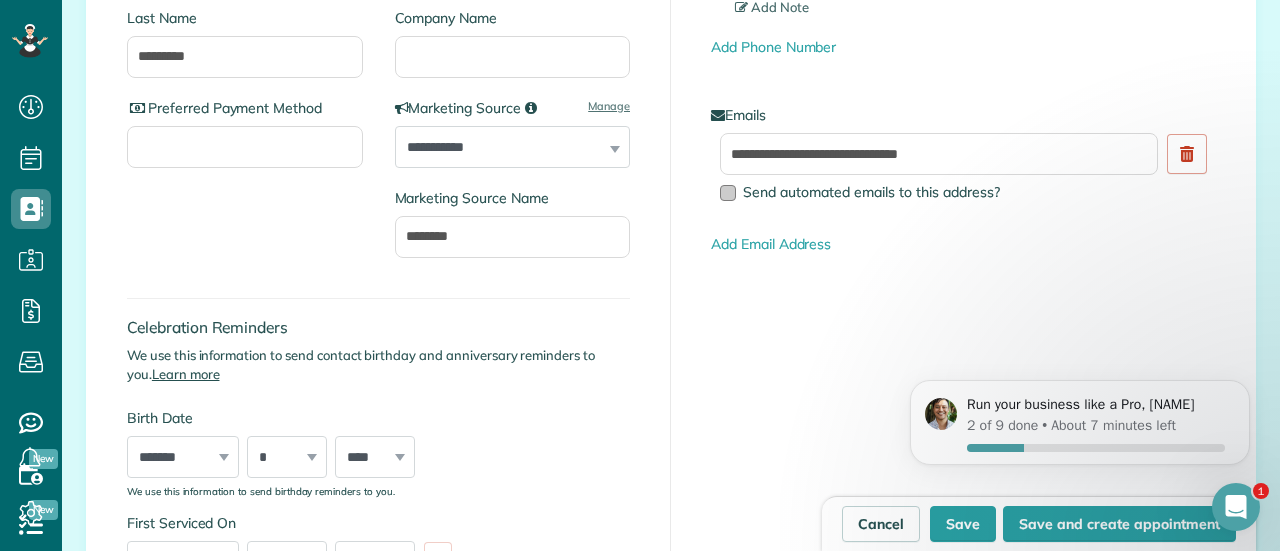 click on "Send automated emails to this address?" at bounding box center [943, 192] 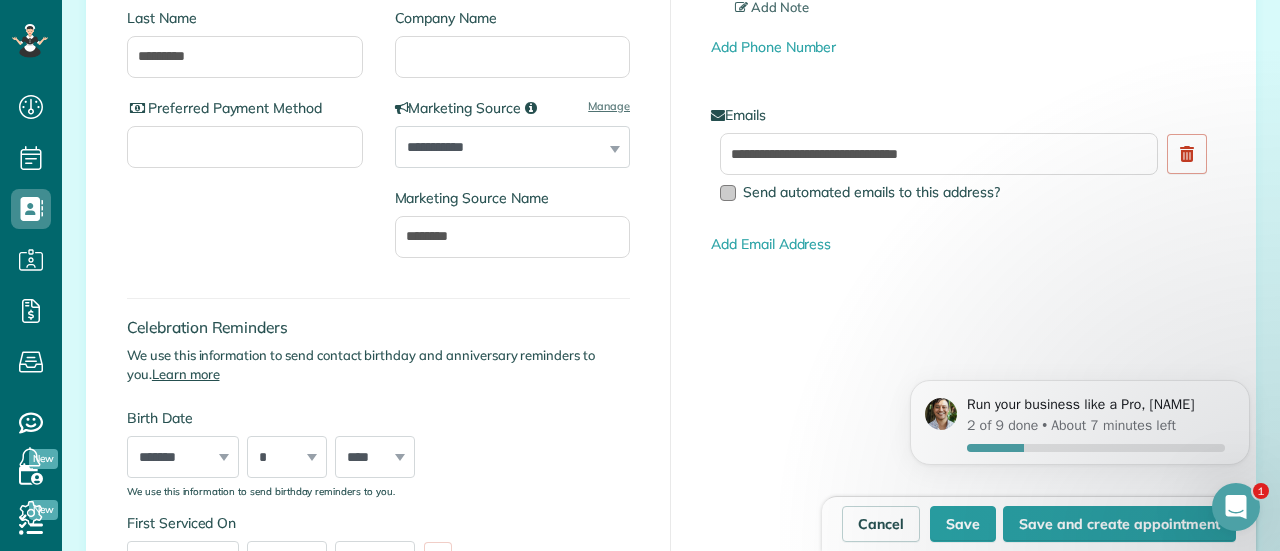 click on "Send automated emails to this address?" at bounding box center [871, 192] 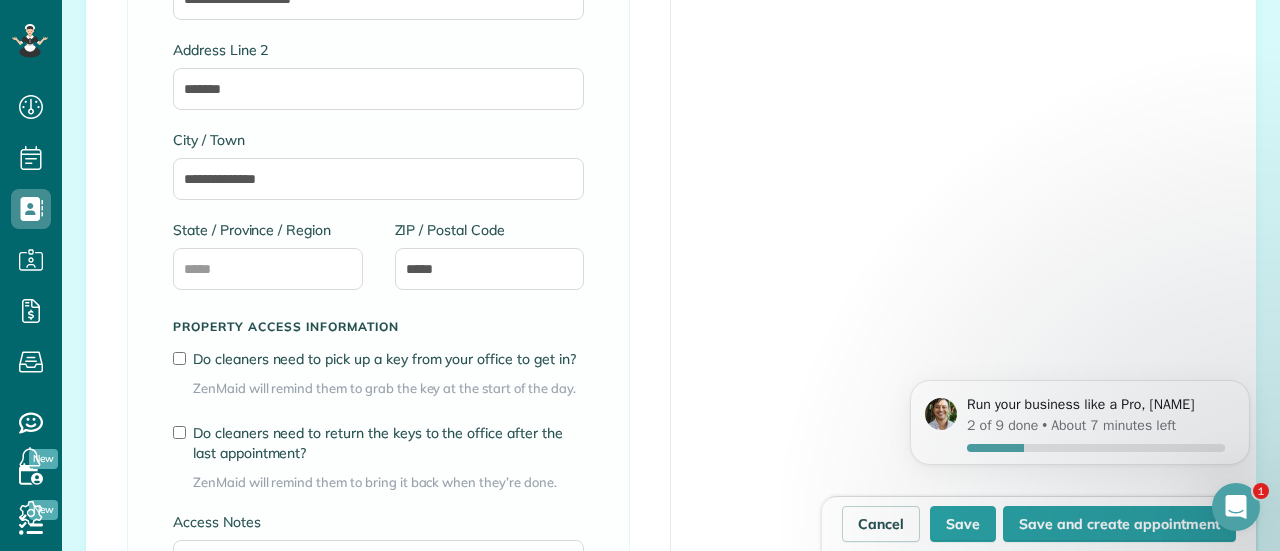 scroll, scrollTop: 1419, scrollLeft: 0, axis: vertical 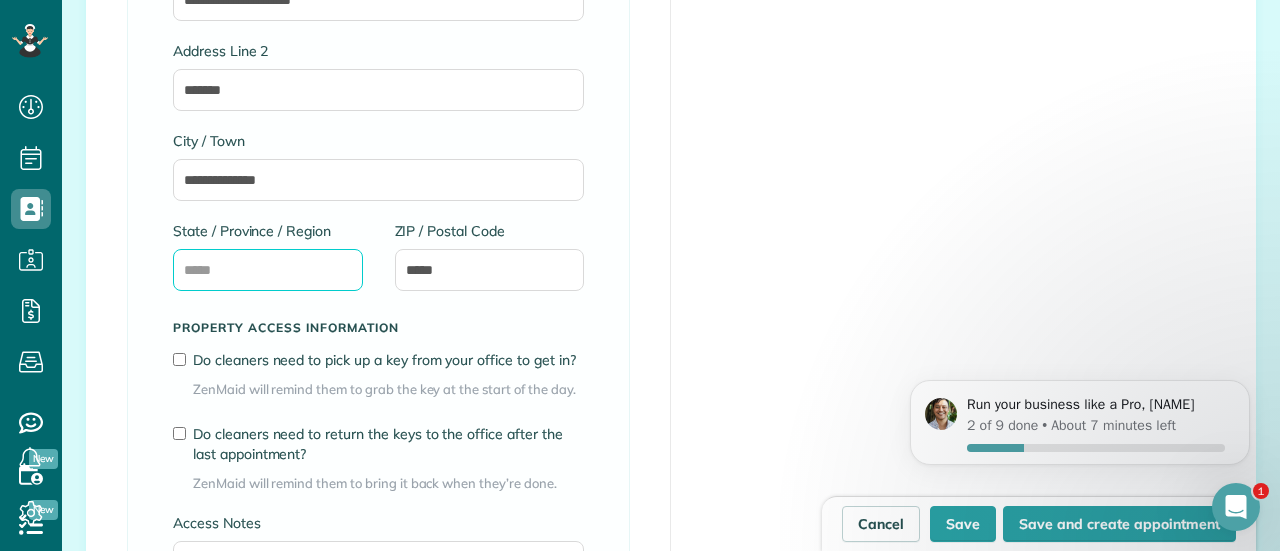 click on "State / Province / Region" at bounding box center (268, 270) 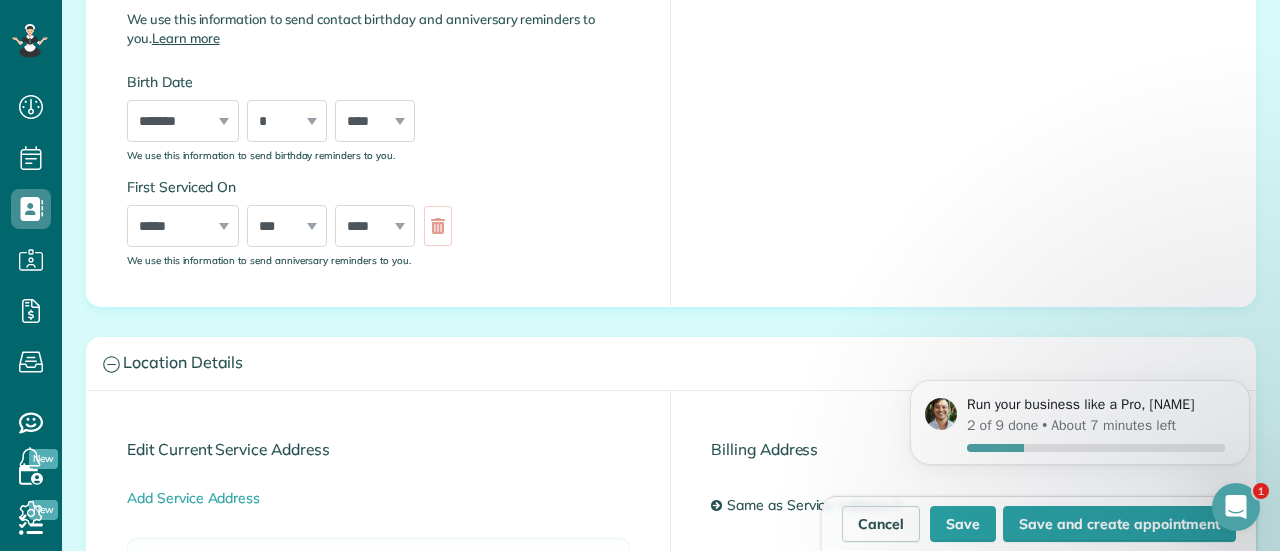 scroll, scrollTop: 740, scrollLeft: 0, axis: vertical 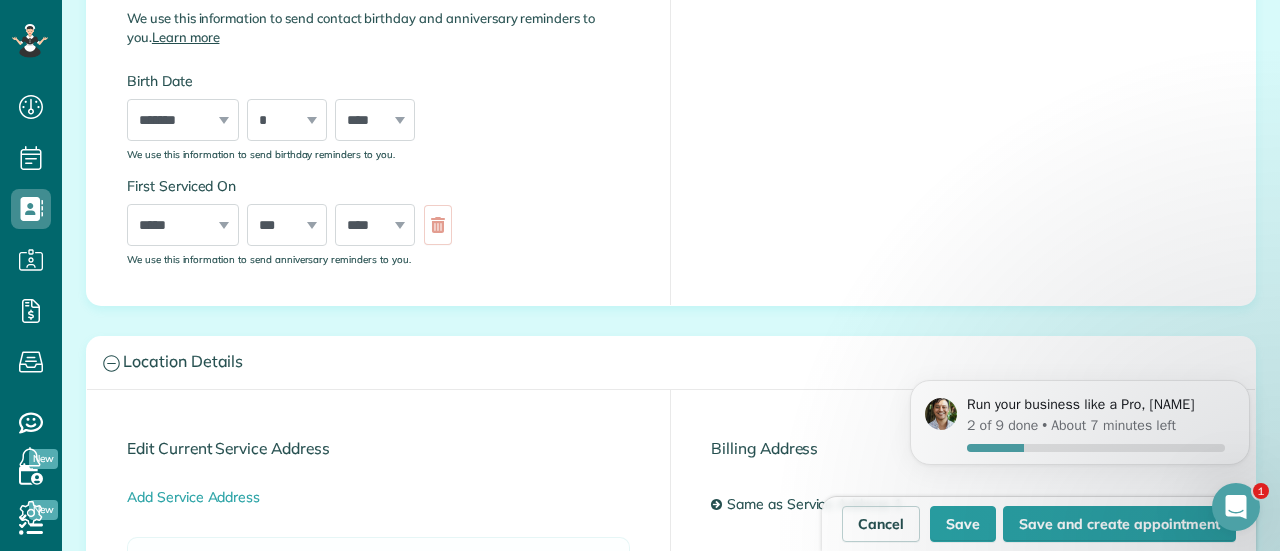 type on "**" 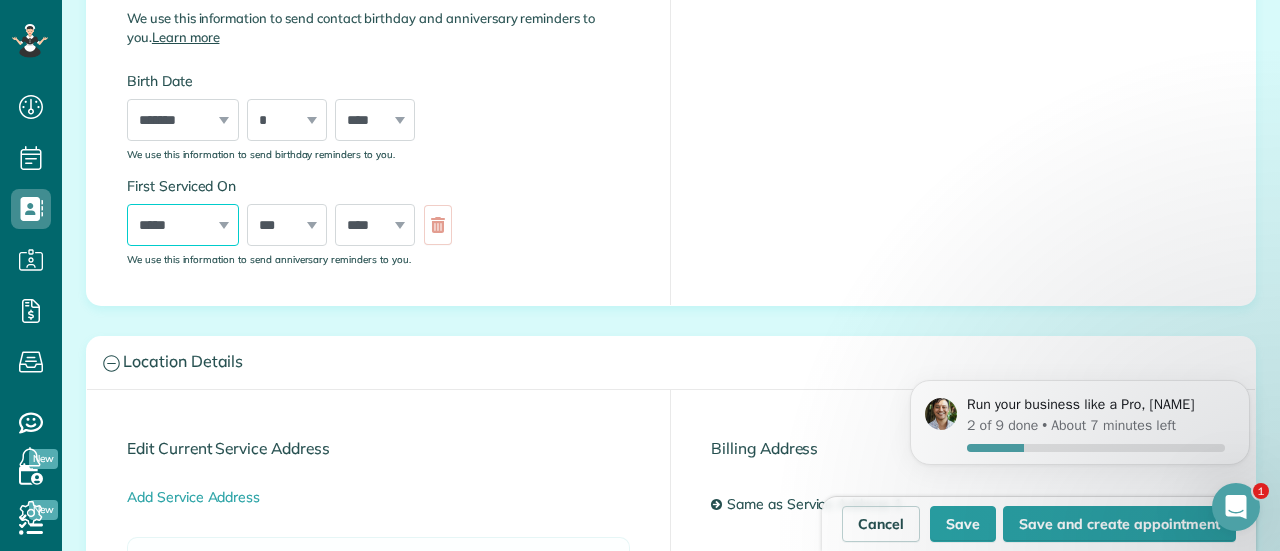 click on "*****
*******
********
*****
*****
***
****
****
******
*********
*******
********
********" at bounding box center (183, 225) 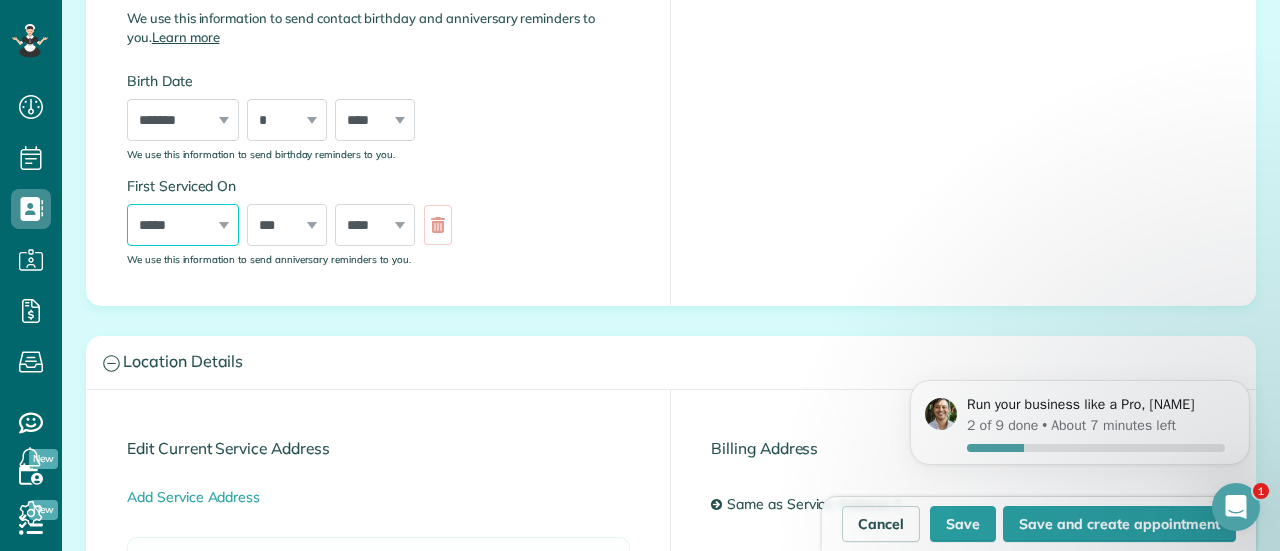 select on "*" 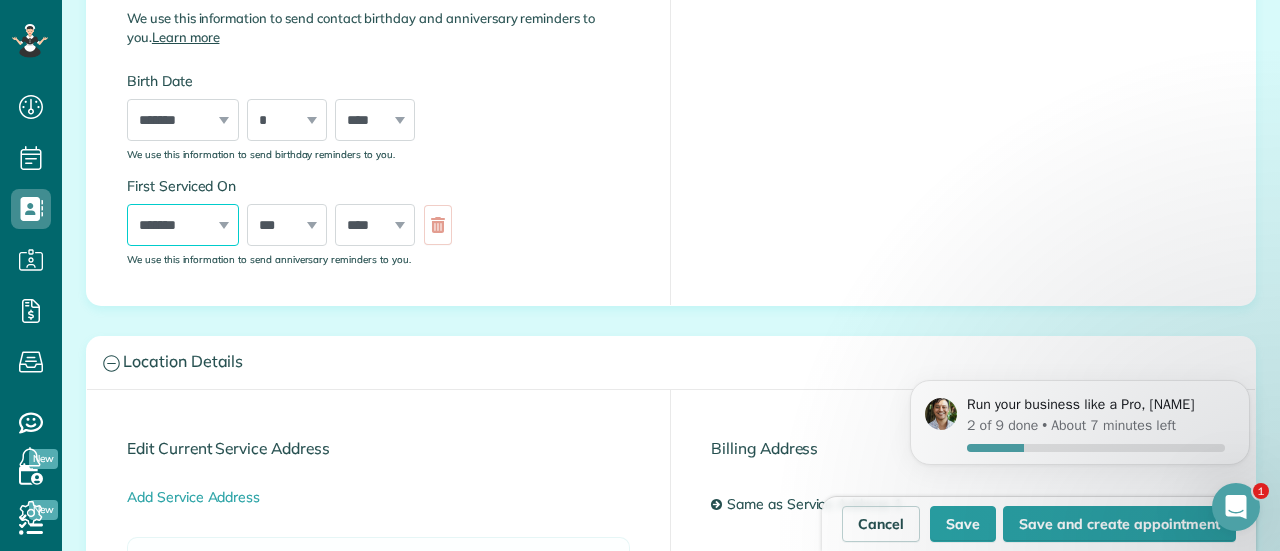 click on "*****
*******
********
*****
*****
***
****
****
******
*********
*******
********
********" at bounding box center [183, 225] 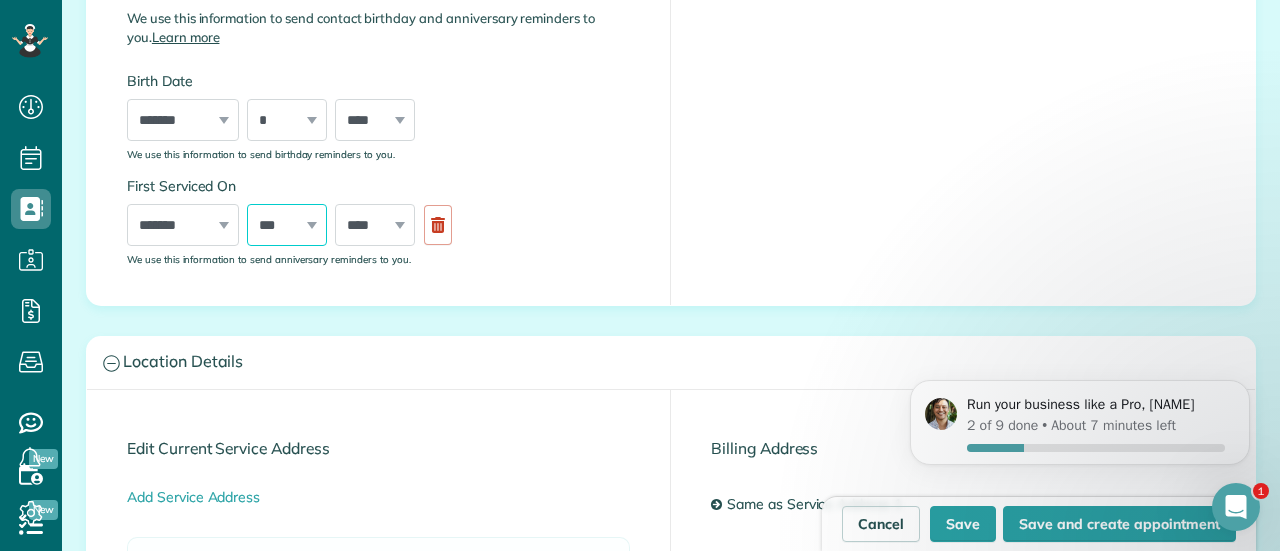click on "***
*
*
*
*
*
*
*
*
*
**
**
**
**
**
**
**
**
**
**
**
**
**
**
**
**
**
**
**
**
**
**" at bounding box center (287, 225) 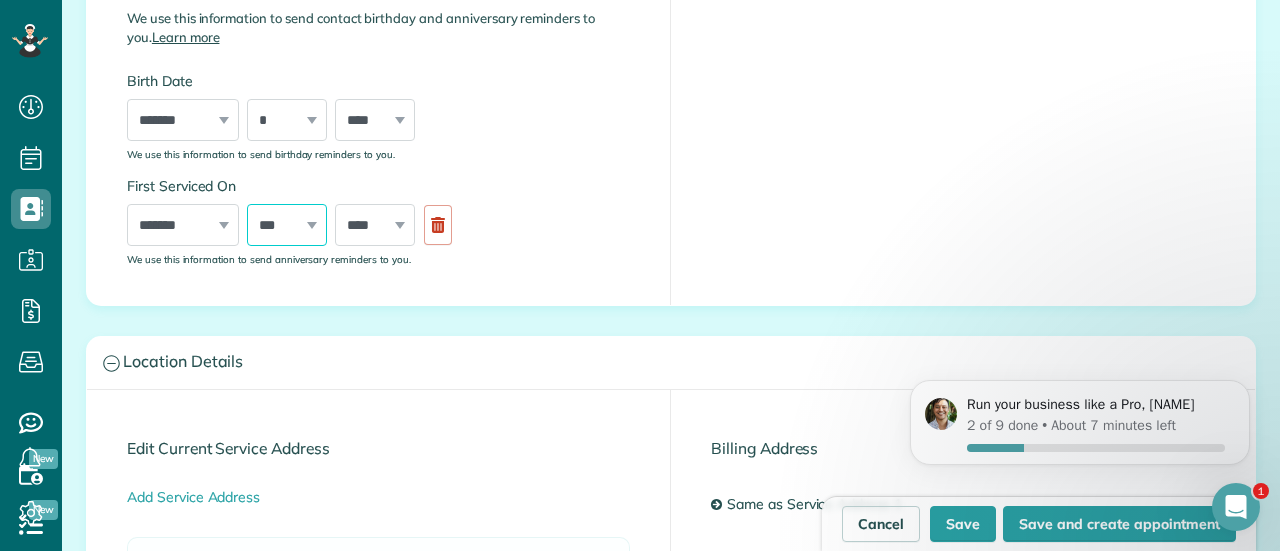 select on "*" 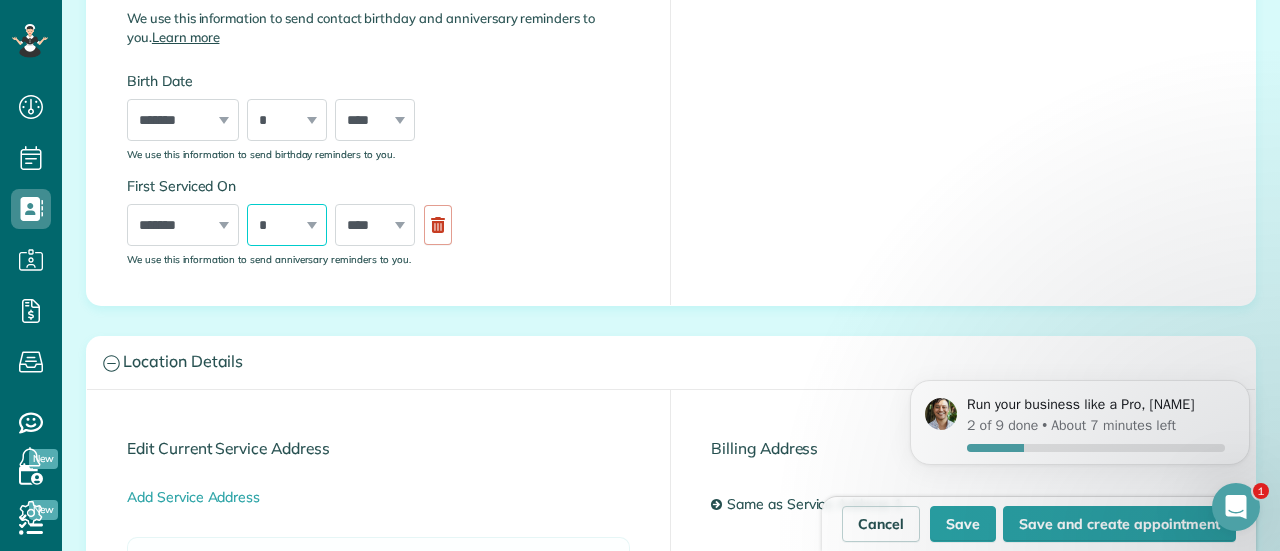 click on "***
*
*
*
*
*
*
*
*
*
**
**
**
**
**
**
**
**
**
**
**
**
**
**
**
**
**
**
**
**
**
**" at bounding box center [287, 225] 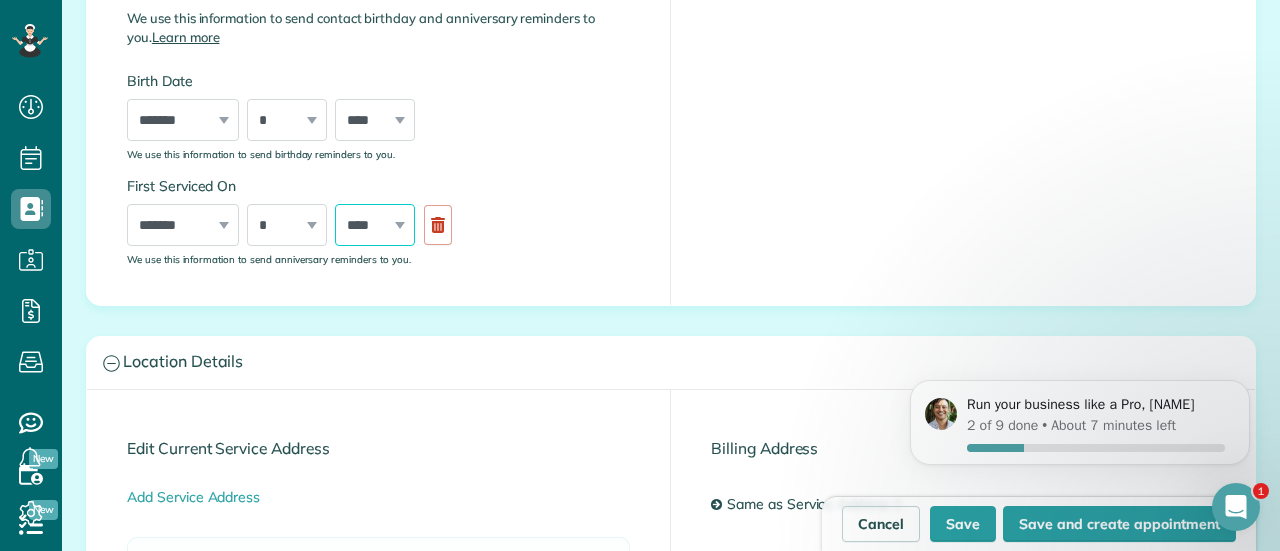 click on "****
****
****
****
****
****
****
****
****
****
****
****
****
****
****
****
****
****
****
****
****
****
****
****
****
****
****
****
****
****
****
****
****
****
****
****
****
****
****
****
****
****
****
****
****
****
****
****
****
****
****
****" at bounding box center (375, 225) 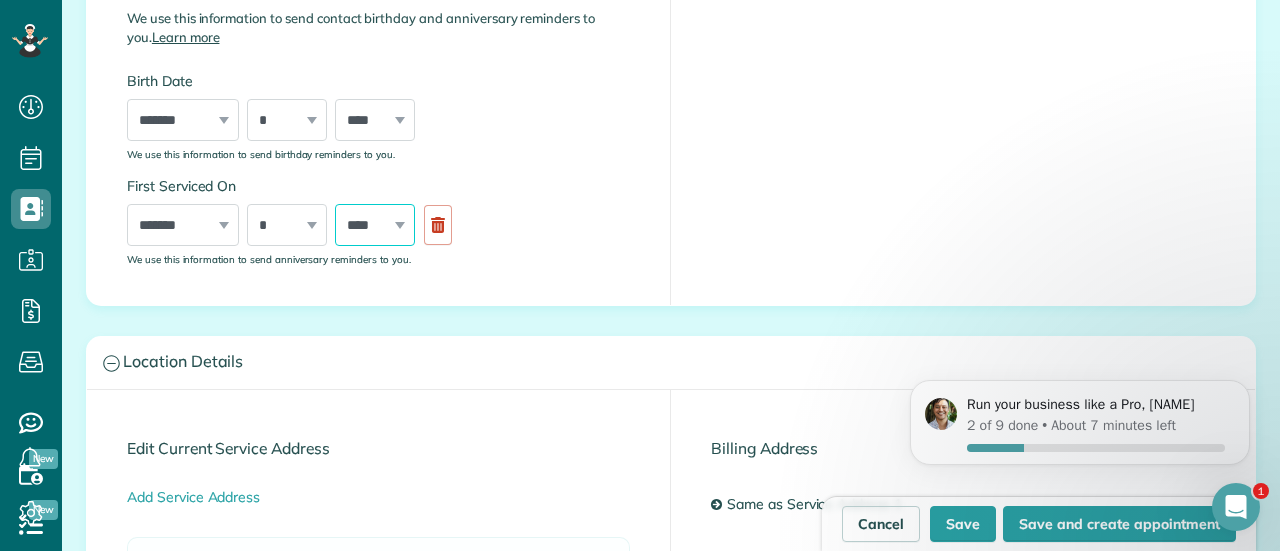 select on "****" 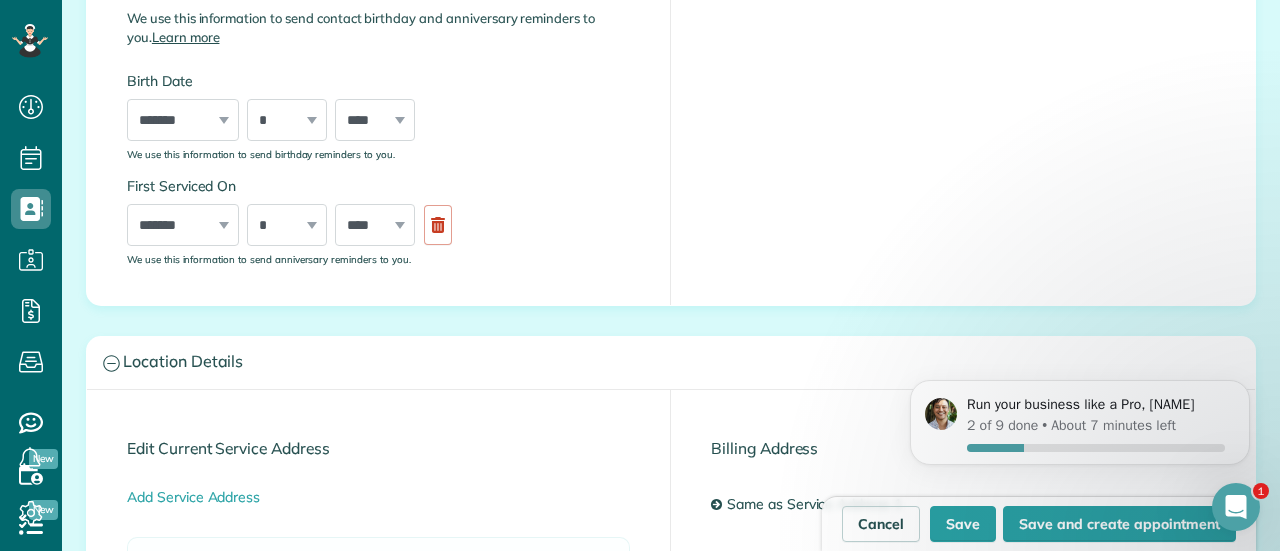 click on "First Serviced On
*****
*******
********
*****
*****
***
****
****
******
*********
*******
********
********
***
*
*
*
*
*
*
*
*
*
**
**
**
**
**
**
**
**
**
**
**
**
**
**
**
**
**
**
**
**
**
**
****
****
****
****
****
****
****
****
****
****
****
****
****
****
****
****
****
****
****
****
****
****
****
****
****
****
****
****
****
****
****
****
****
****
****
****
****
****
****
****
****
****
****
****
****
****
****
****
****
****
****
****
We use this information to send anniversary reminders to you." at bounding box center [378, 220] 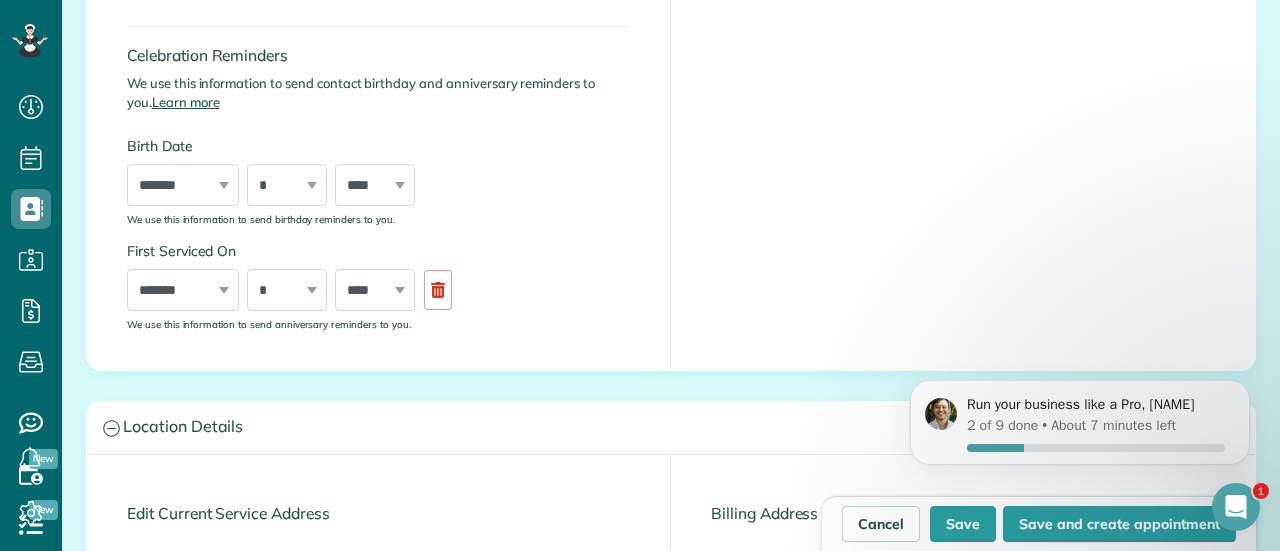 scroll, scrollTop: 674, scrollLeft: 0, axis: vertical 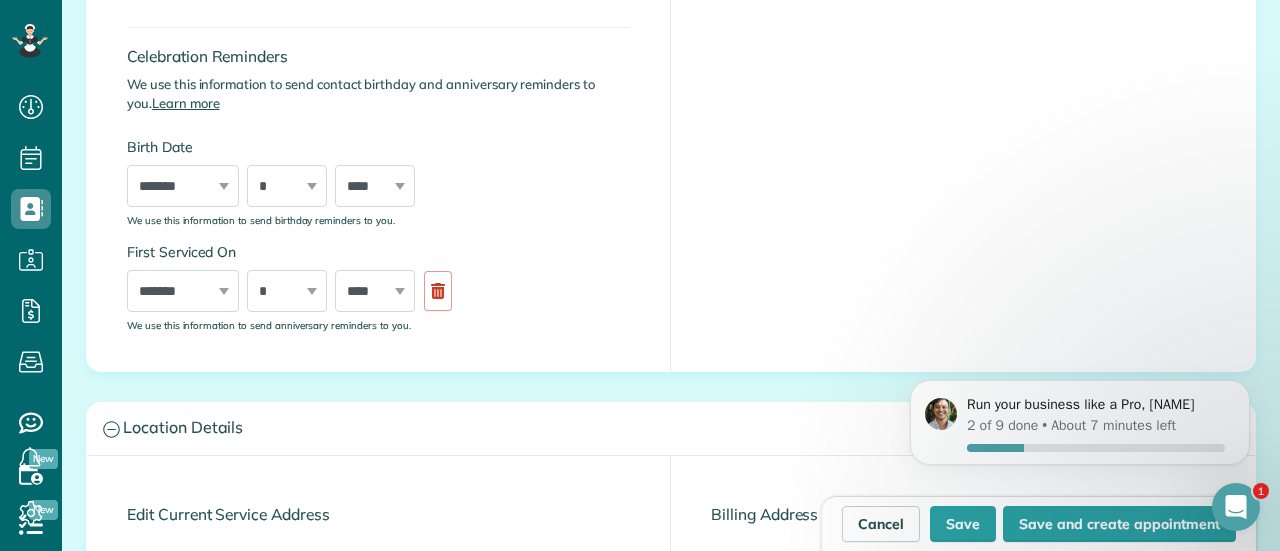 click on "First Serviced On
*****
*******
********
*****
*****
***
****
****
******
*********
*******
********
********
***
*
*
*
*
*
*
*
*
*
**
**
**
**
**
**
**
**
**
**
**
**
**
**
**
**
**
**
**
**
**
**
****
****
****
****
****
****
****
****
****
****
****
****
****
****
****
****
****
****
****
****
****
****
****
****
****
****
****
****
****
****
****
****
****
****
****
****
****
****
****
****
****
****
****
****
****
****
****
****
****
****
****
****
We use this information to send anniversary reminders to you." at bounding box center [294, 286] 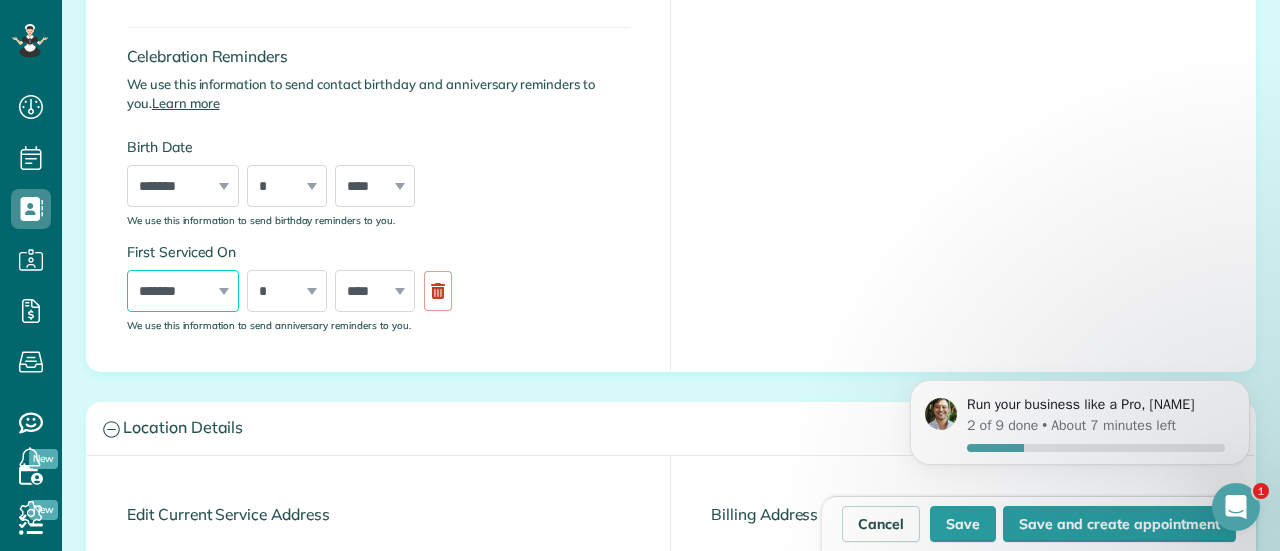 click on "*****
*******
********
*****
*****
***
****
****
******
*********
*******
********
********" at bounding box center [183, 291] 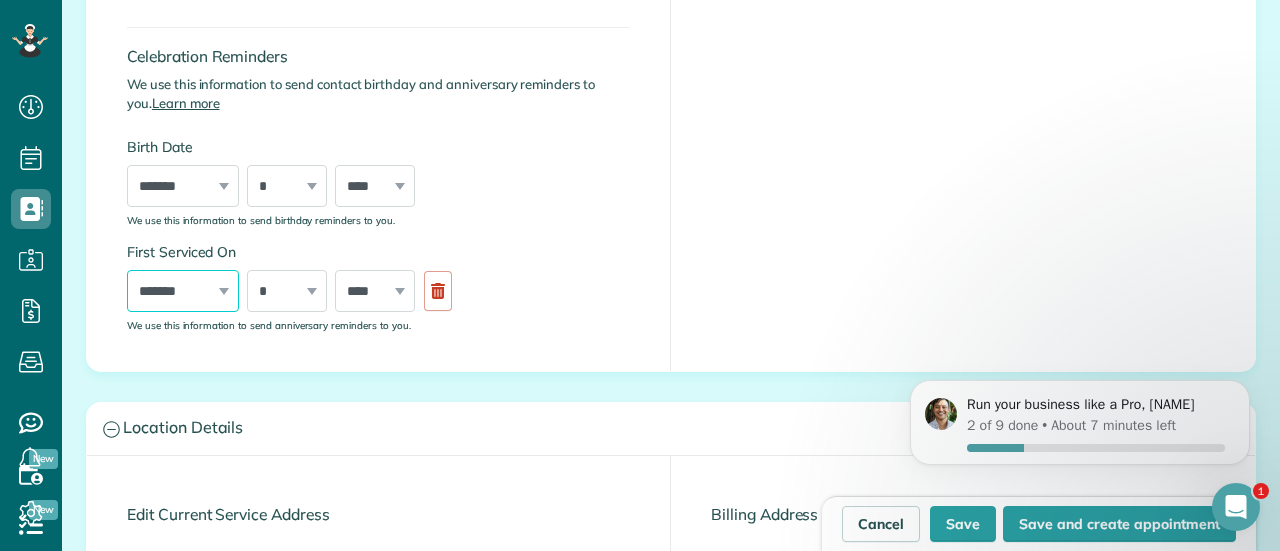select 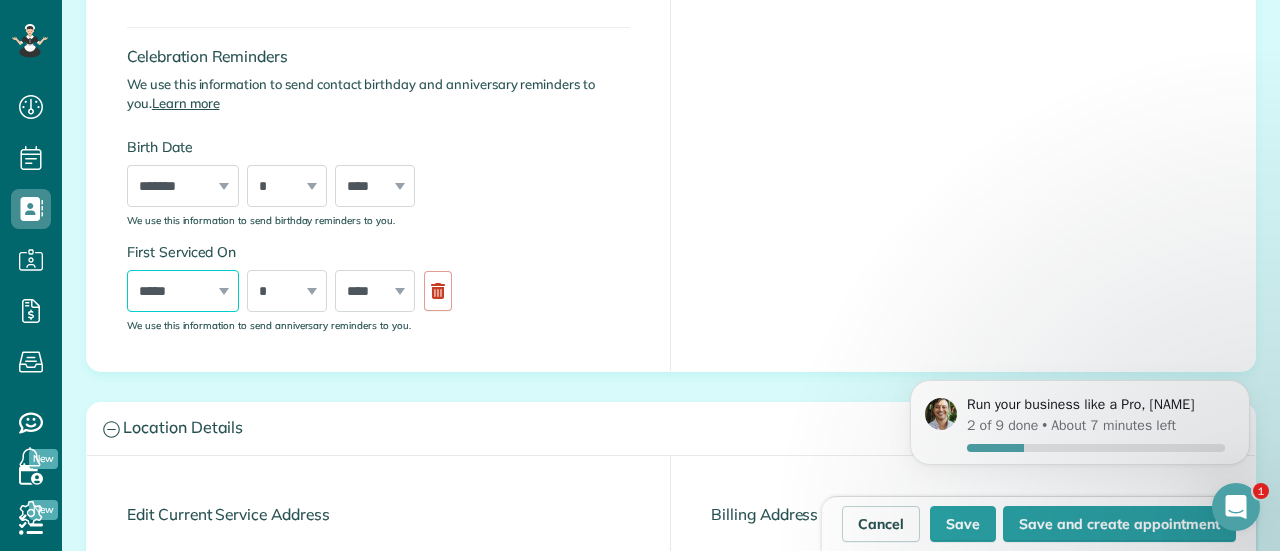 click on "*****
*******
********
*****
*****
***
****
****
******
*********
*******
********
********" at bounding box center [183, 291] 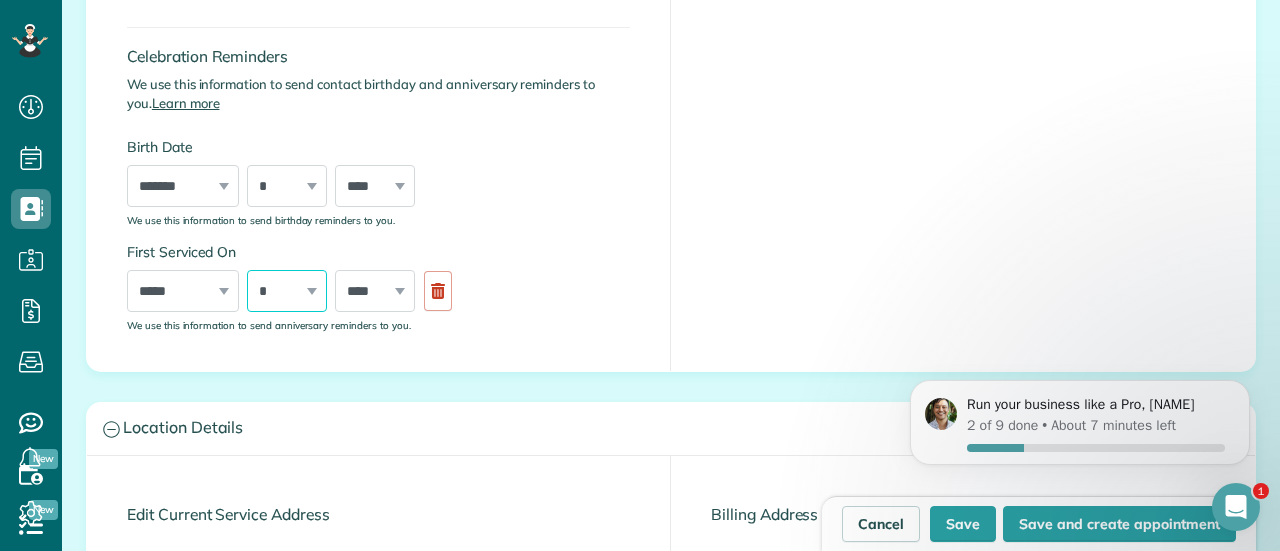 click on "***
*
*
*
*
*
*
*
*
*
**
**
**
**
**
**
**
**
**
**
**
**
**
**
**
**
**
**
**
**
**
**" at bounding box center (287, 291) 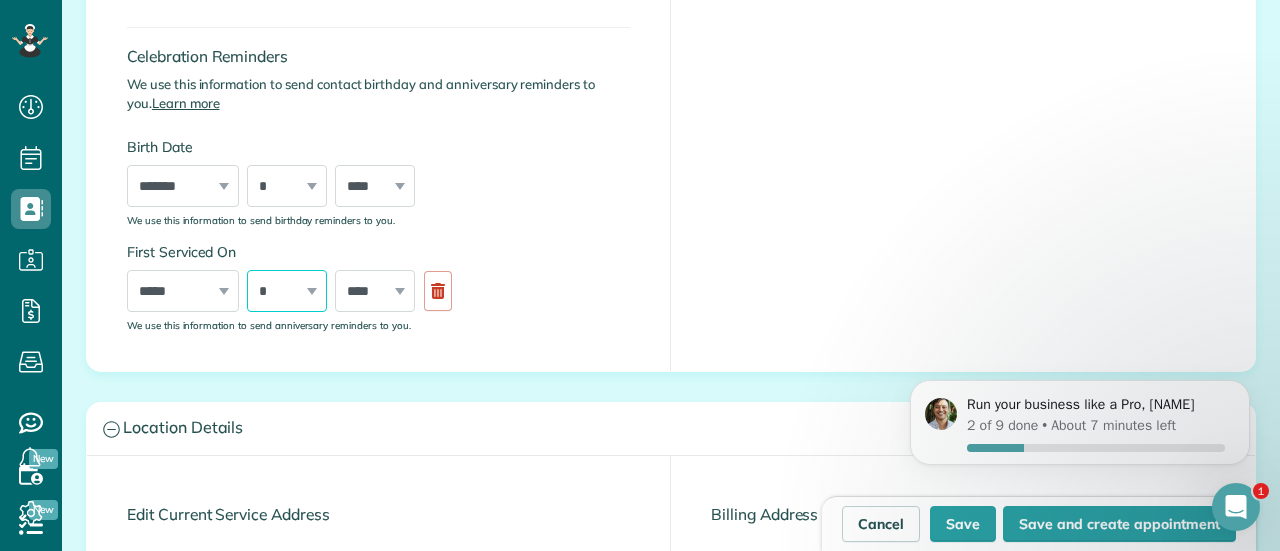 select 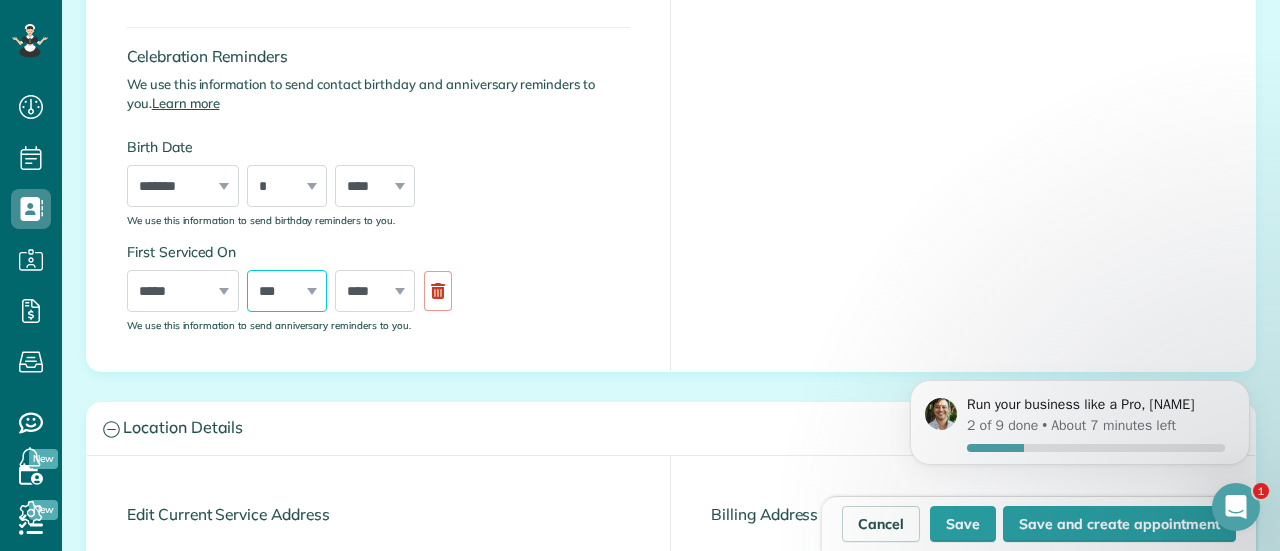 click on "***
*
*
*
*
*
*
*
*
*
**
**
**
**
**
**
**
**
**
**
**
**
**
**
**
**
**
**
**
**
**
**" at bounding box center (287, 291) 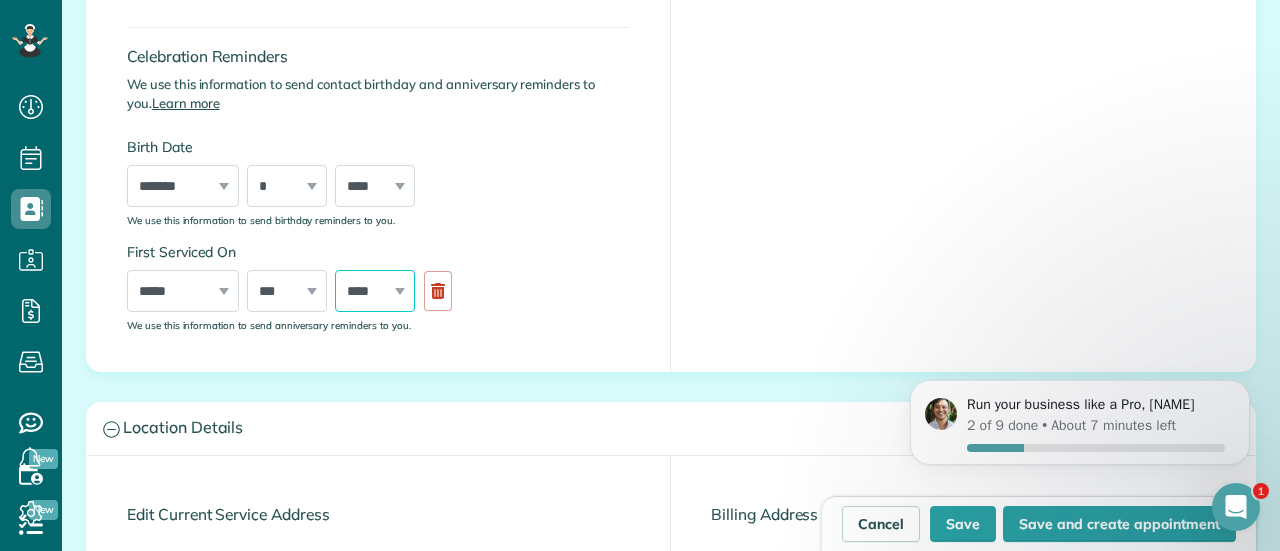click on "****
****
****
****
****
****
****
****
****
****
****
****
****
****
****
****
****
****
****
****
****
****
****
****
****
****
****
****
****
****
****
****
****
****
****
****
****
****
****
****
****
****
****
****
****
****
****
****
****
****
****
****" at bounding box center [375, 291] 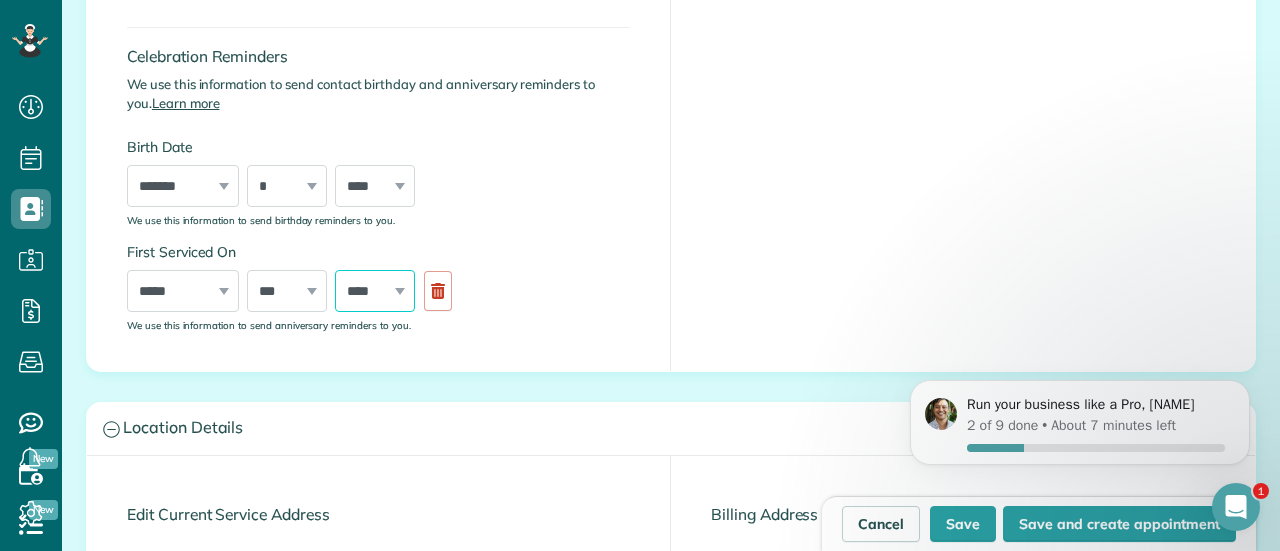 select 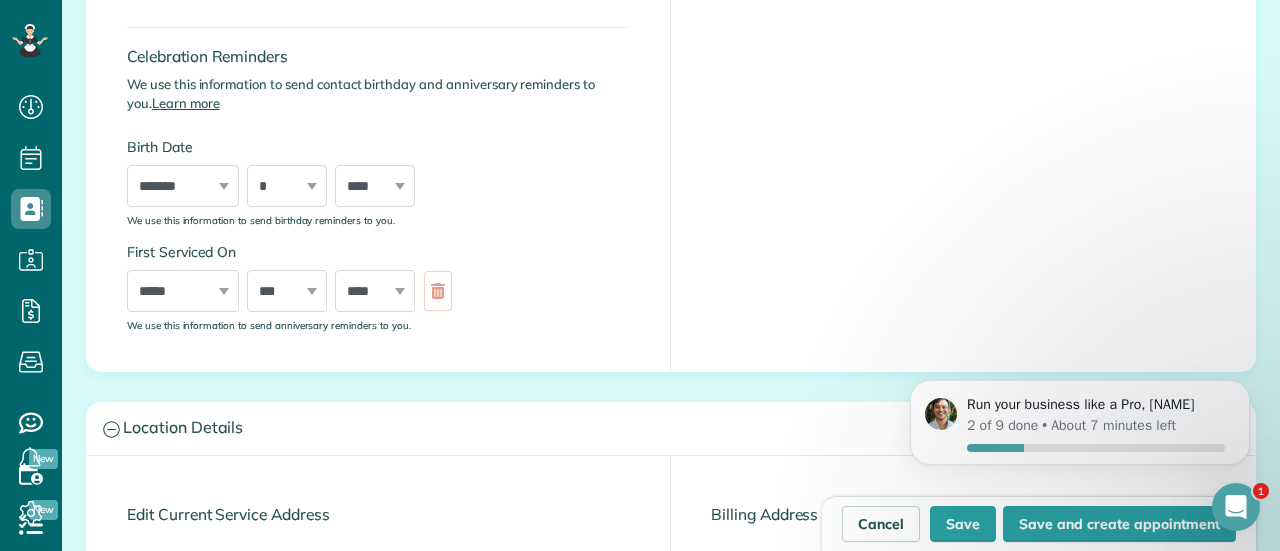 click on "First Serviced On
*****
*******
********
*****
*****
***
****
****
******
*********
*******
********
********
***
*
*
*
*
*
*
*
*
*
**
**
**
**
**
**
**
**
**
**
**
**
**
**
**
**
**
**
**
**
**
**
****
****
****
****
****
****
****
****
****
****
****
****
****
****
****
****
****
****
****
****
****
****
****
****
****
****
****
****
****
****
****
****
****
****
****
****
****
****
****
****
****
****
****
****
****
****
****
****
****
****
****
****
We use this information to send anniversary reminders to you." at bounding box center (378, 286) 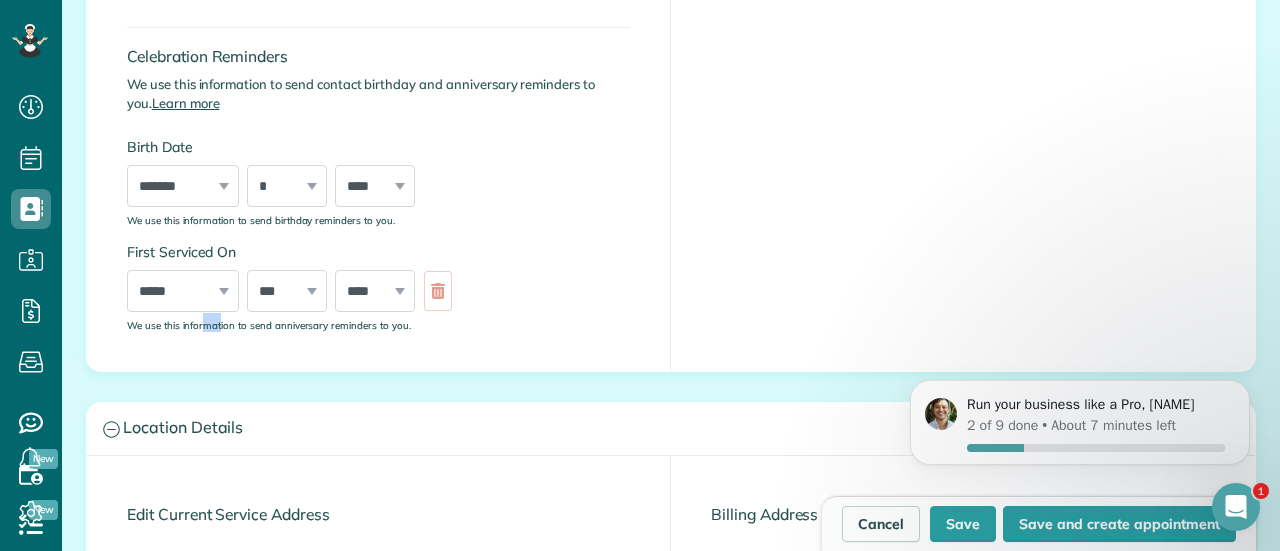click on "First Serviced On
*****
*******
********
*****
*****
***
****
****
******
*********
*******
********
********
***
*
*
*
*
*
*
*
*
*
**
**
**
**
**
**
**
**
**
**
**
**
**
**
**
**
**
**
**
**
**
**
****
****
****
****
****
****
****
****
****
****
****
****
****
****
****
****
****
****
****
****
****
****
****
****
****
****
****
****
****
****
****
****
****
****
****
****
****
****
****
****
****
****
****
****
****
****
****
****
****
****
****
****
We use this information to send anniversary reminders to you." at bounding box center [378, 286] 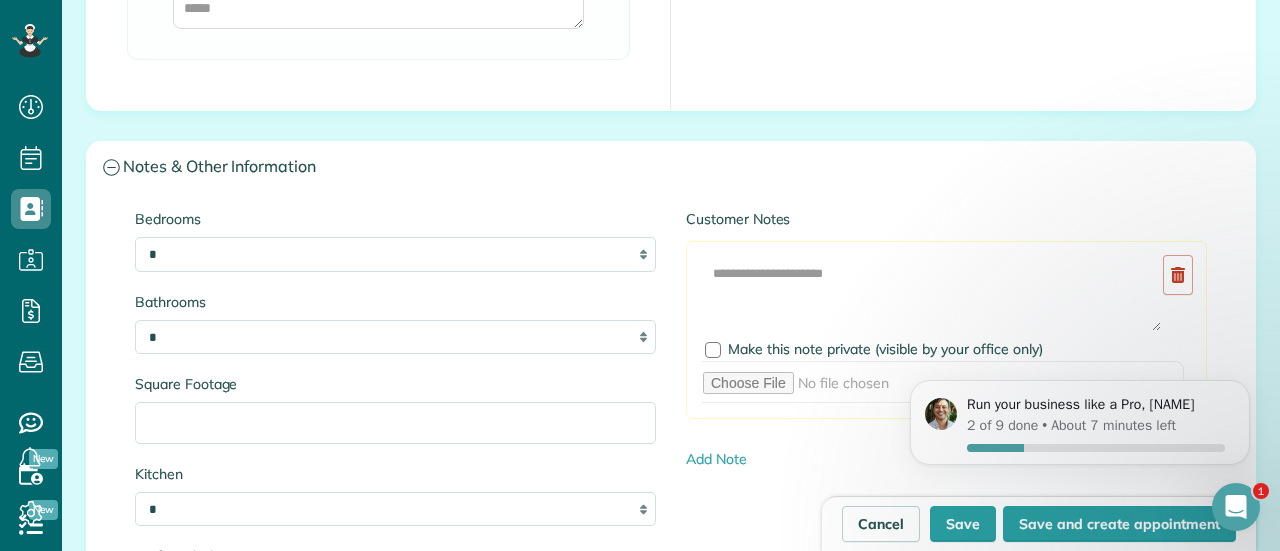 scroll, scrollTop: 2030, scrollLeft: 0, axis: vertical 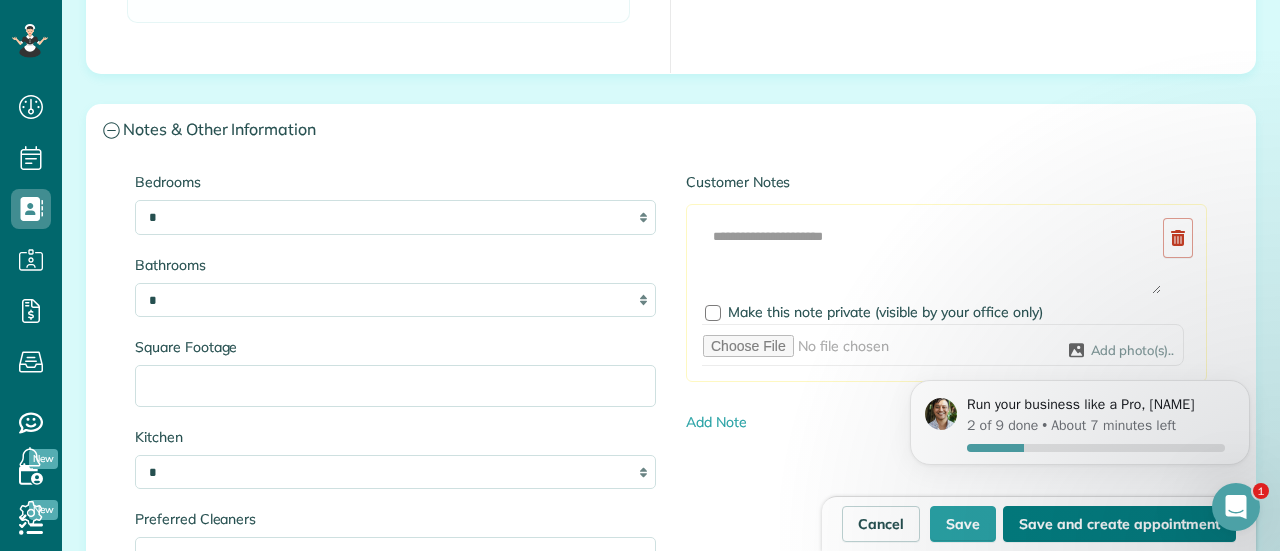 click on "Save and create appointment" at bounding box center (1119, 524) 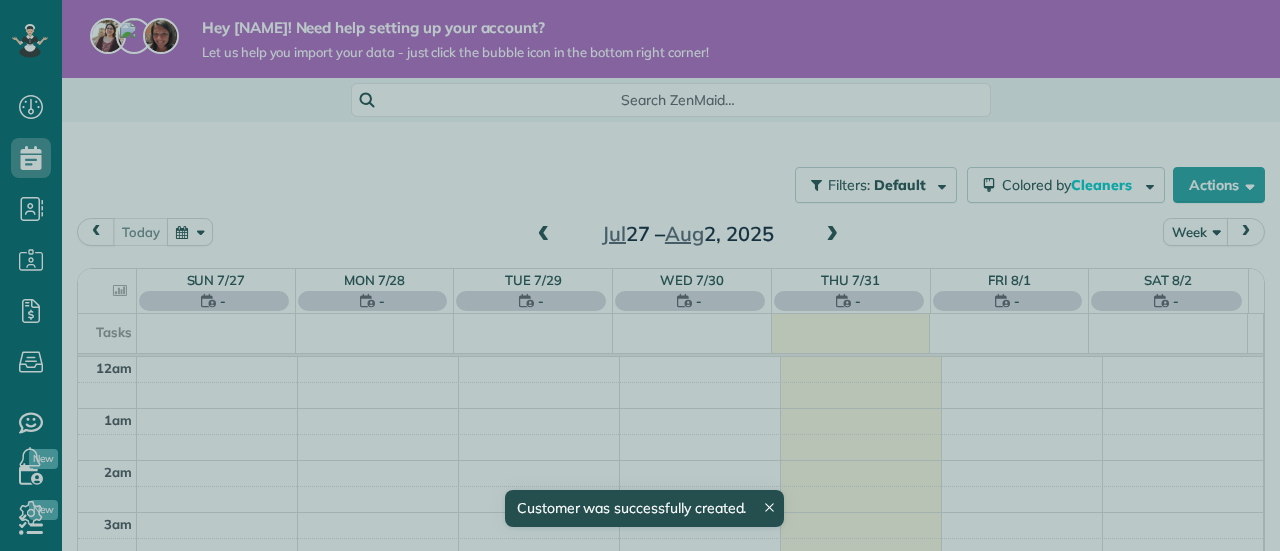 scroll, scrollTop: 0, scrollLeft: 0, axis: both 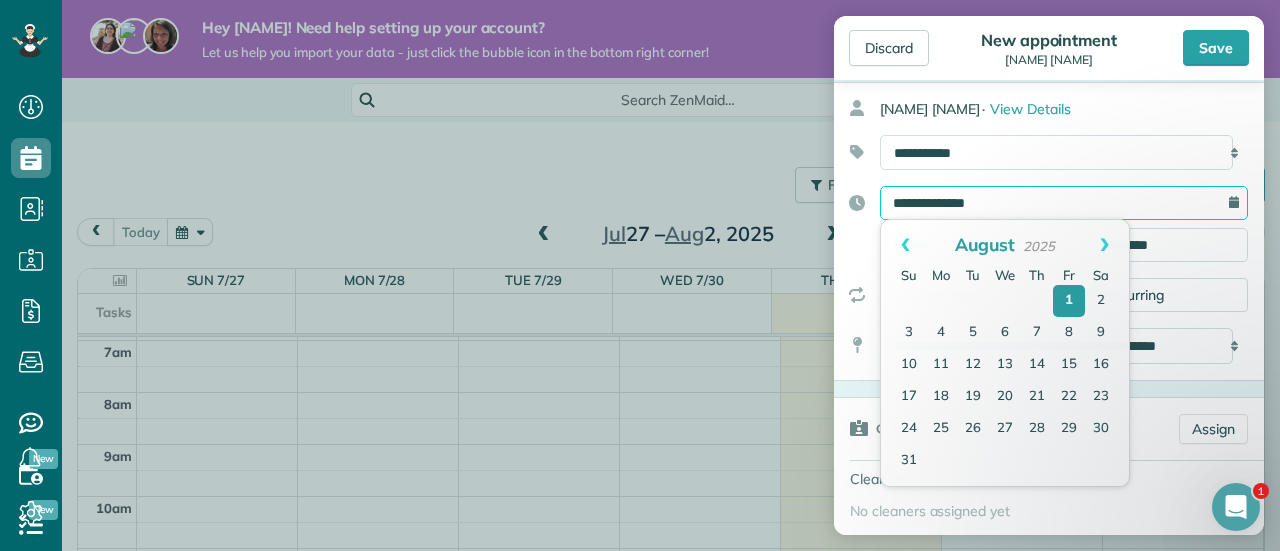click on "**********" at bounding box center (1064, 203) 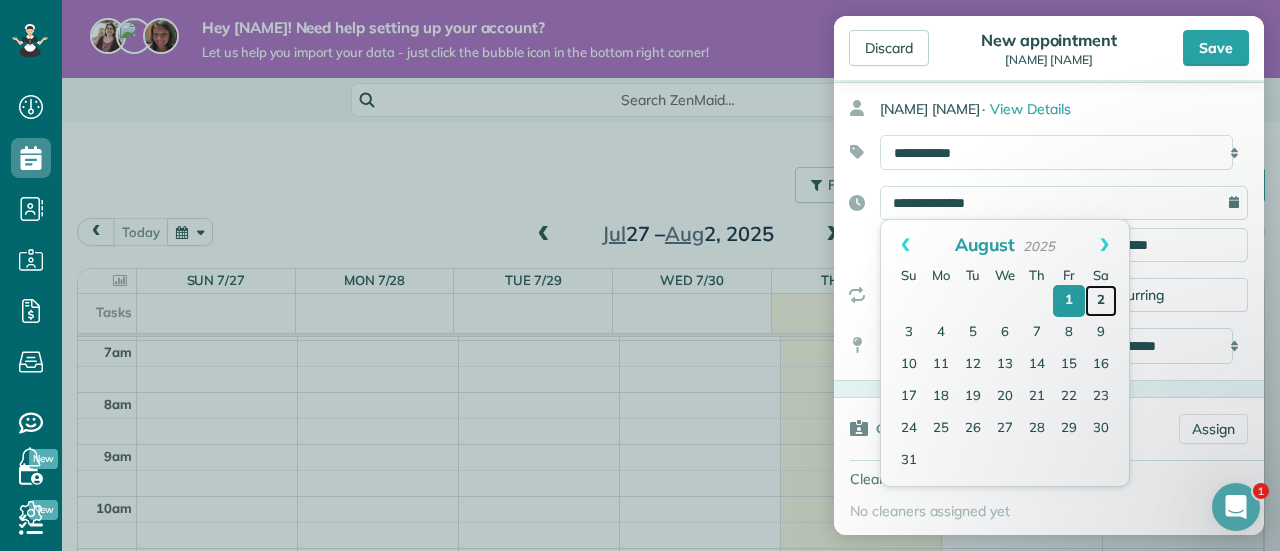 click on "2" at bounding box center (1101, 301) 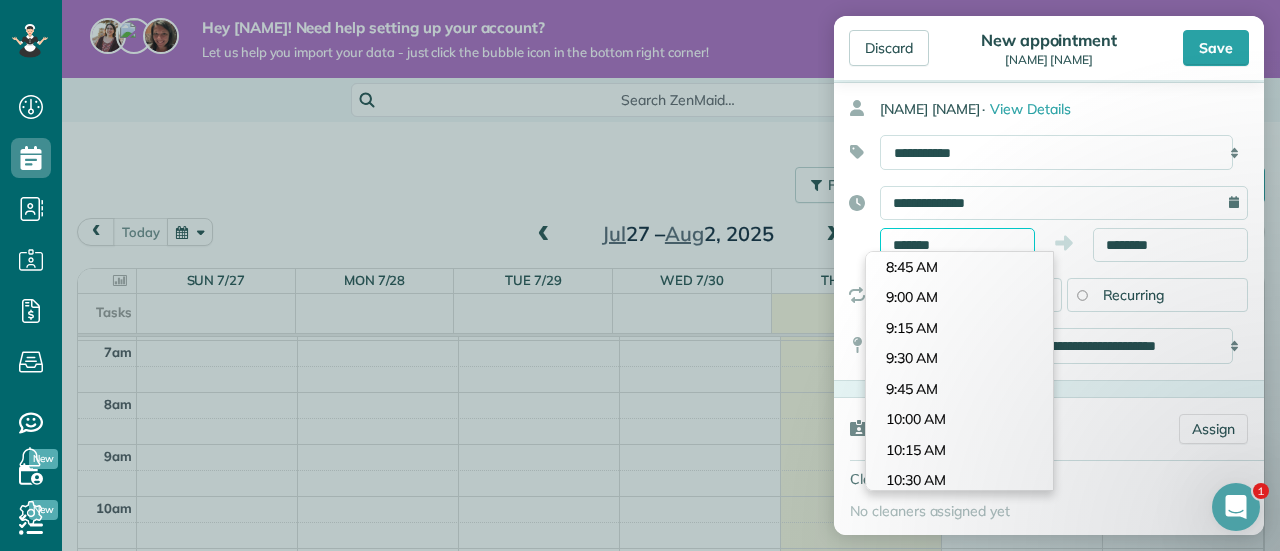 click on "*******" at bounding box center [957, 245] 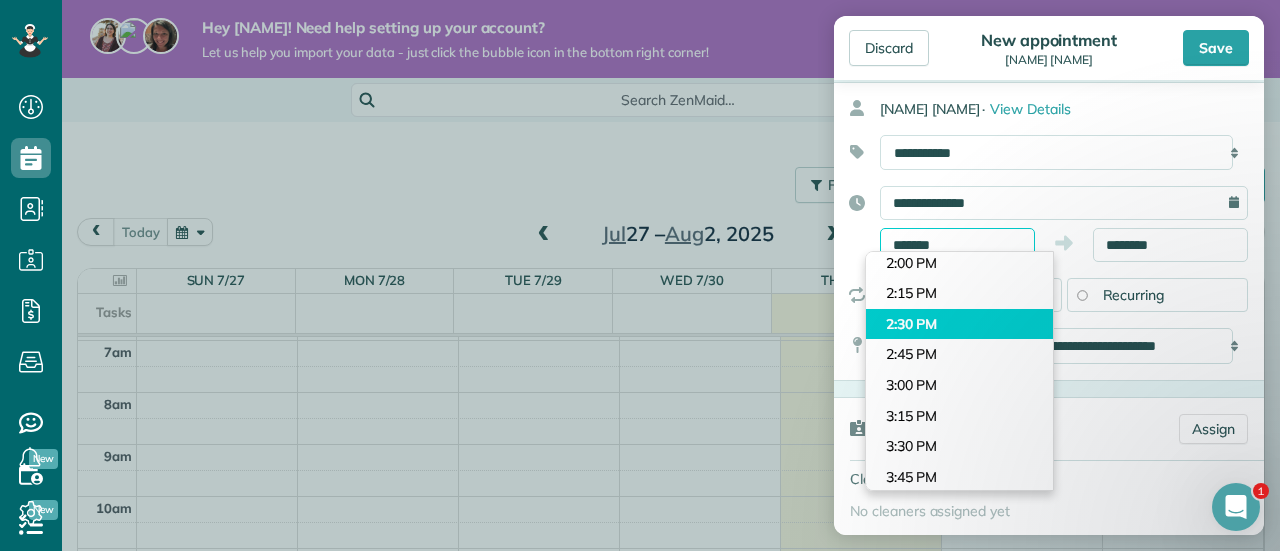 scroll, scrollTop: 1679, scrollLeft: 0, axis: vertical 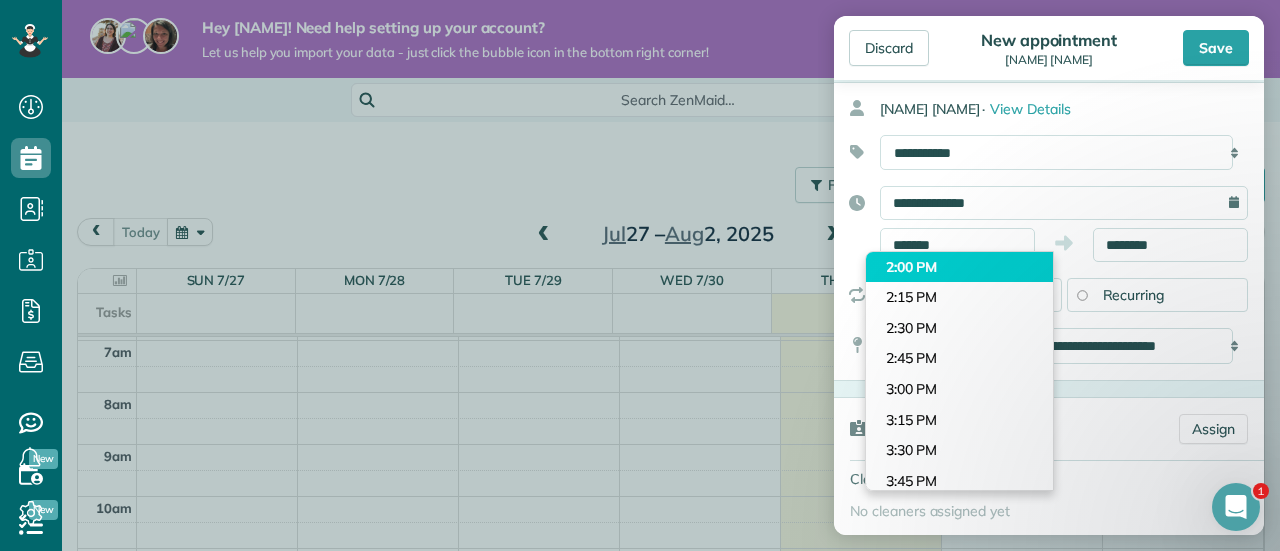 type on "*******" 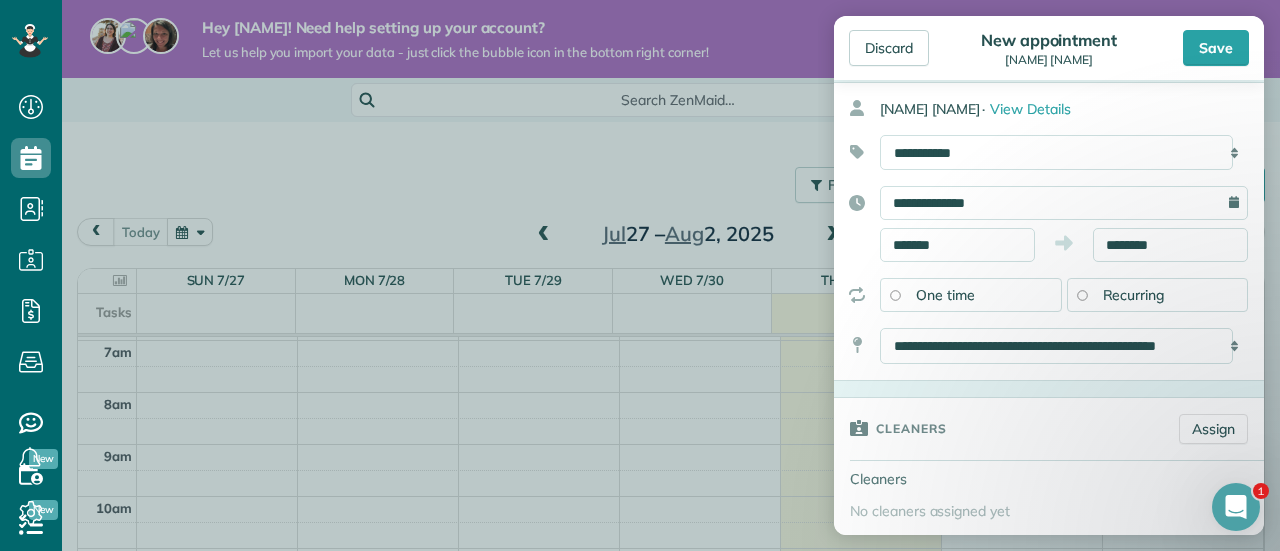 click on "Dashboard
Scheduling
Calendar View
List View
Dispatch View - Weekly scheduling (Beta)" at bounding box center [640, 275] 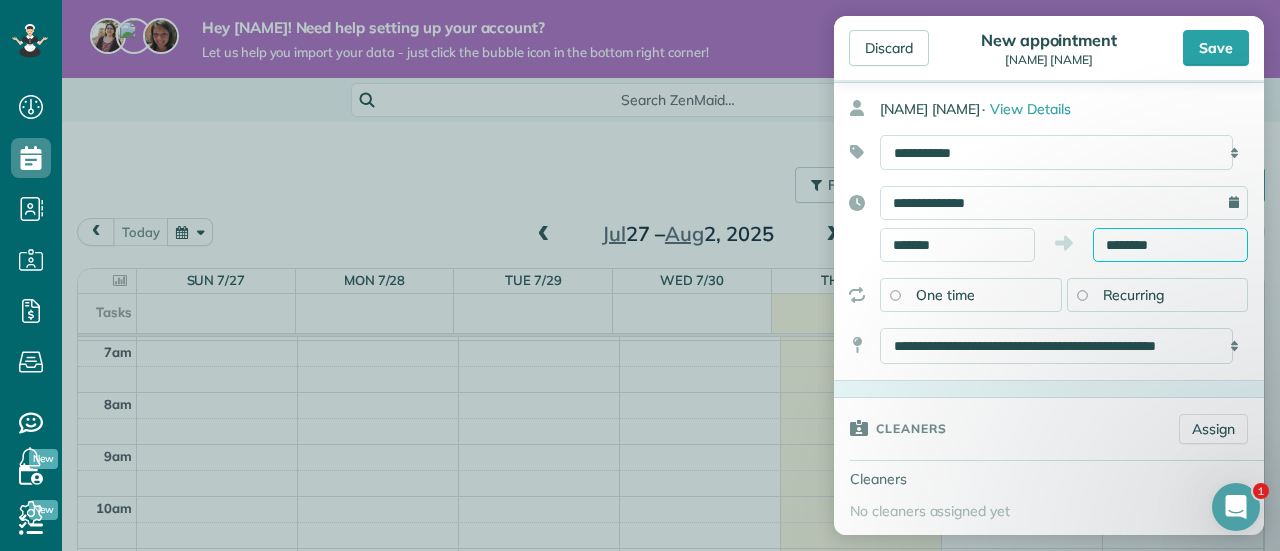 click on "********" at bounding box center [1170, 245] 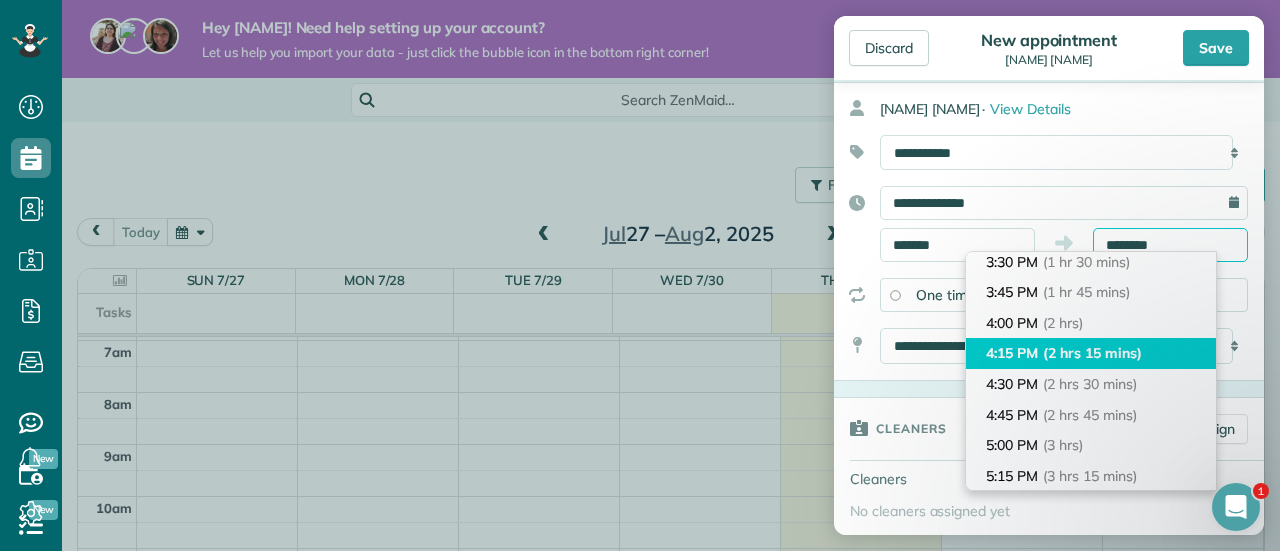 scroll, scrollTop: 189, scrollLeft: 0, axis: vertical 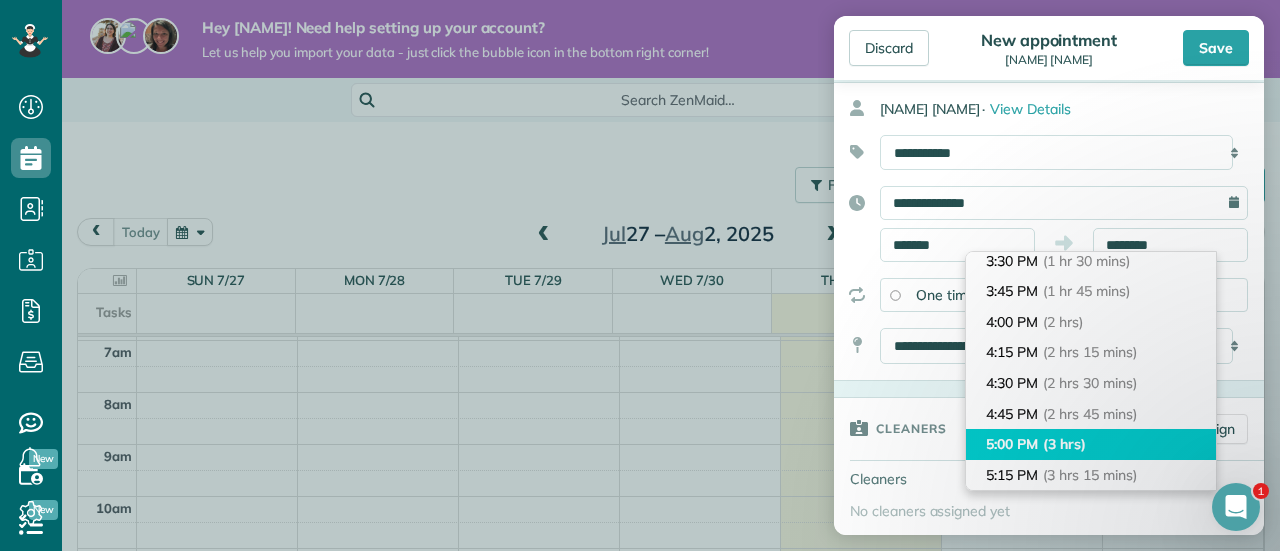 type on "*******" 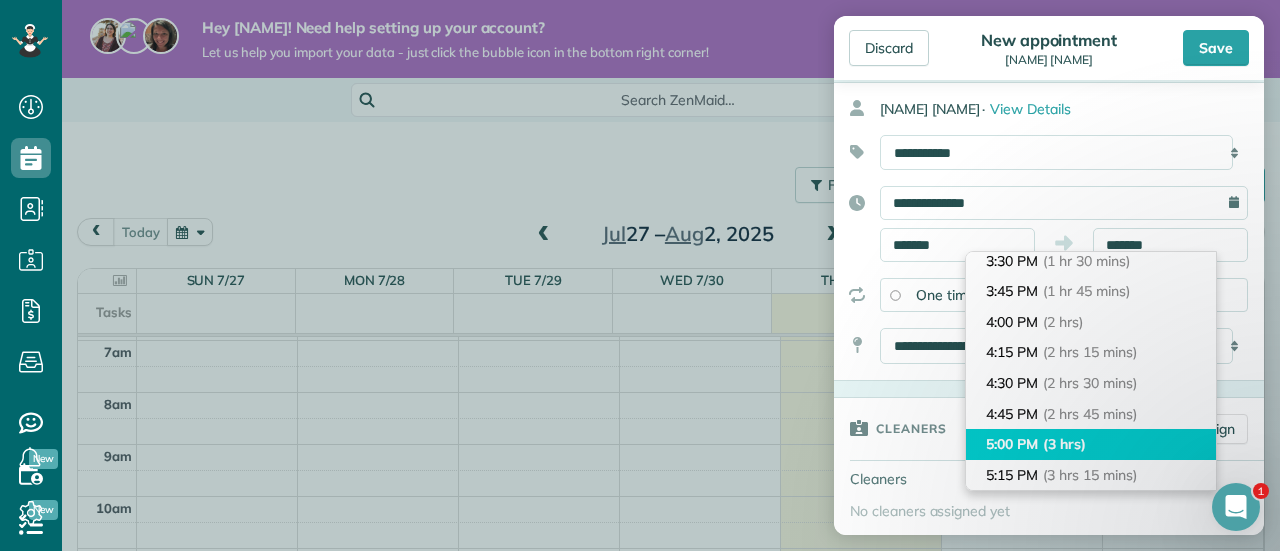 click on "5:00 PM  (3 hrs)" at bounding box center [1091, 444] 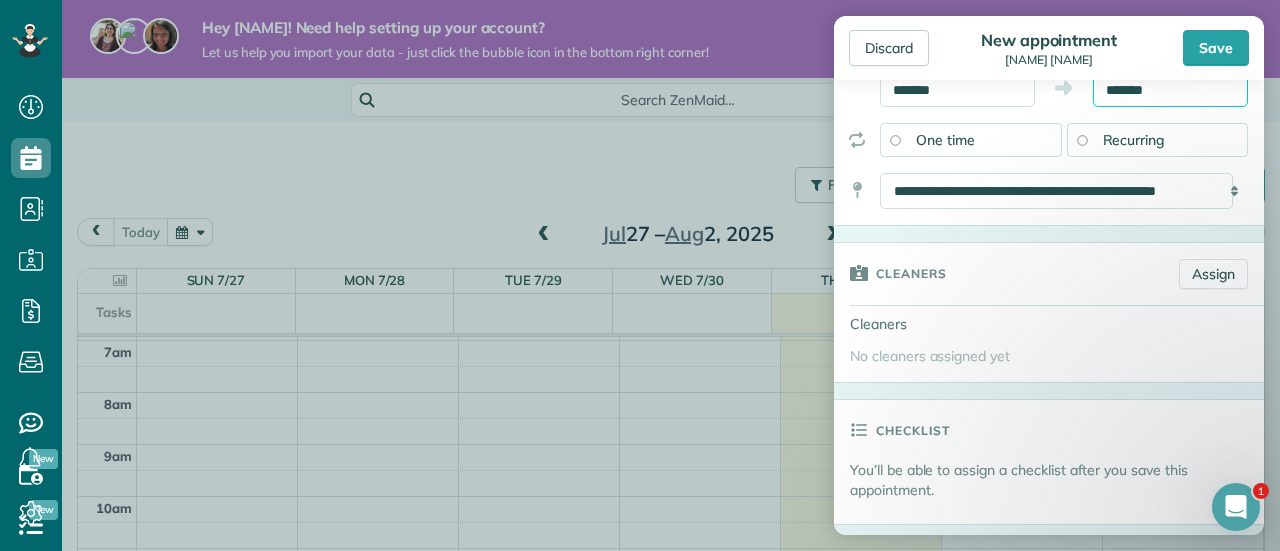 scroll, scrollTop: 376, scrollLeft: 0, axis: vertical 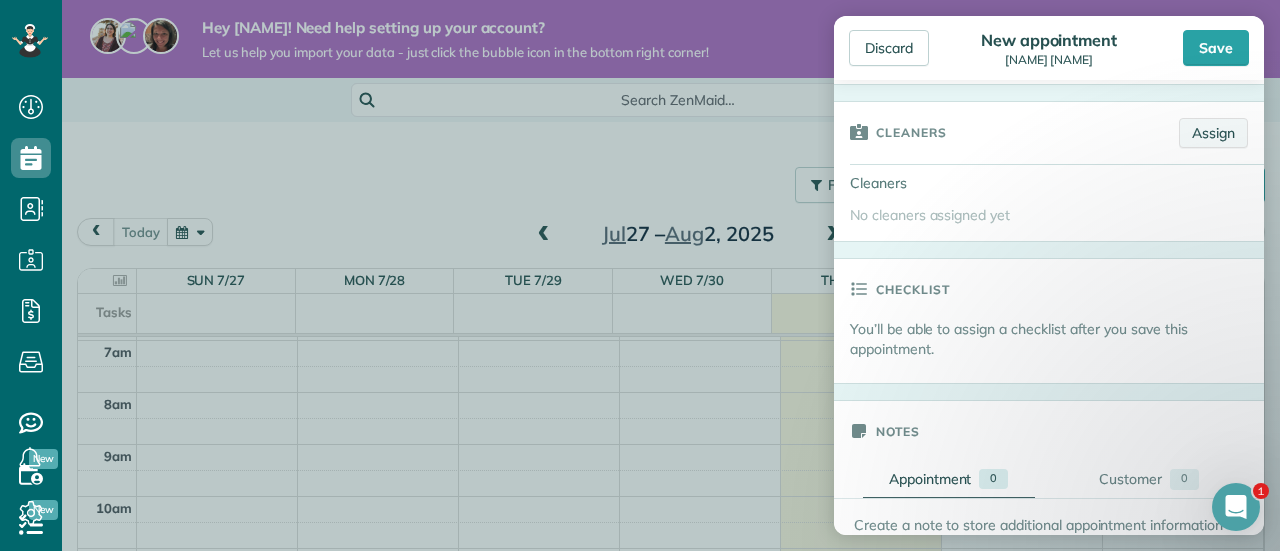 click on "Assign" at bounding box center [1213, 133] 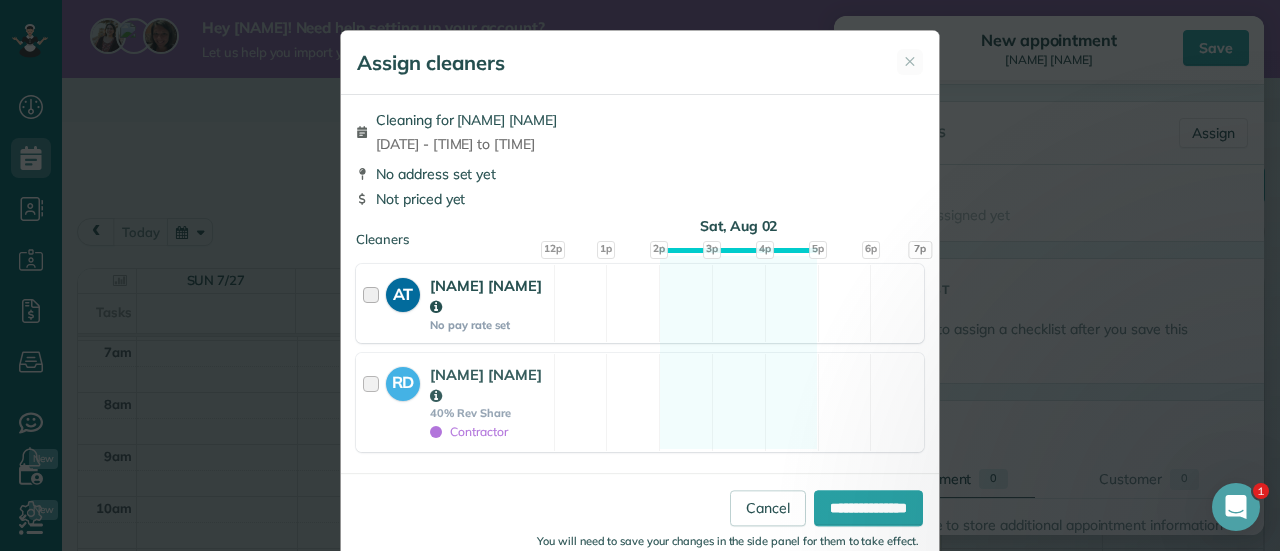 click at bounding box center (374, 303) 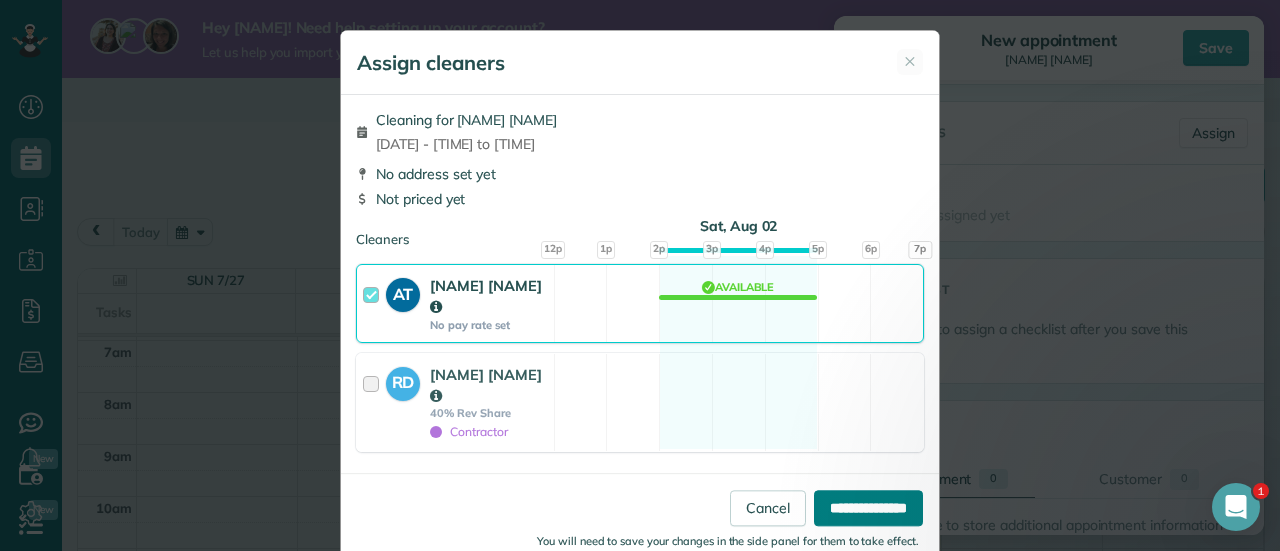 click on "**********" at bounding box center [868, 508] 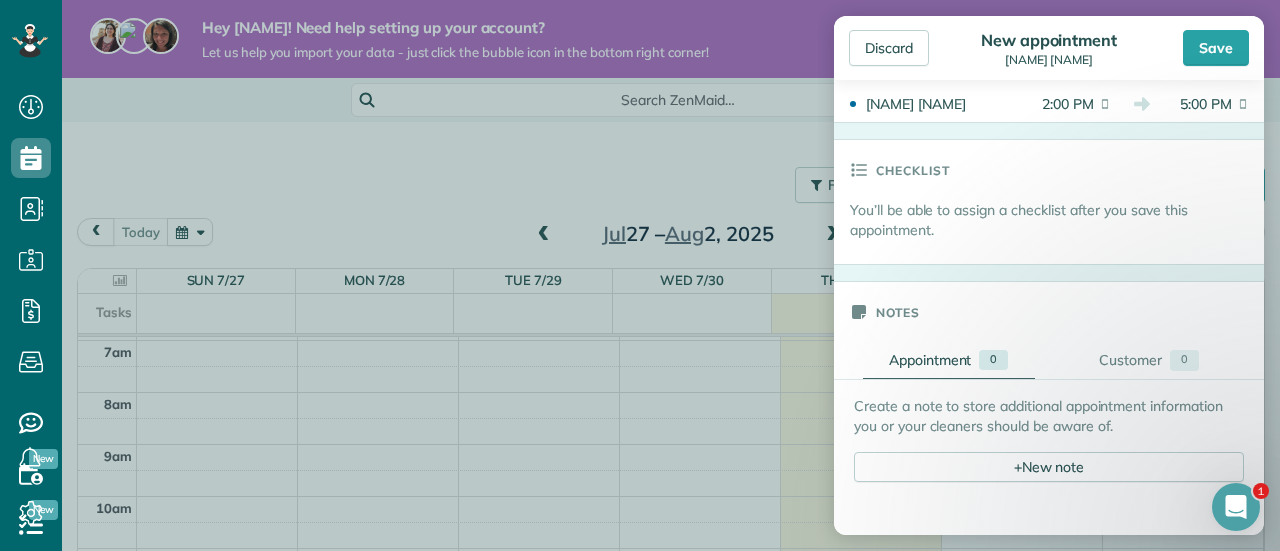 scroll, scrollTop: 529, scrollLeft: 0, axis: vertical 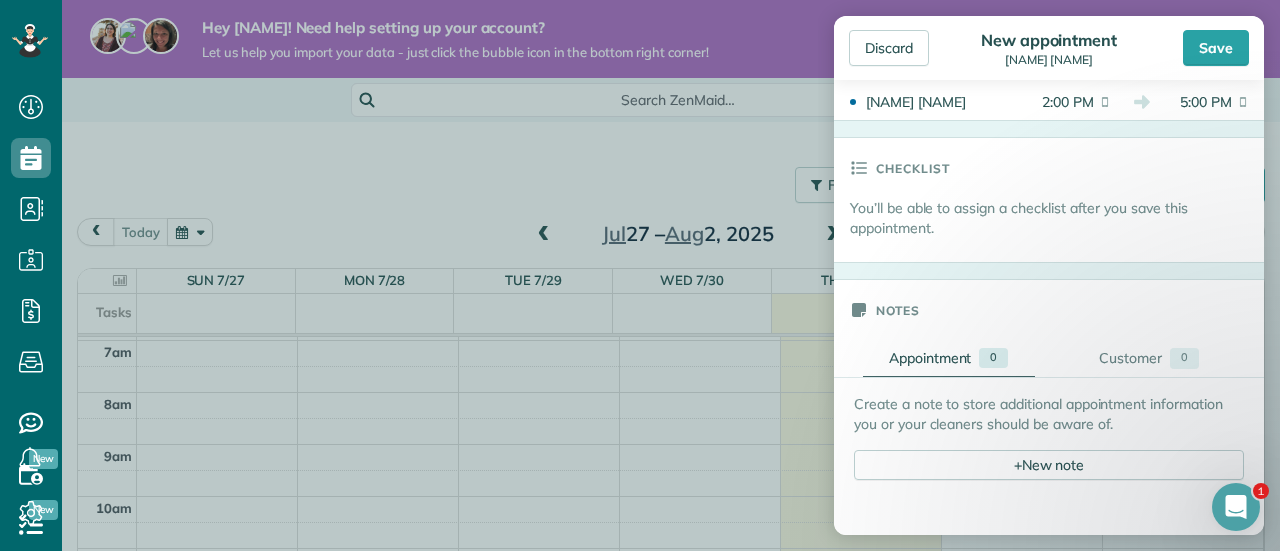 click on "You’ll be able to assign a checklist after you save this appointment." at bounding box center (1057, 218) 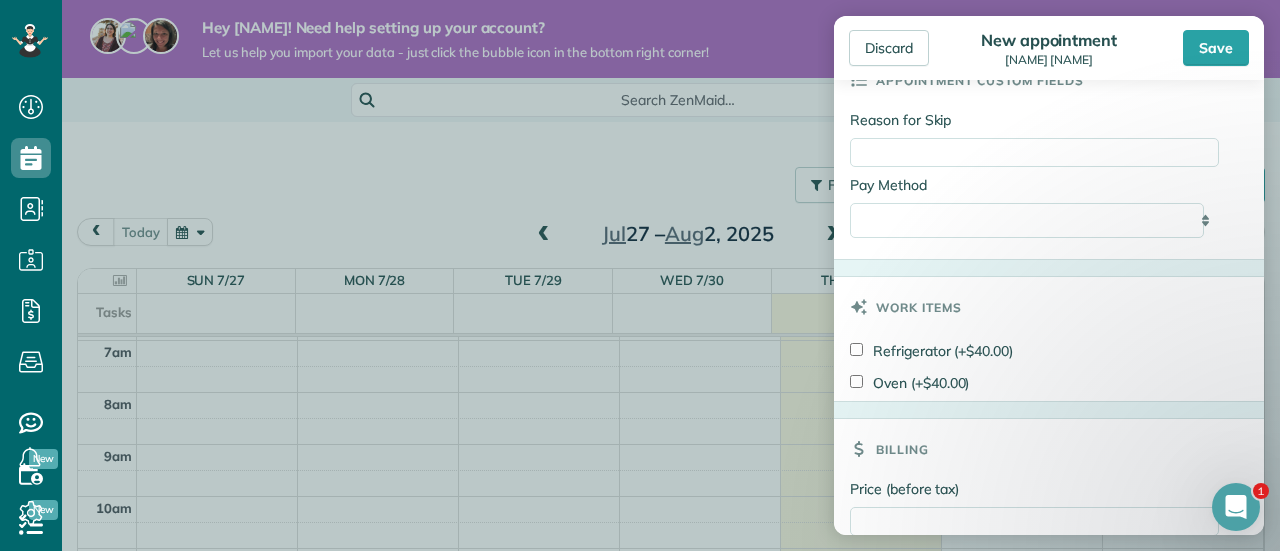 scroll, scrollTop: 1064, scrollLeft: 0, axis: vertical 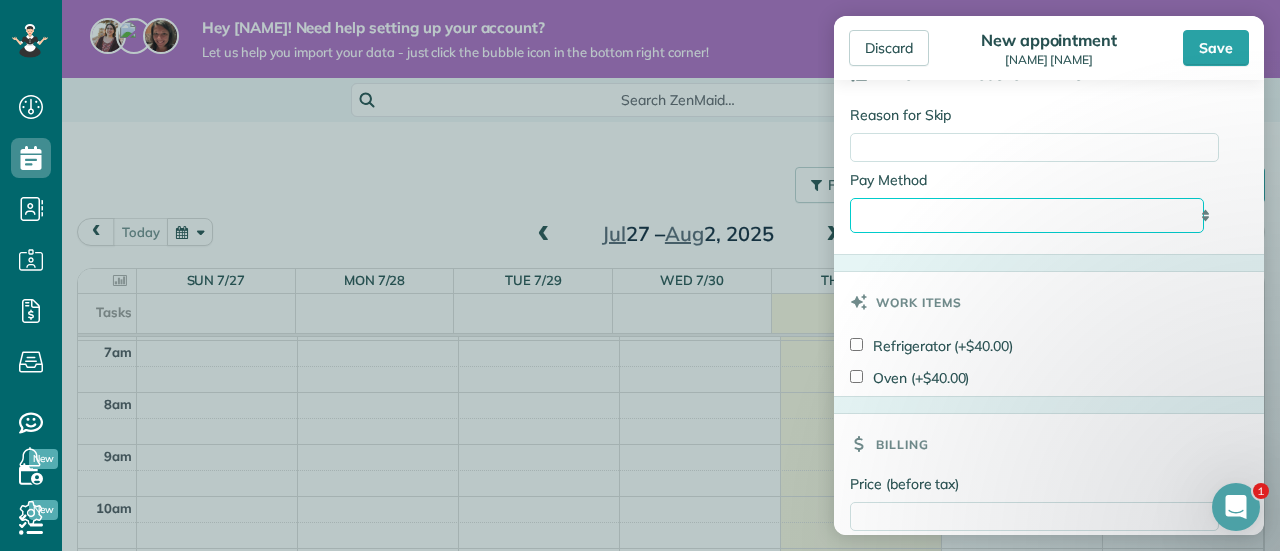 click on "**********" at bounding box center (1027, 215) 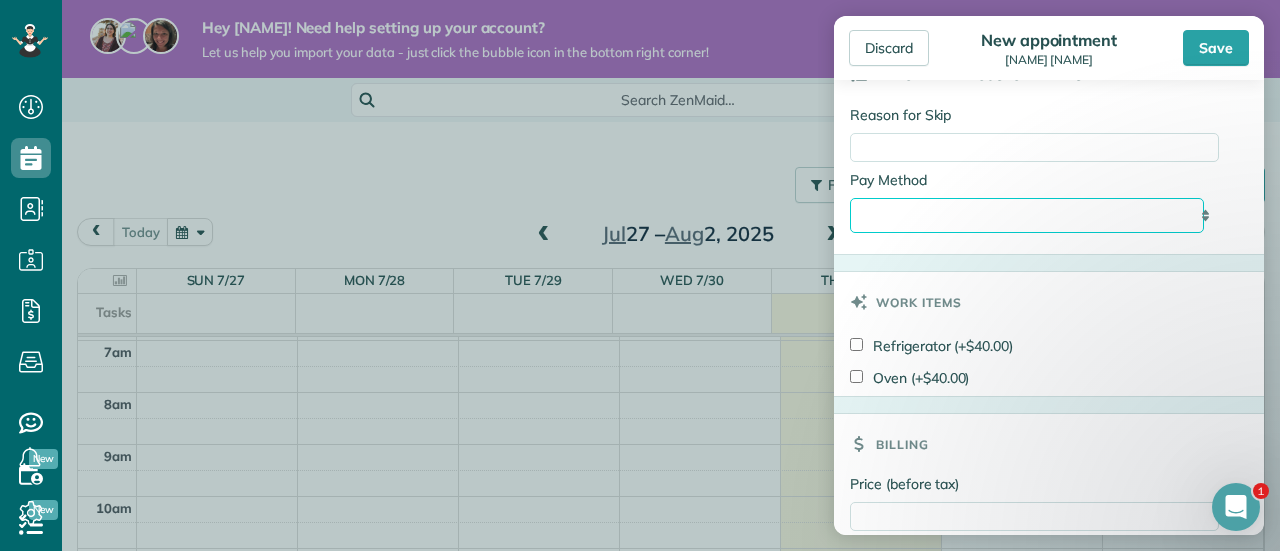 select on "****" 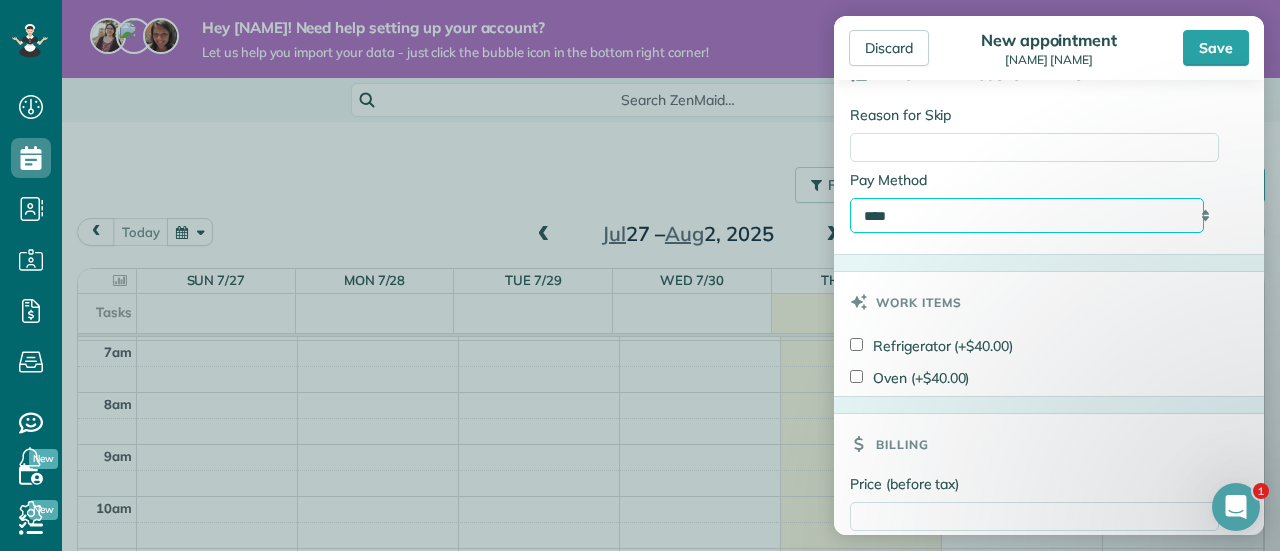 click on "**********" at bounding box center [1027, 215] 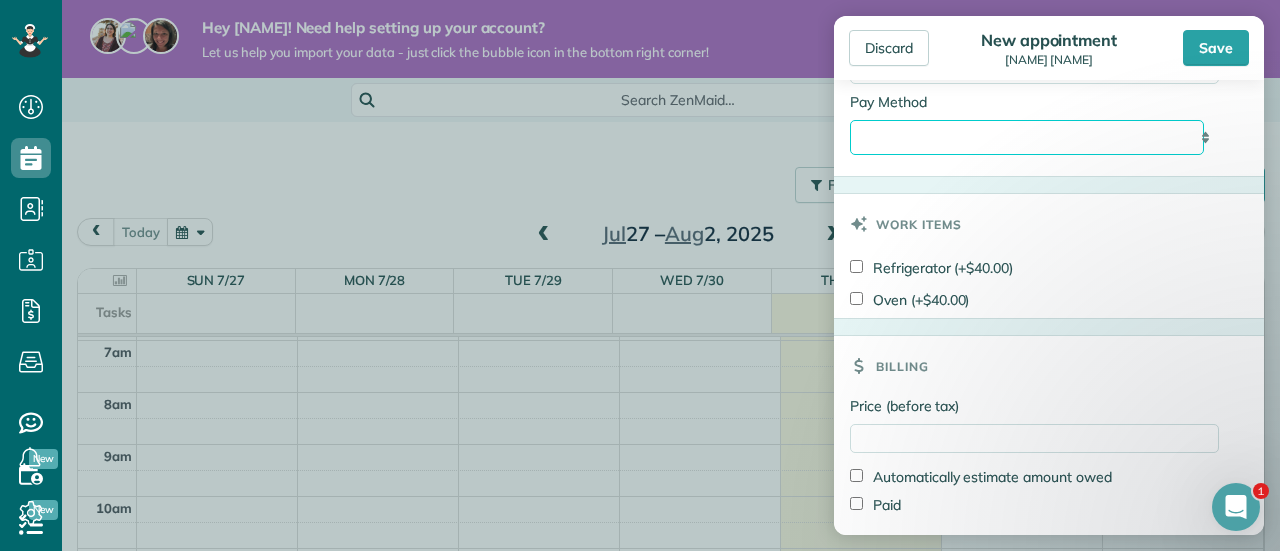 scroll, scrollTop: 1144, scrollLeft: 0, axis: vertical 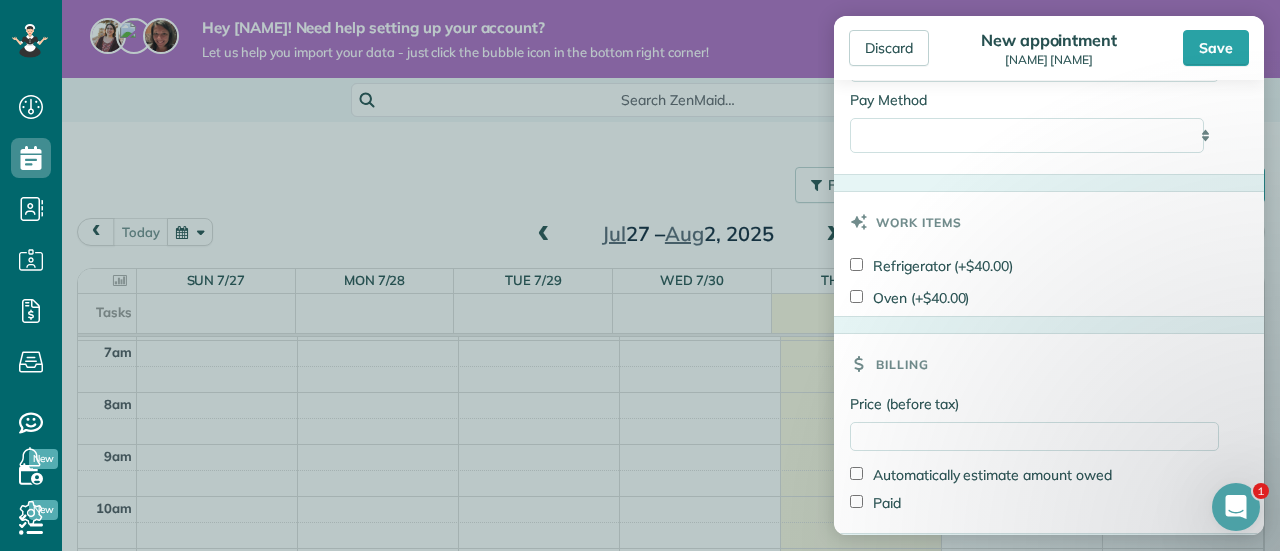click on "Refrigerator (+$40.00)" at bounding box center (931, 266) 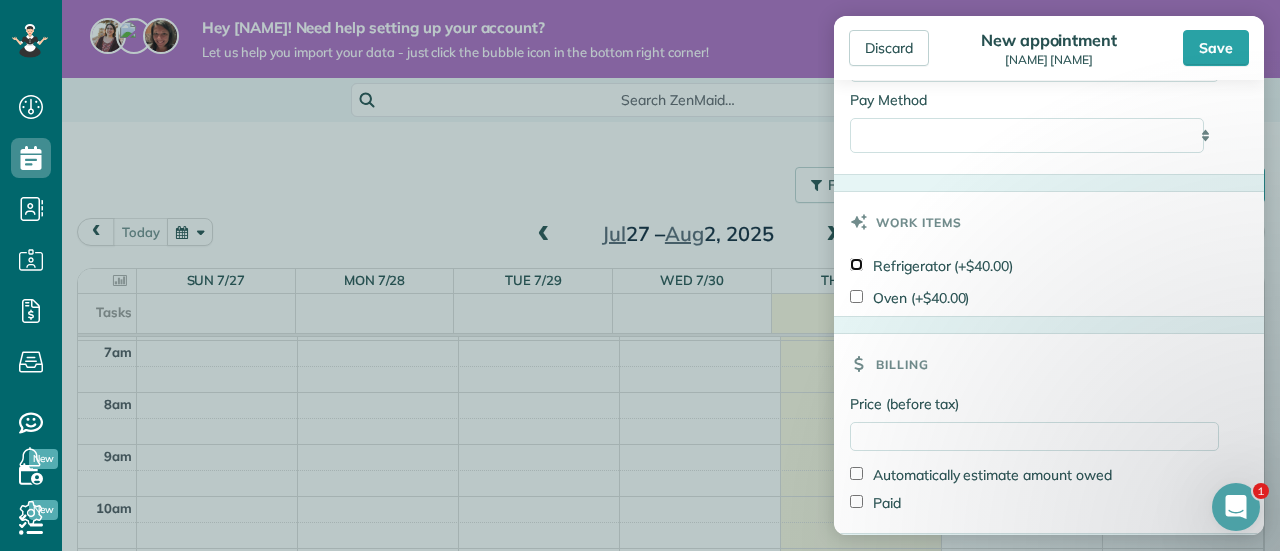 scroll, scrollTop: 1207, scrollLeft: 0, axis: vertical 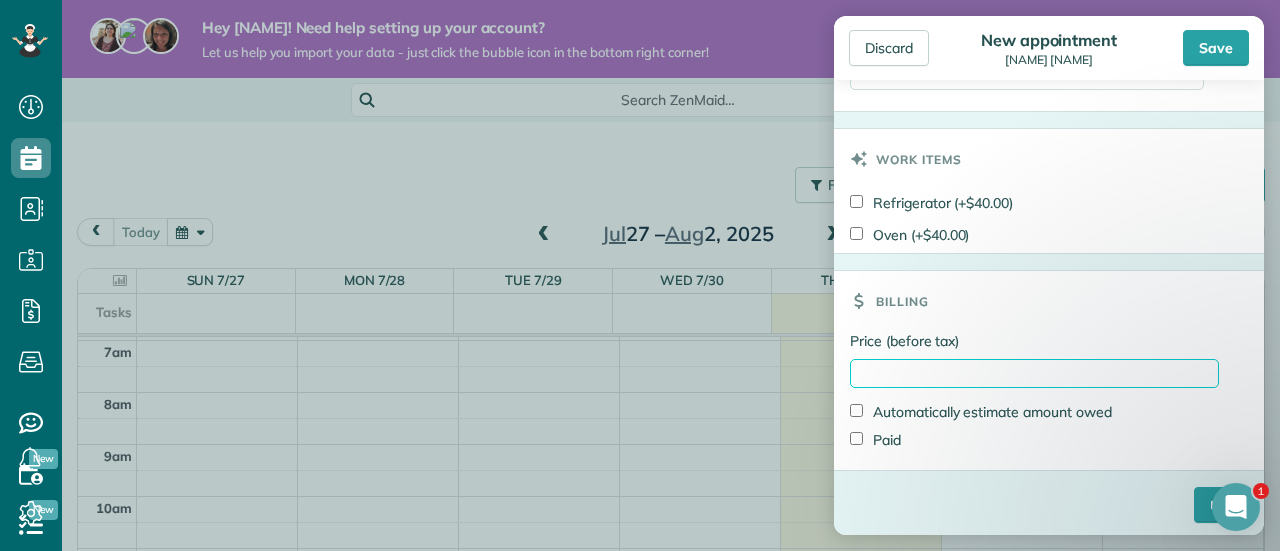 click on "Price (before tax)" at bounding box center (1034, 373) 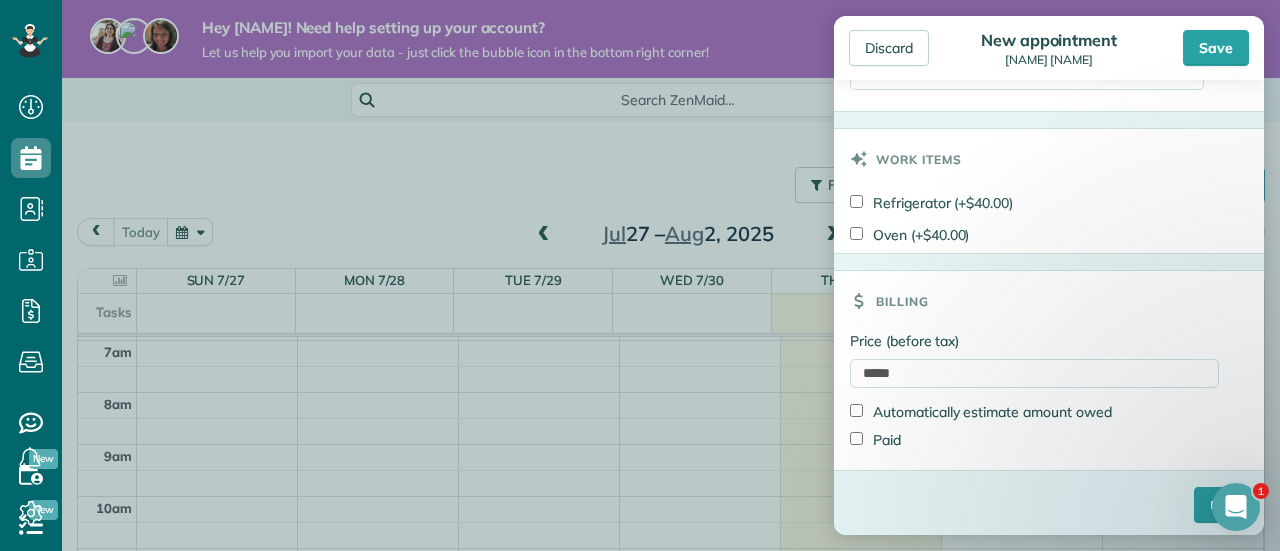 click on "Status
Active
Active
Estimate
Stand-By
Cancelled" at bounding box center [1049, -282] 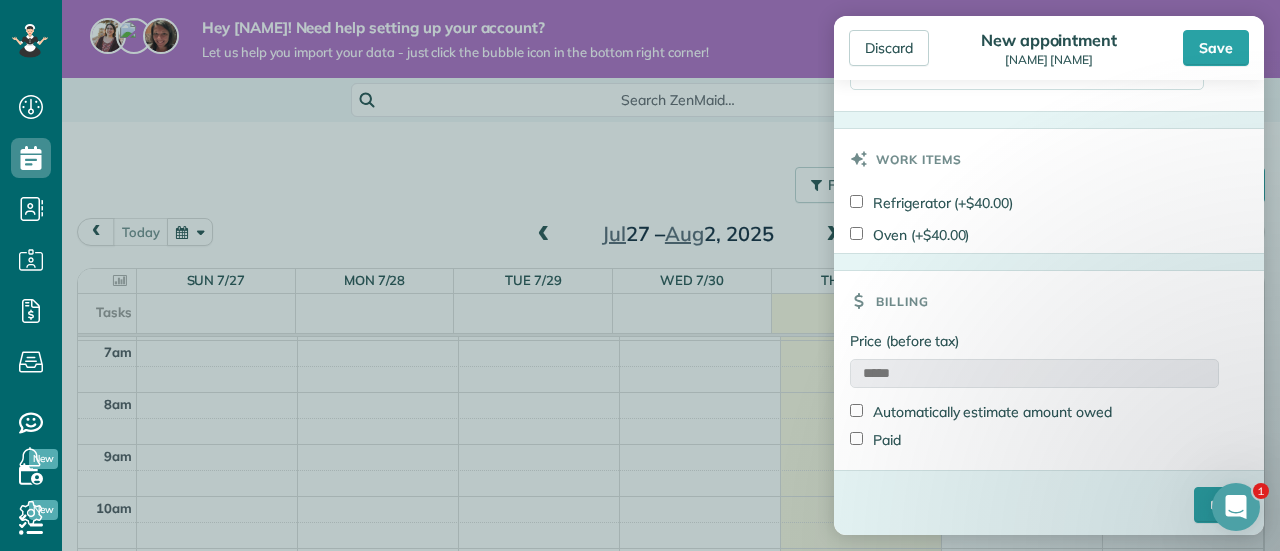 click on "Automatically estimate amount owed" at bounding box center (981, 412) 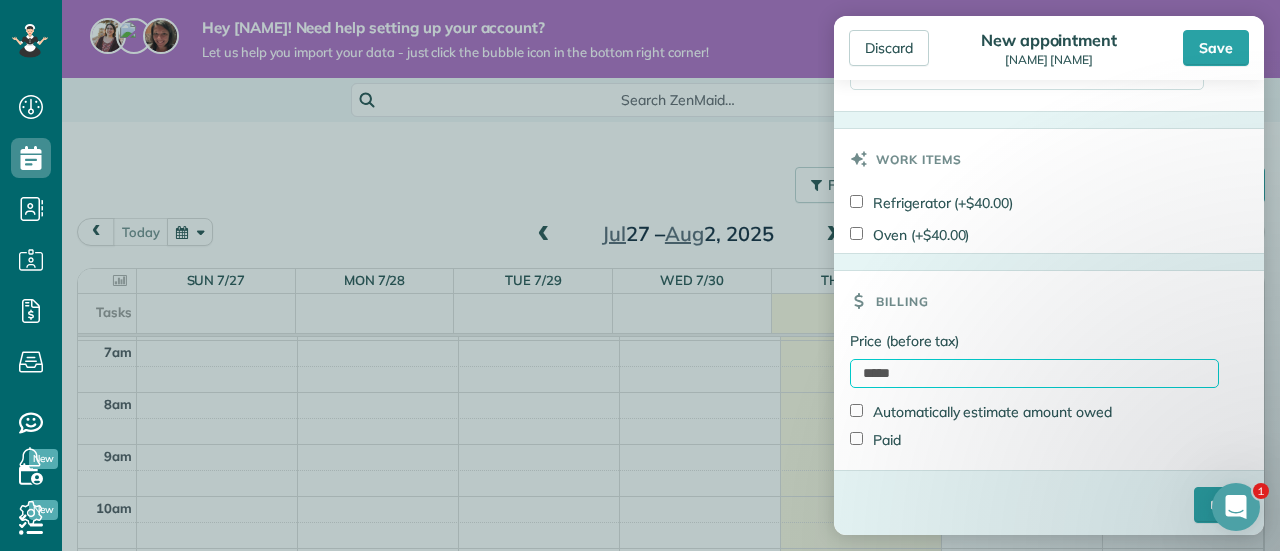 click on "*****" at bounding box center (1034, 373) 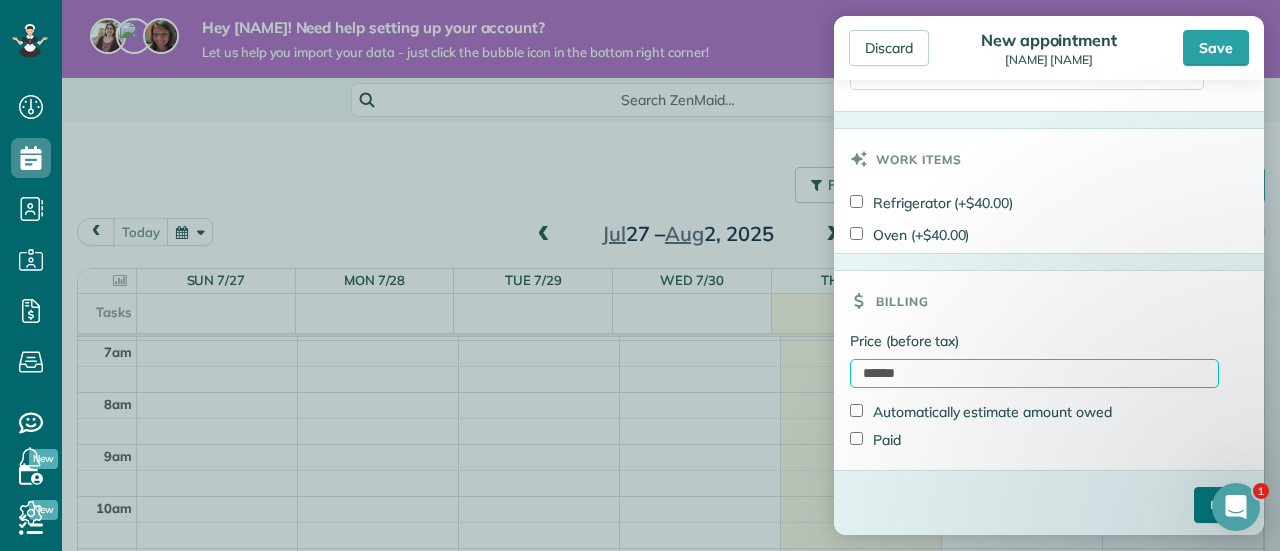 type on "******" 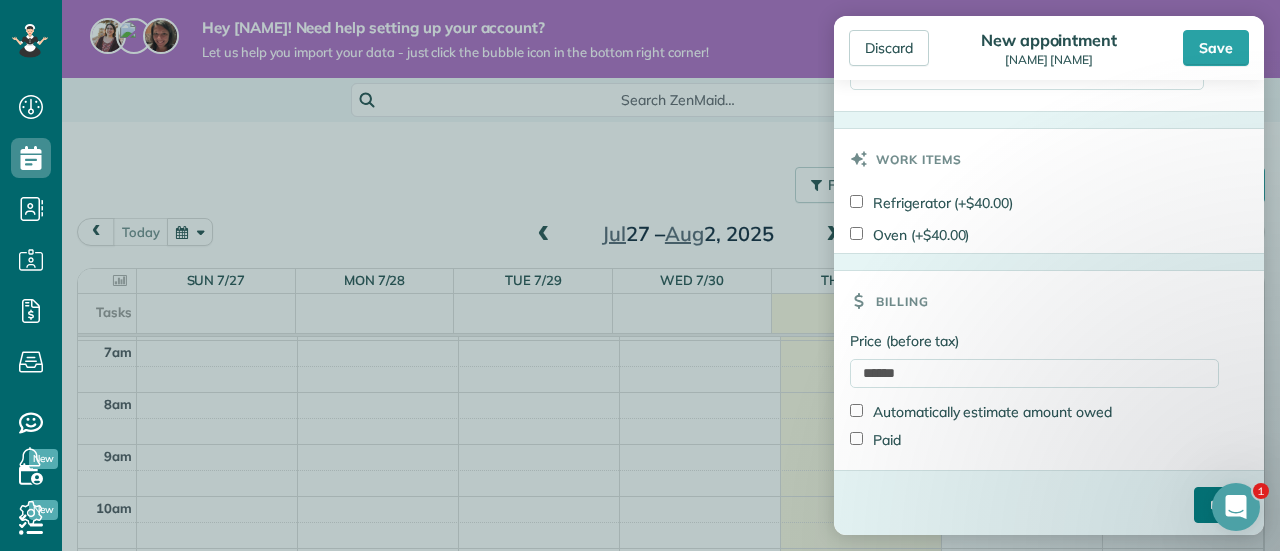 click on "****" at bounding box center (1221, 505) 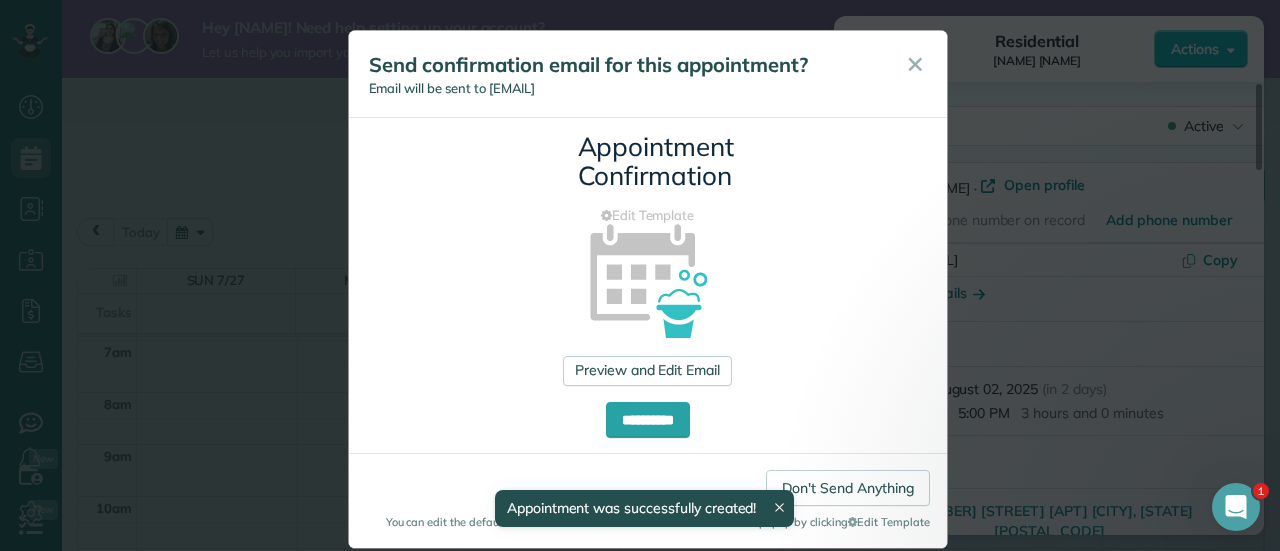 scroll, scrollTop: 26, scrollLeft: 0, axis: vertical 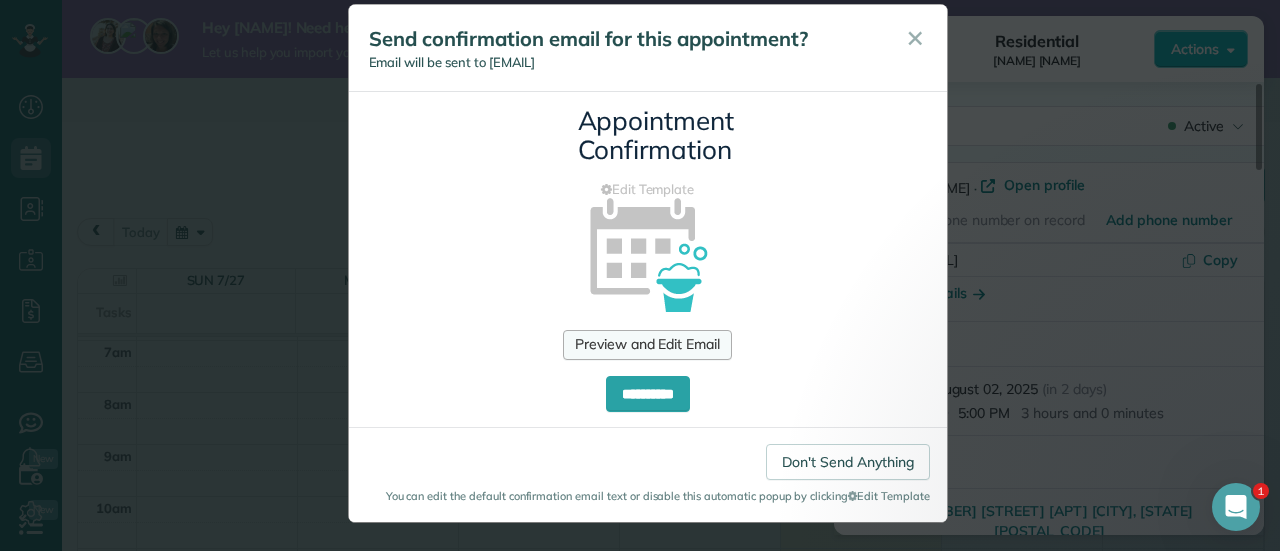 click on "Preview and Edit Email" at bounding box center [647, 345] 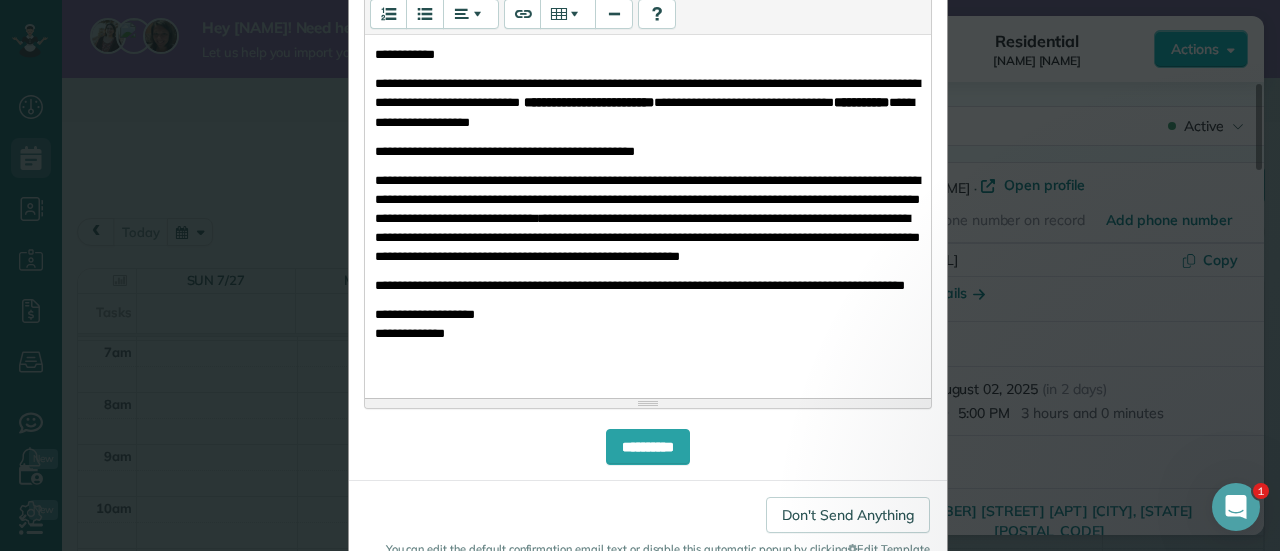 scroll, scrollTop: 584, scrollLeft: 0, axis: vertical 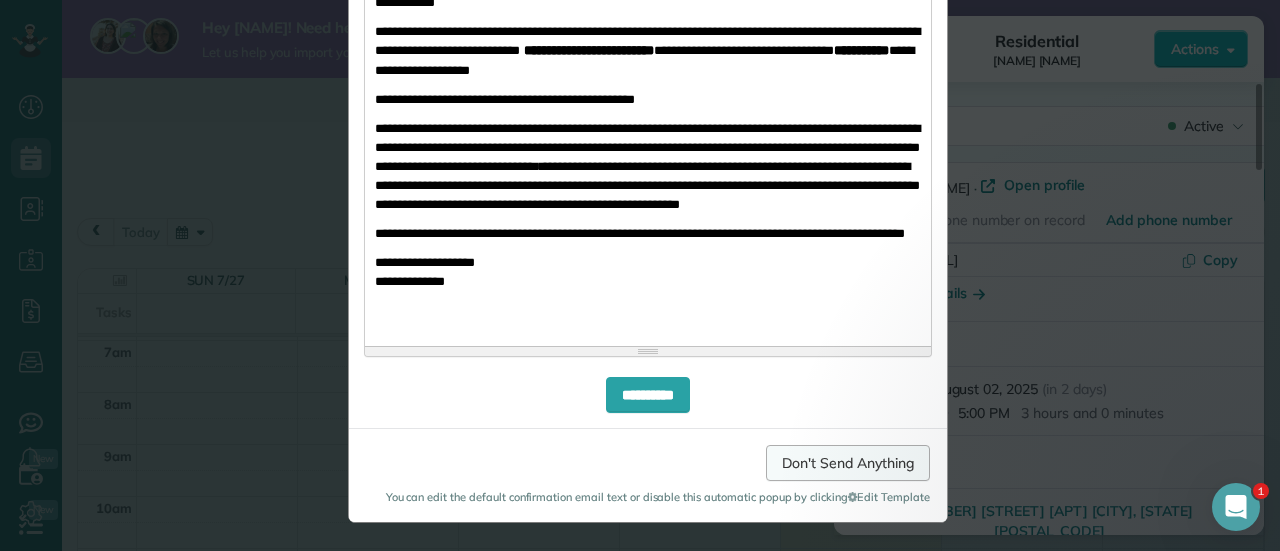 click on "Don't Send Anything" at bounding box center [847, 463] 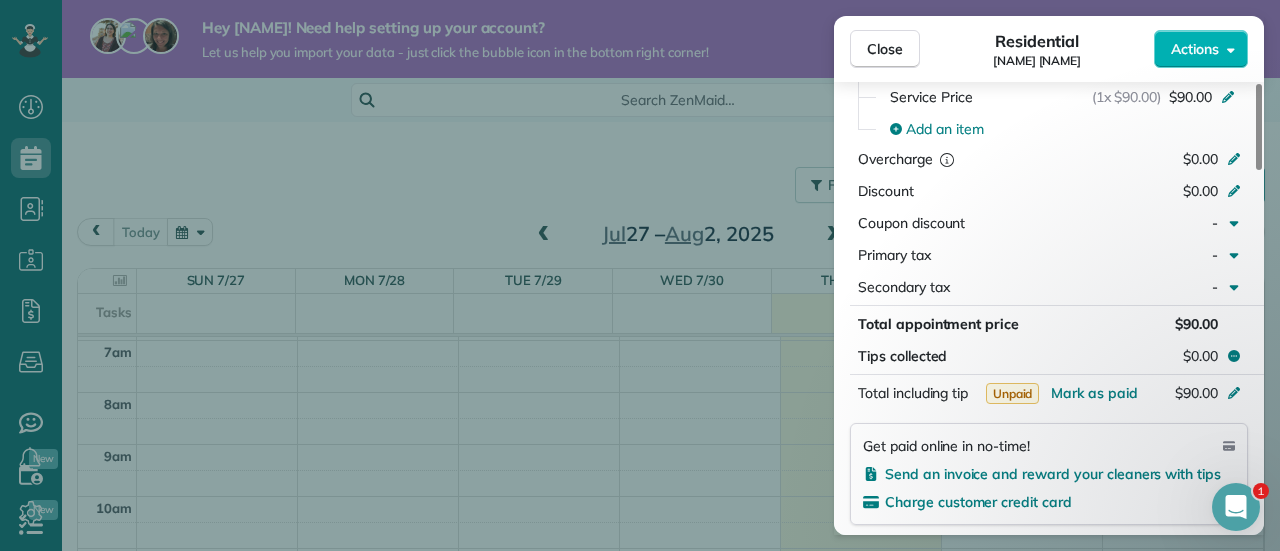 scroll, scrollTop: 987, scrollLeft: 0, axis: vertical 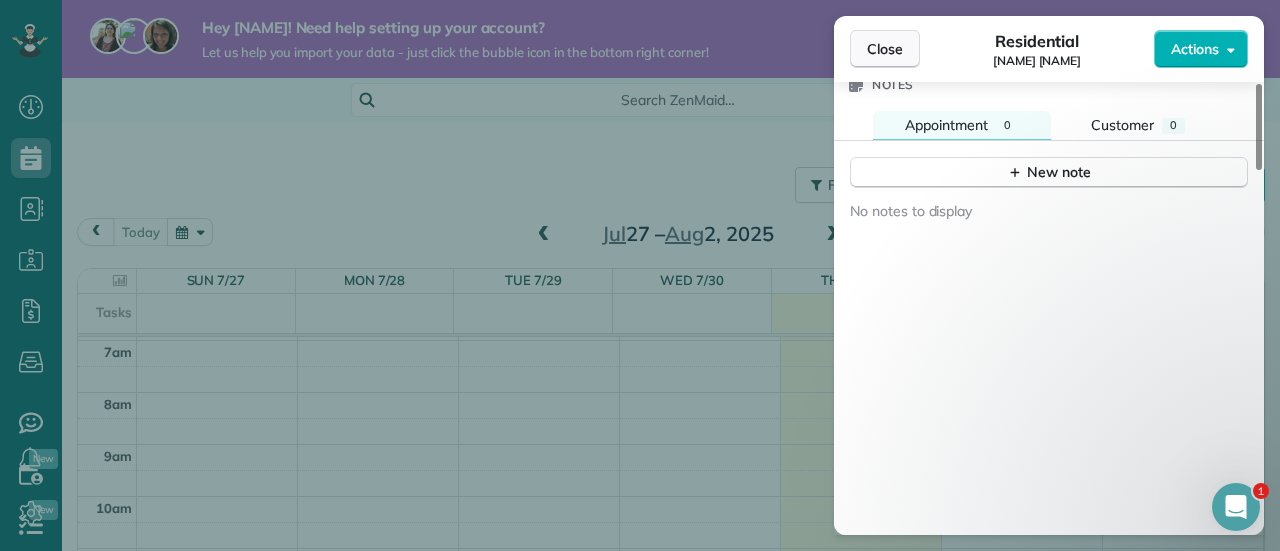 click on "Close" at bounding box center [885, 49] 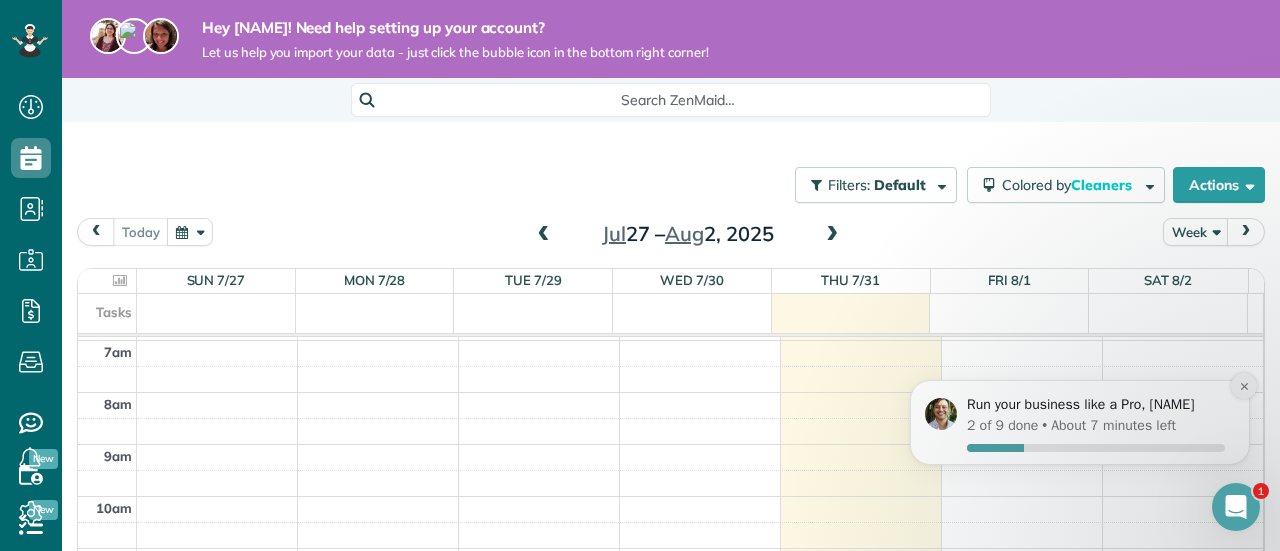 click 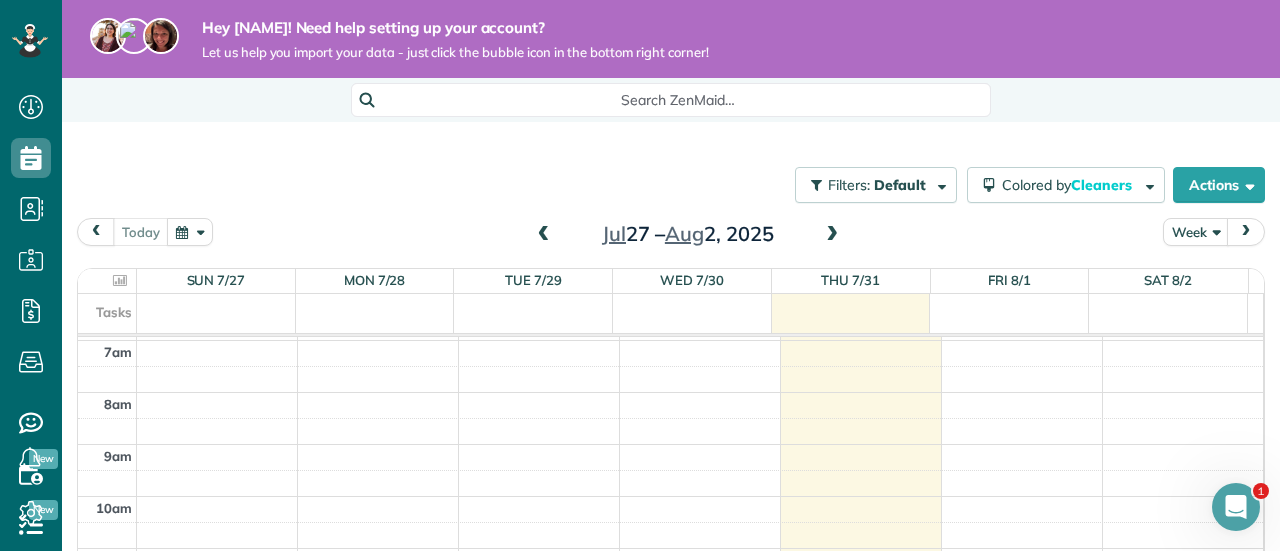 scroll, scrollTop: 134, scrollLeft: 0, axis: vertical 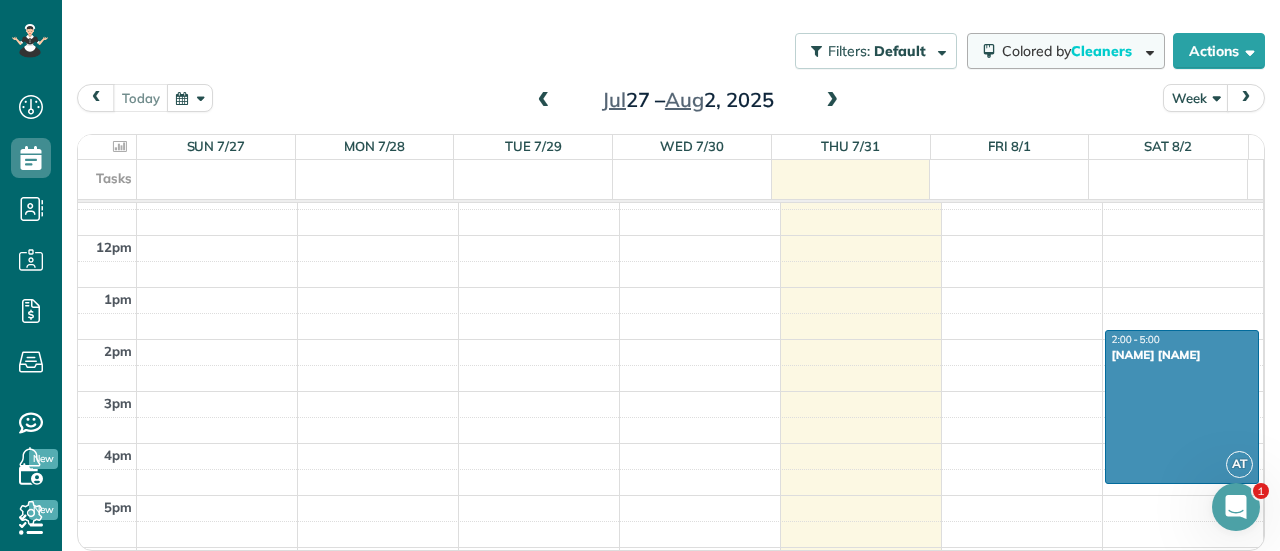 click on "Colored by  Cleaners" at bounding box center [1066, 51] 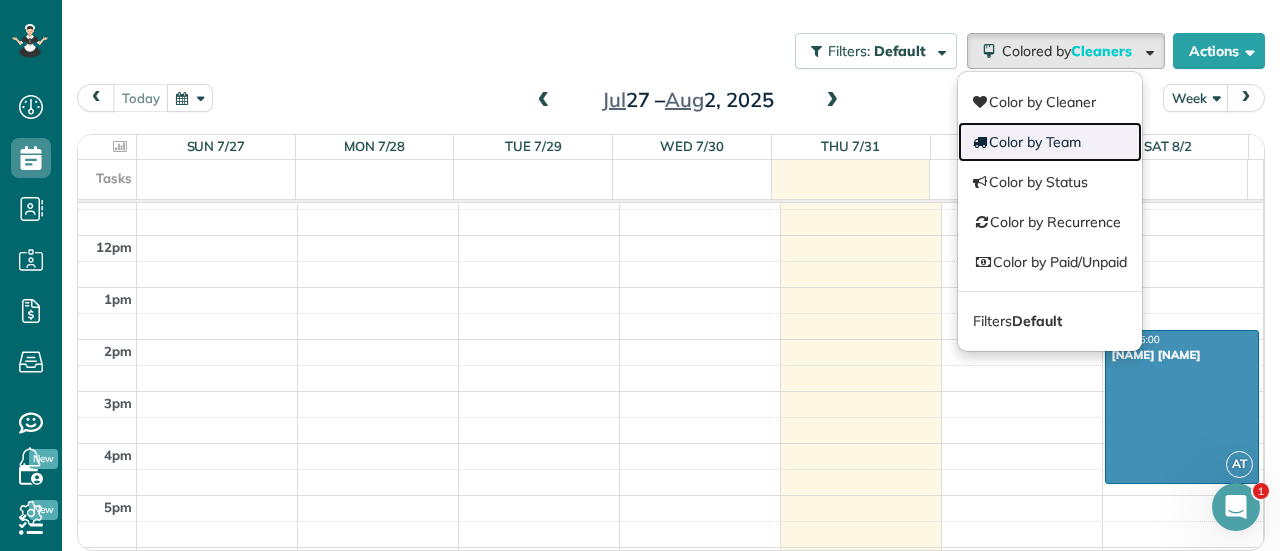 click on "Color by Team" at bounding box center [1050, 142] 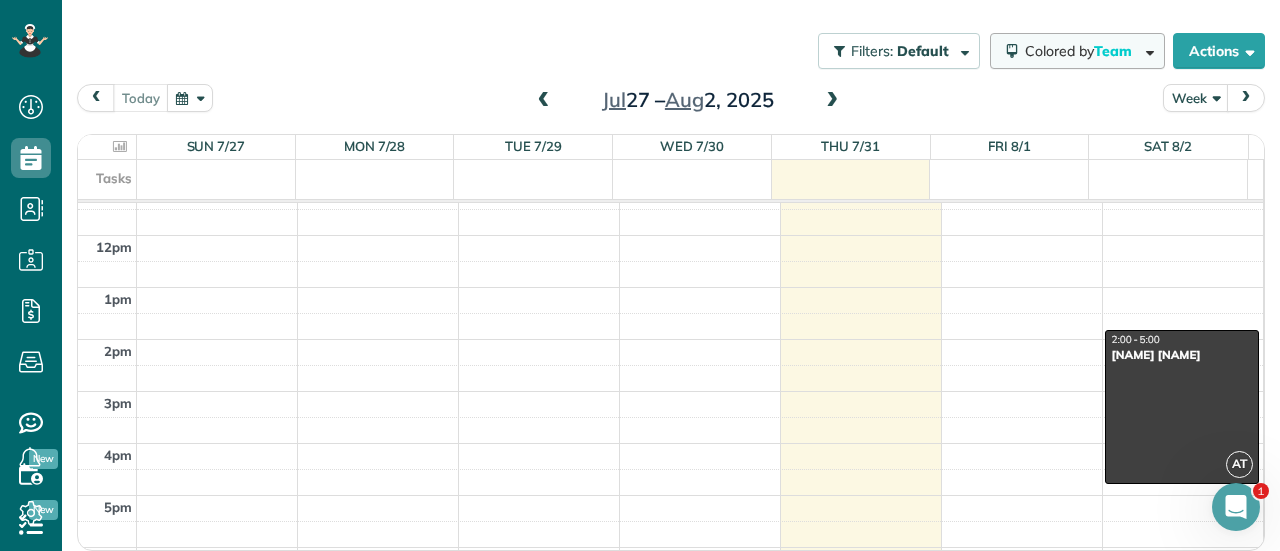 click on "Colored by  Team" at bounding box center [1082, 51] 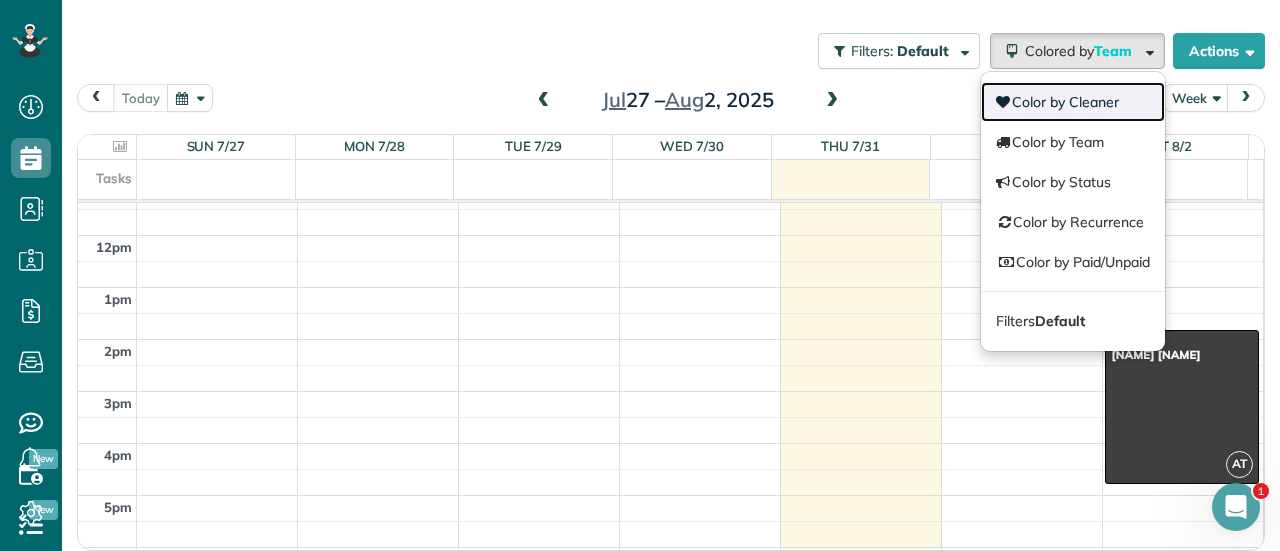 click on "Color by Cleaner" at bounding box center (1073, 102) 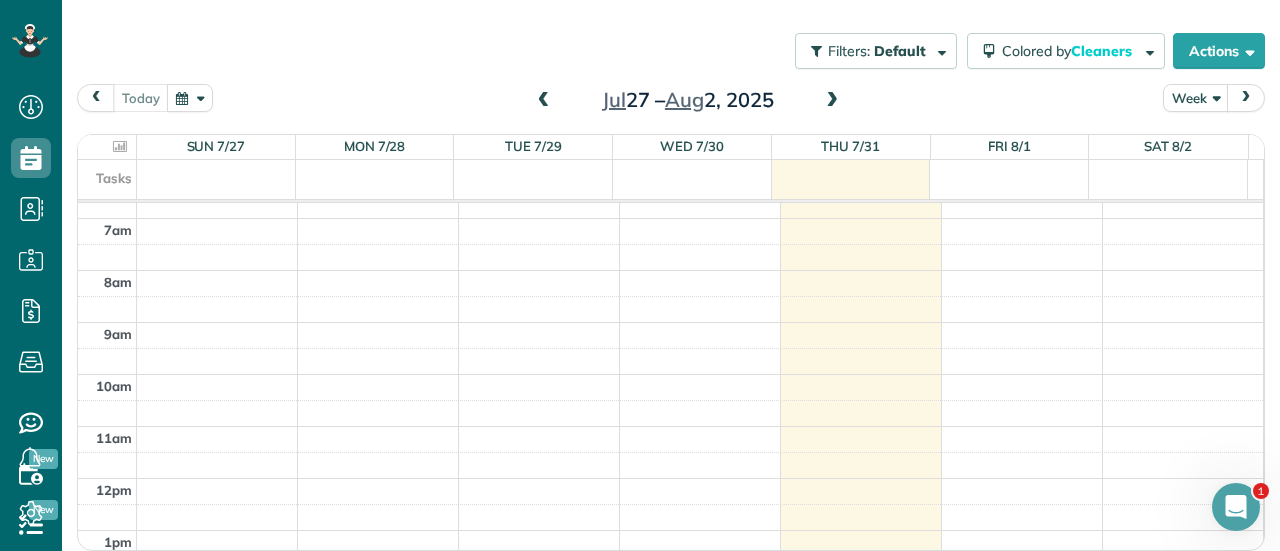 scroll, scrollTop: 368, scrollLeft: 0, axis: vertical 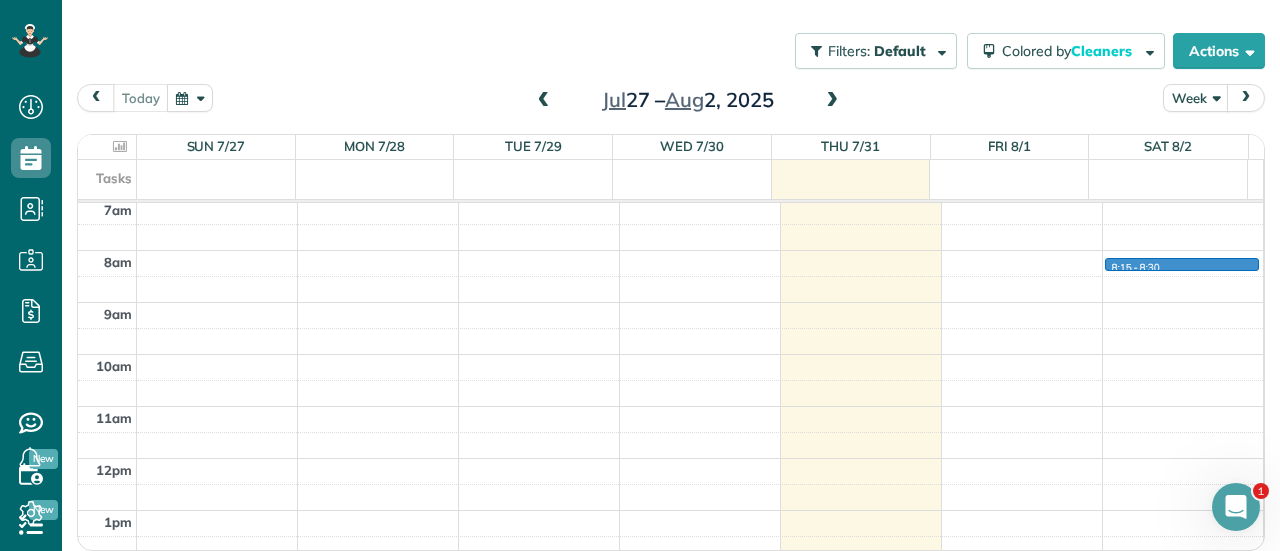 click on "[TIME] [TIME] [TIME] [TIME] [TIME] [TIME] [TIME] [TIME] [TIME] [TIME] [TIME] [TIME] [TIME] [TIME] [TIME] [TIME] [TIME] [TIME] [TIME] [TIME] [TIME] [TIME] [TIME] [TIME] [TIME] [TIME] [TIME] [TIME] [TIME] [TIME] [TIME] [TIME] [TIME] [TIME] [TIME] [TIME] [TIME] [TIME] [TIME] [TIME] [NAME] [NAME] [NUMBER] [STREET] [STREET] [CITY], [STATE] [POSTAL_CODE]" at bounding box center [670, 458] 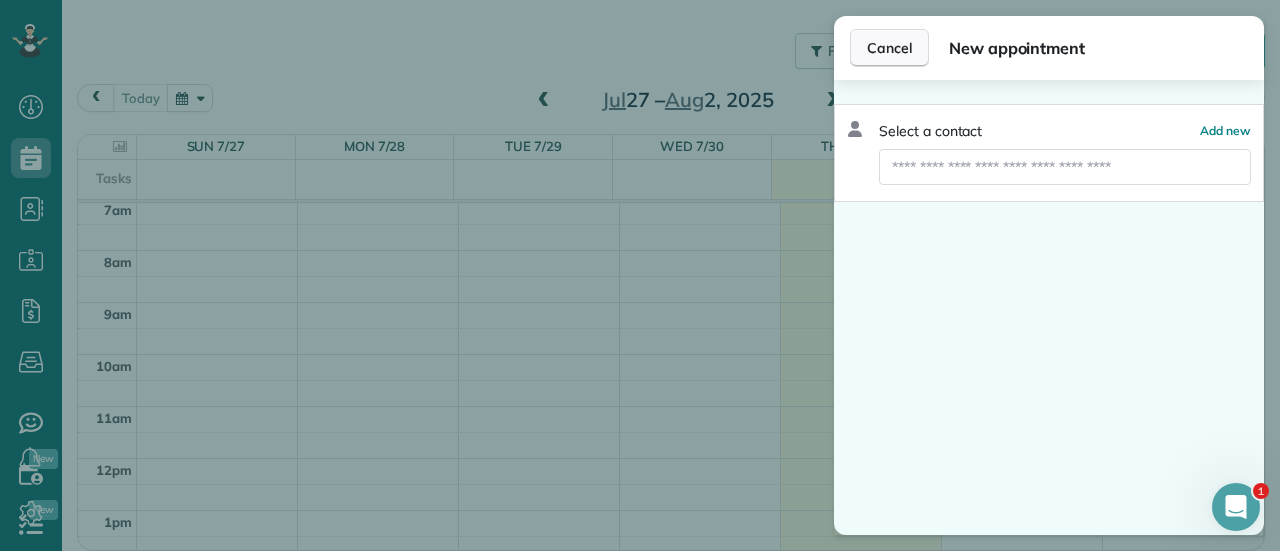 click on "Cancel" at bounding box center (889, 48) 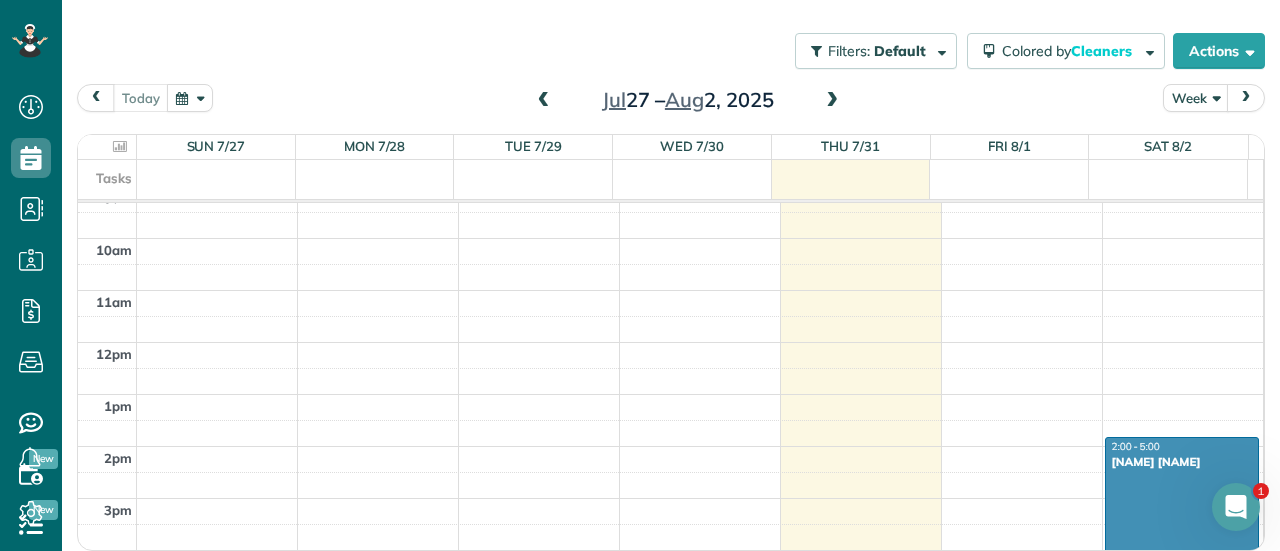scroll, scrollTop: 536, scrollLeft: 0, axis: vertical 